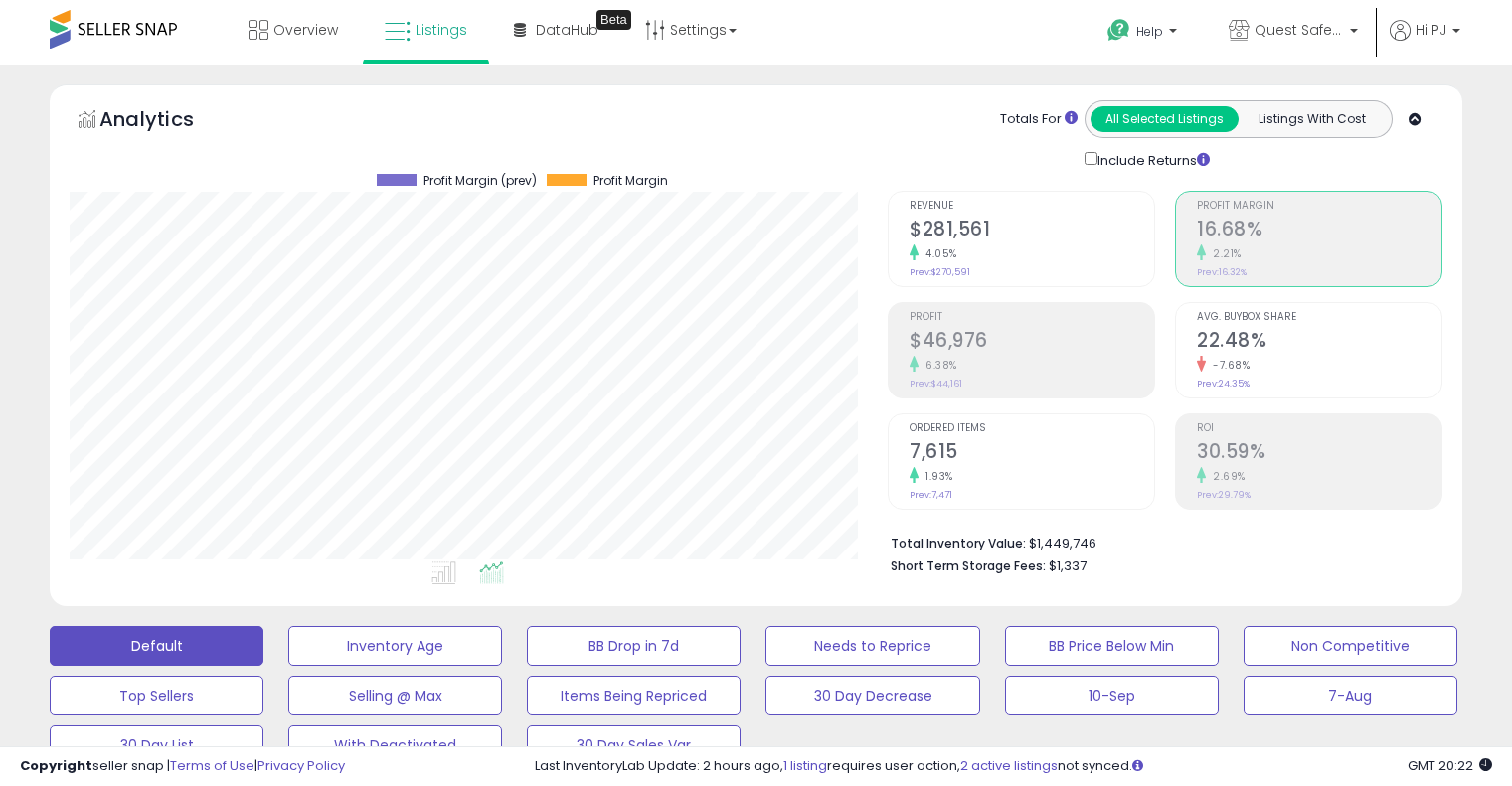 scroll, scrollTop: 0, scrollLeft: 0, axis: both 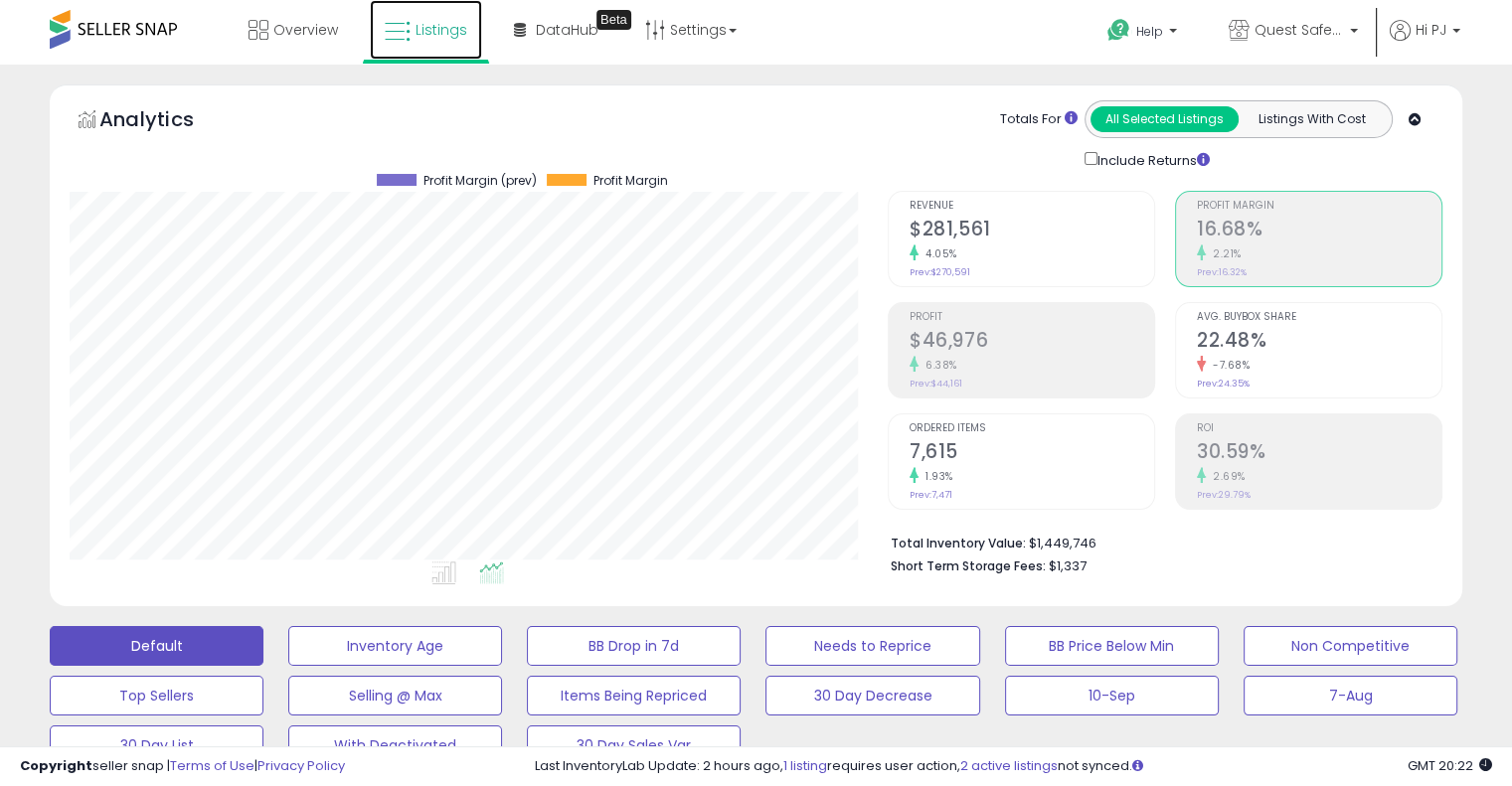 click on "Listings" at bounding box center [425, 30] 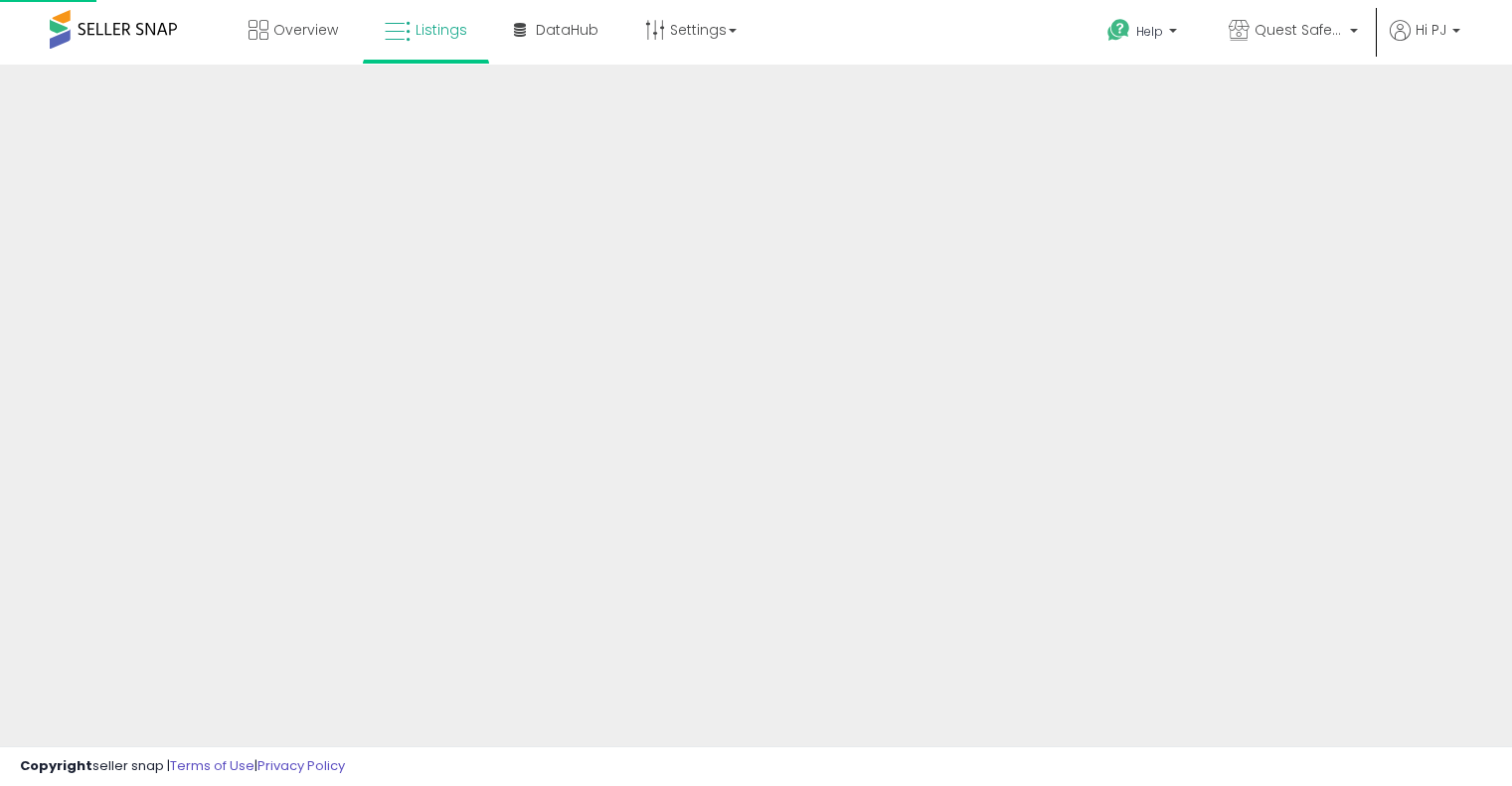 scroll, scrollTop: 0, scrollLeft: 0, axis: both 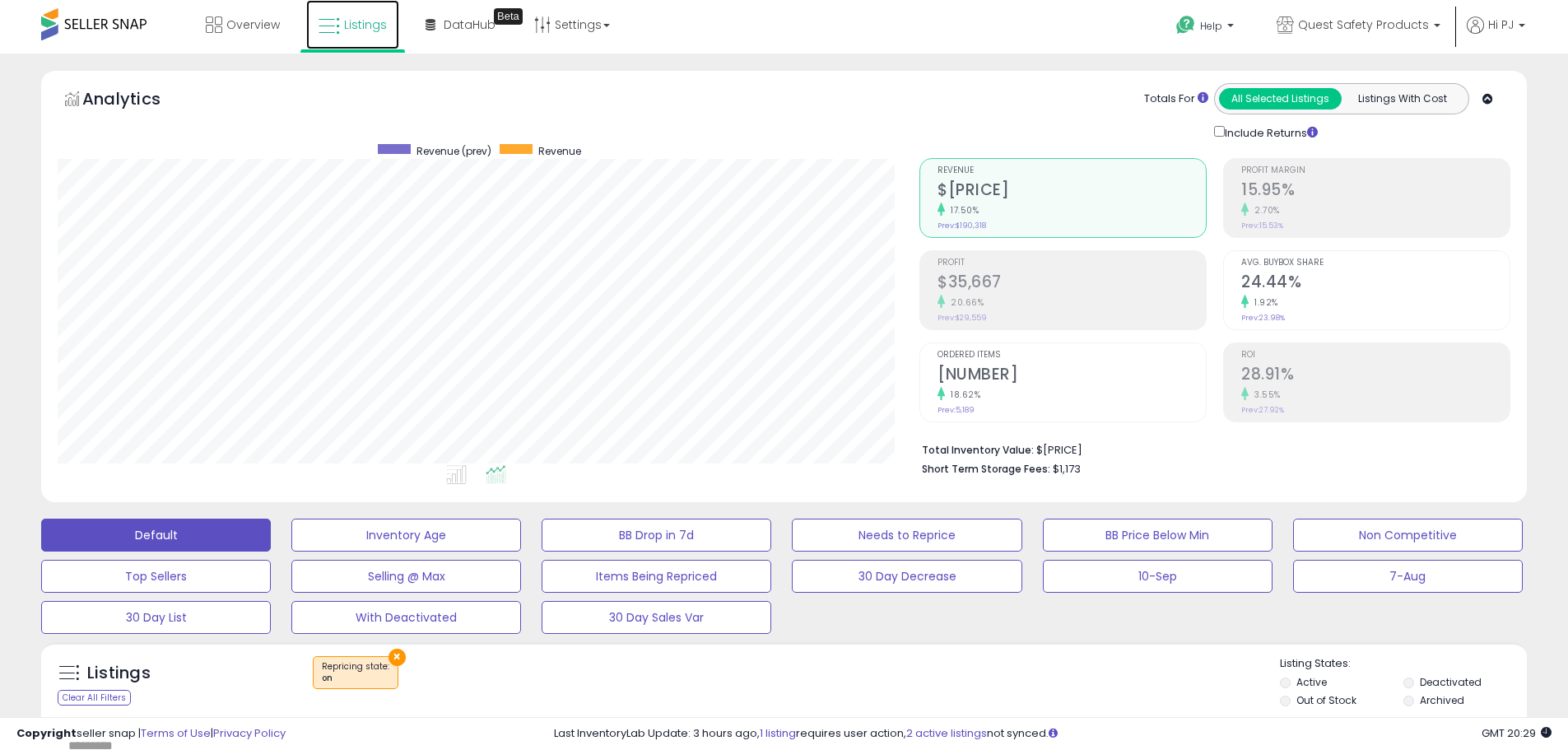 click on "Listings" at bounding box center (352, 25) 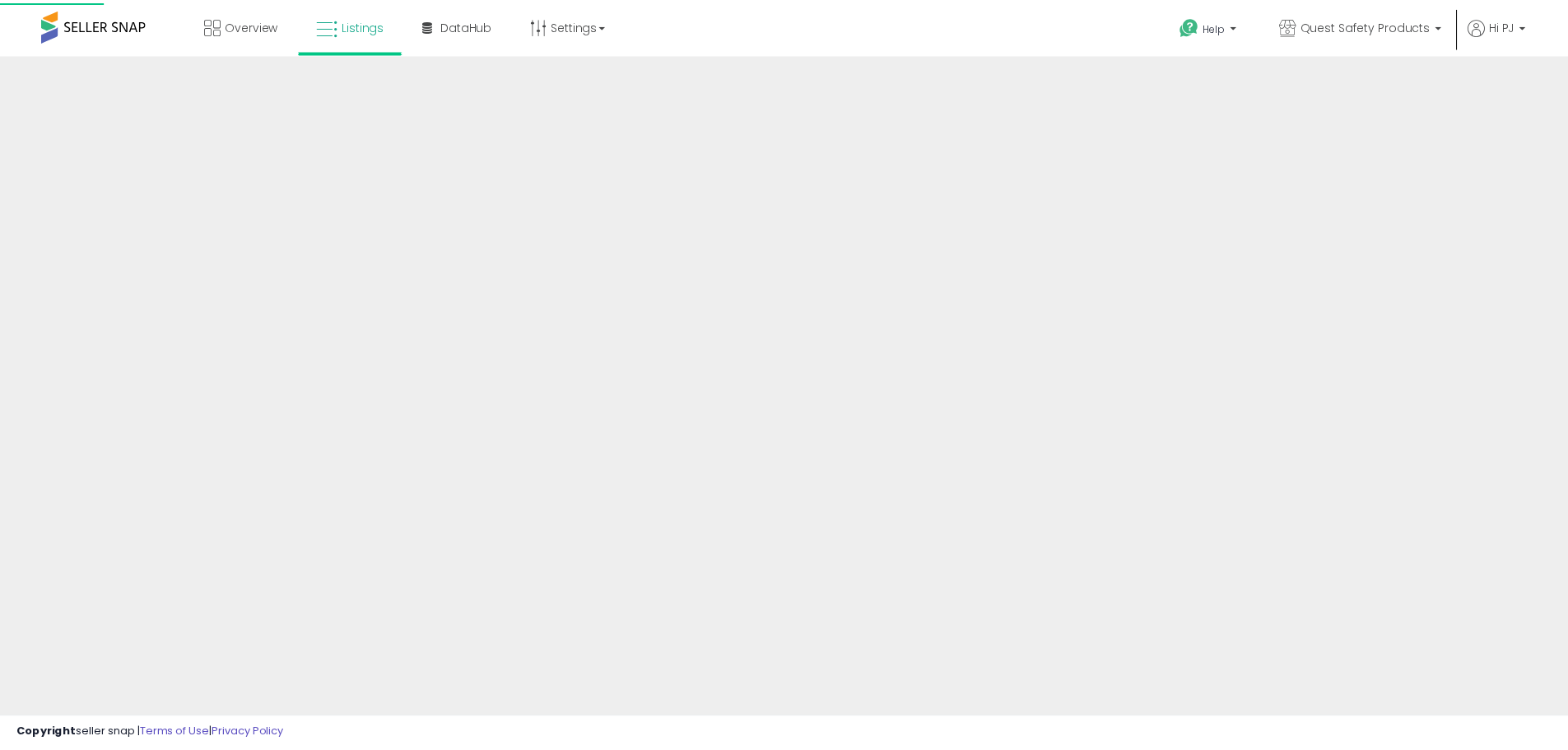 scroll, scrollTop: 0, scrollLeft: 0, axis: both 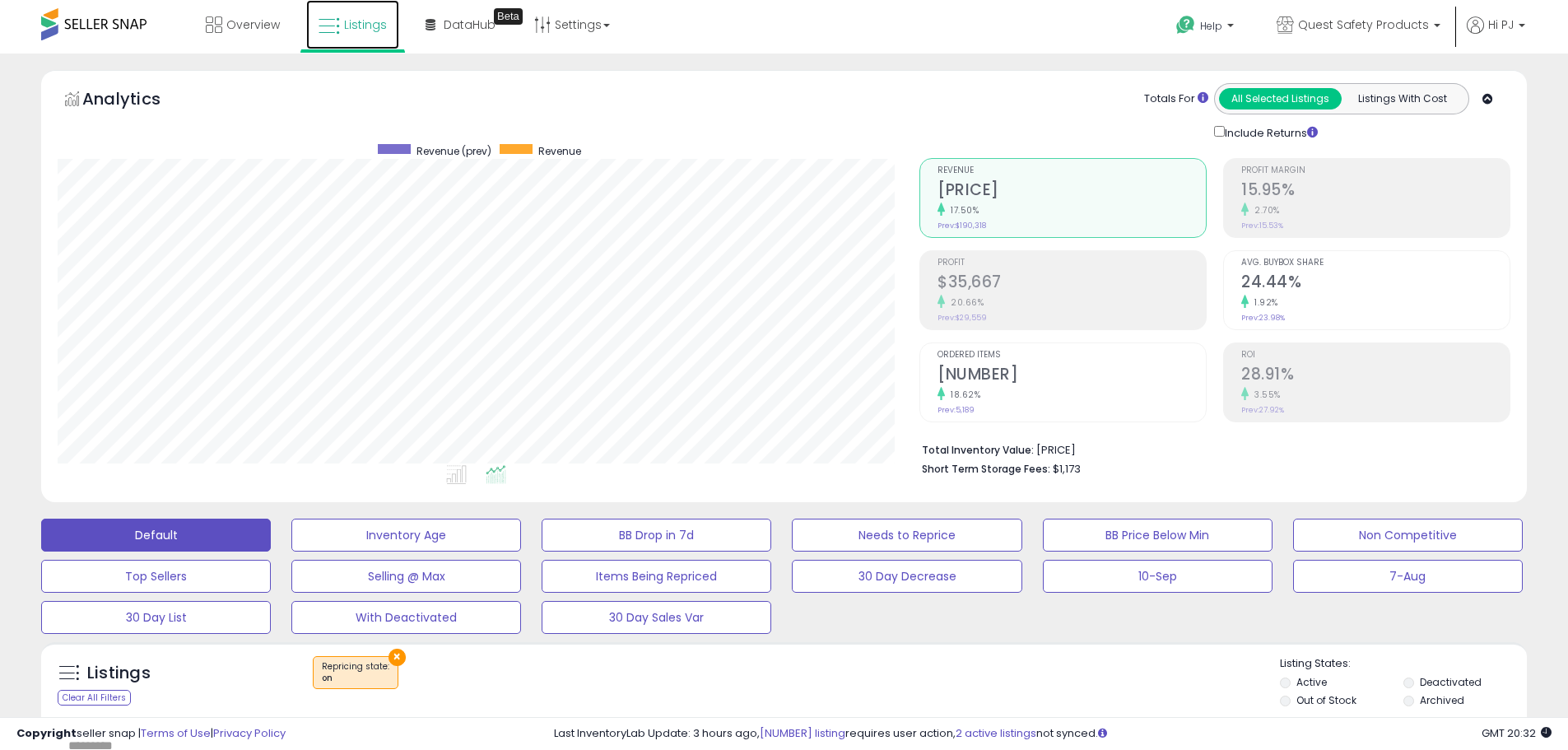 click at bounding box center (329, 26) 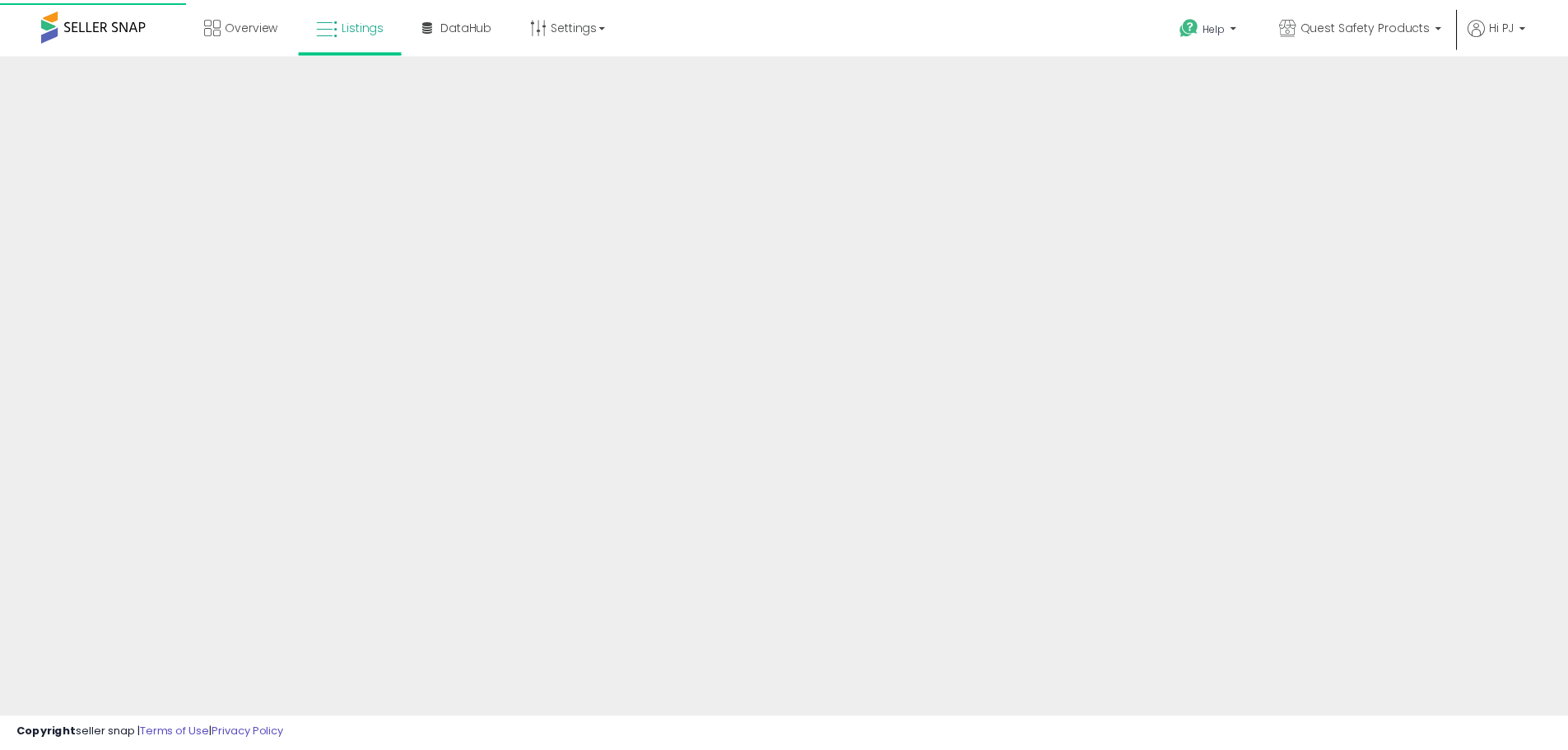 scroll, scrollTop: 0, scrollLeft: 0, axis: both 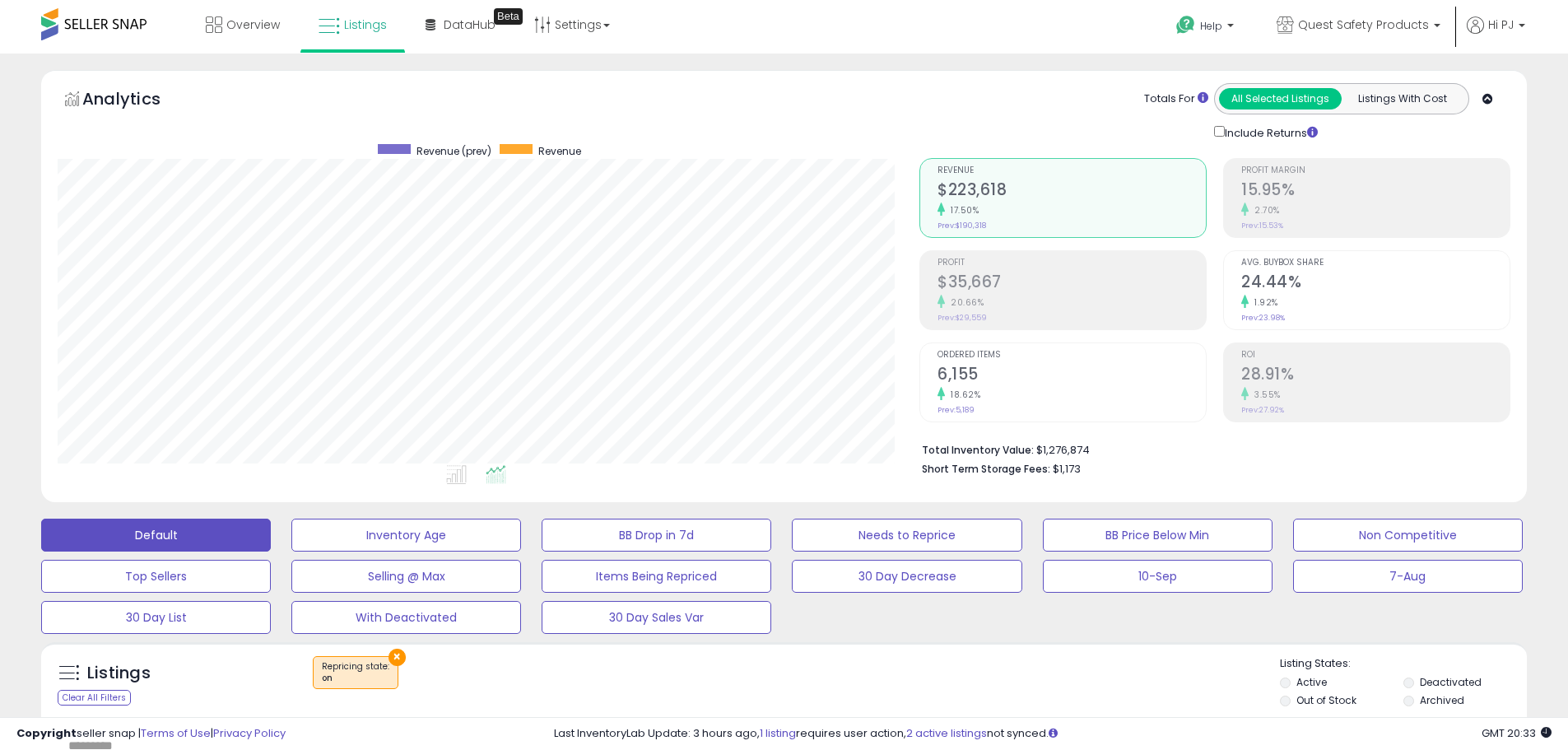 click on "×" at bounding box center (397, 657) 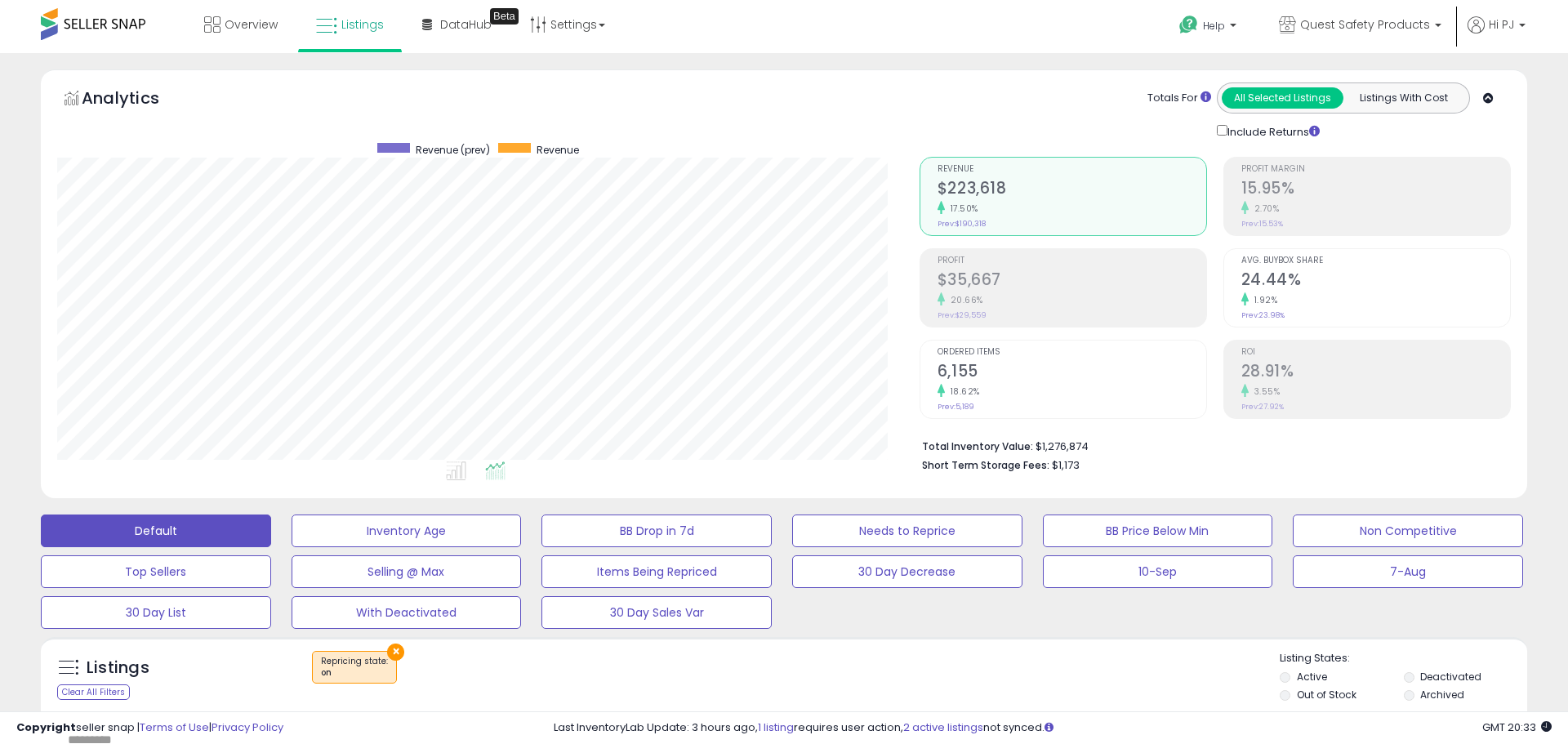 scroll, scrollTop: 816350, scrollLeft: 815804, axis: both 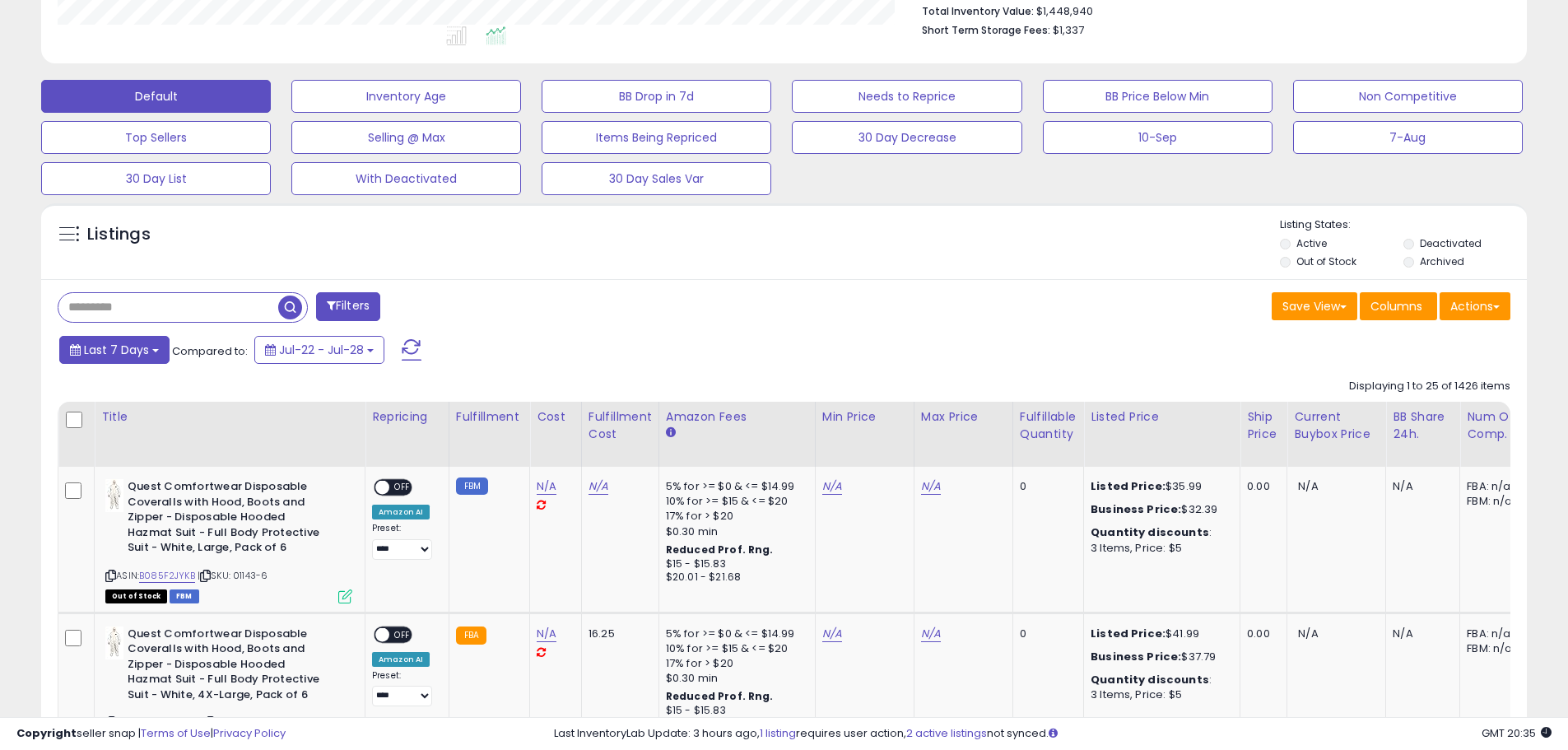 click on "Last 7 Days" at bounding box center (114, 350) 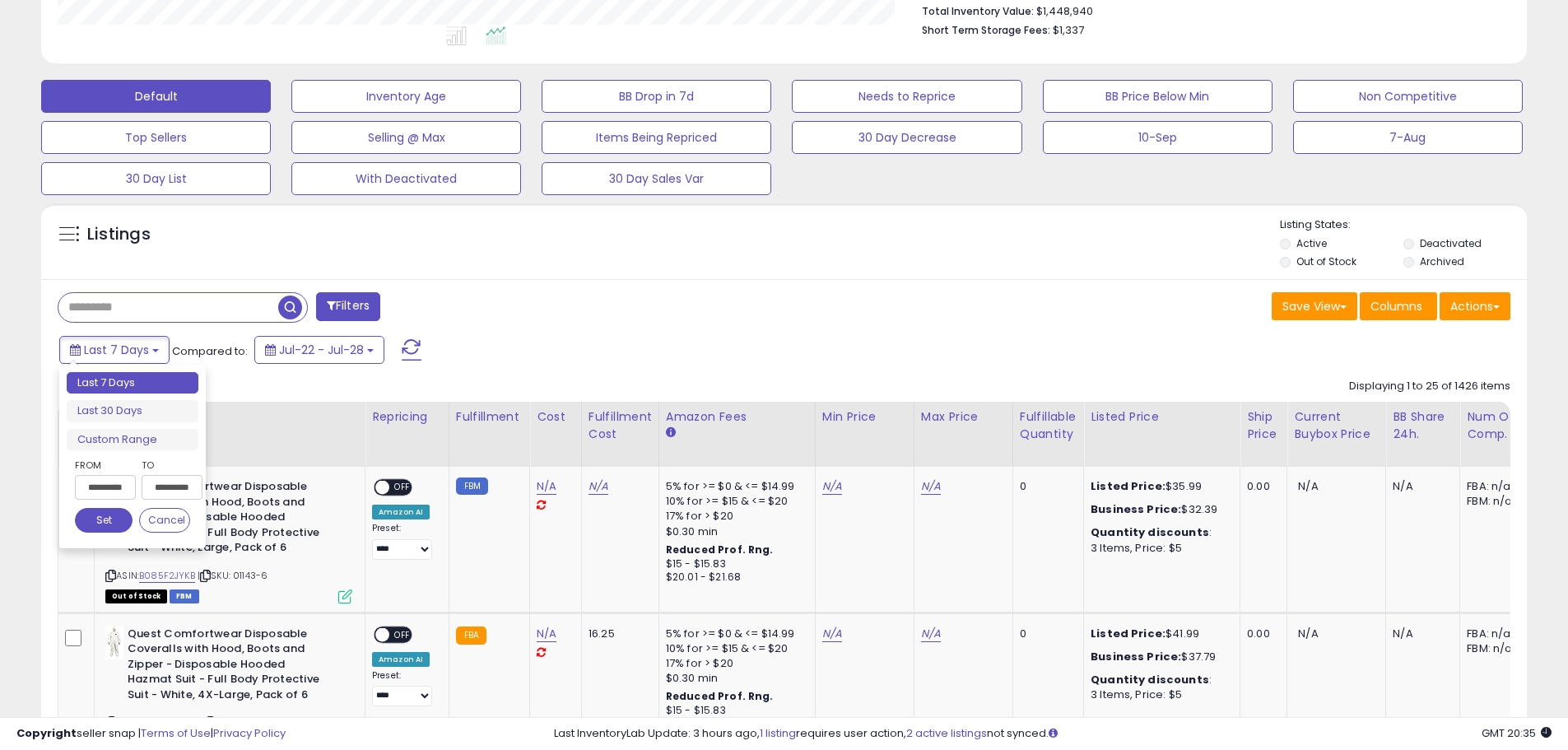 click on "**********" at bounding box center [105, 487] 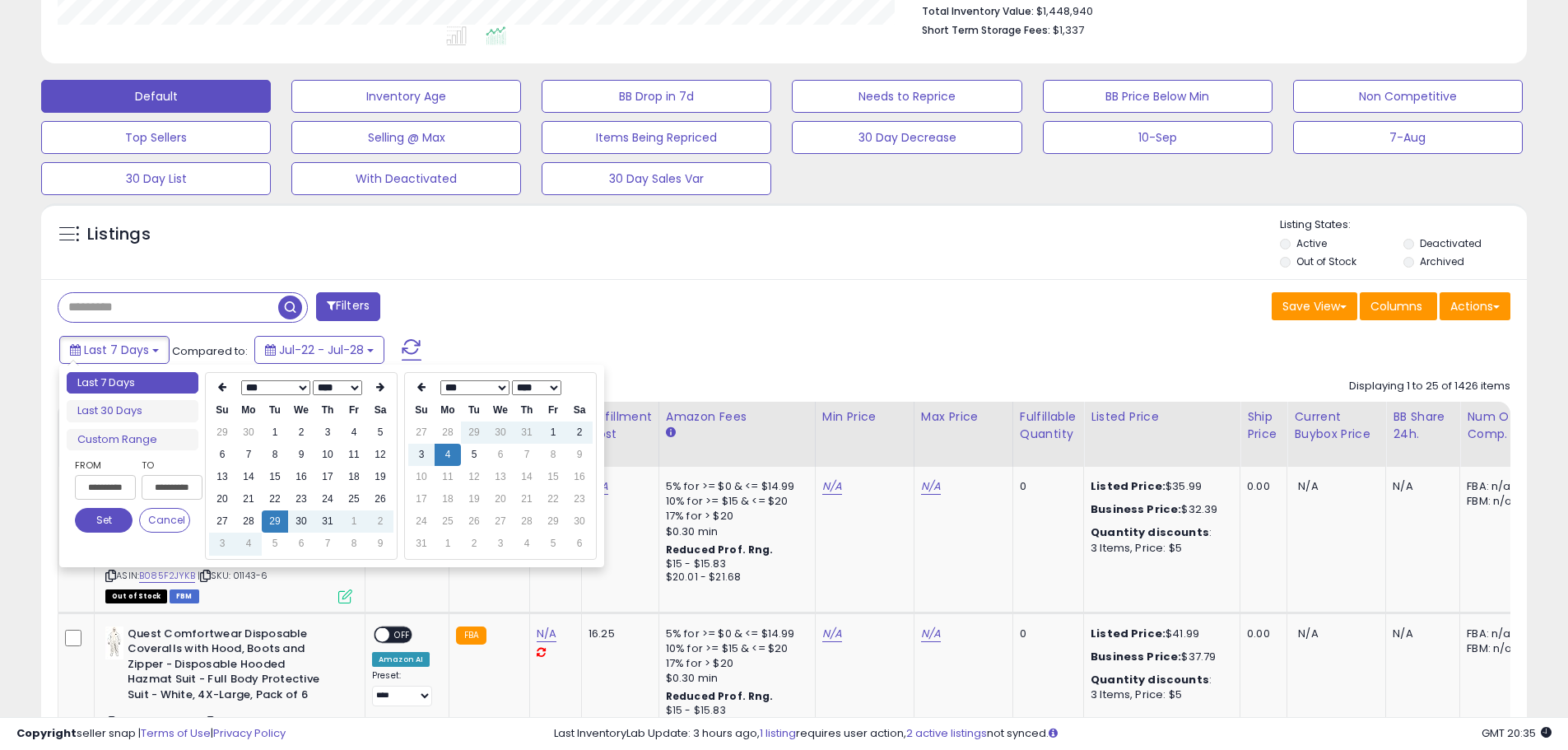 type on "**********" 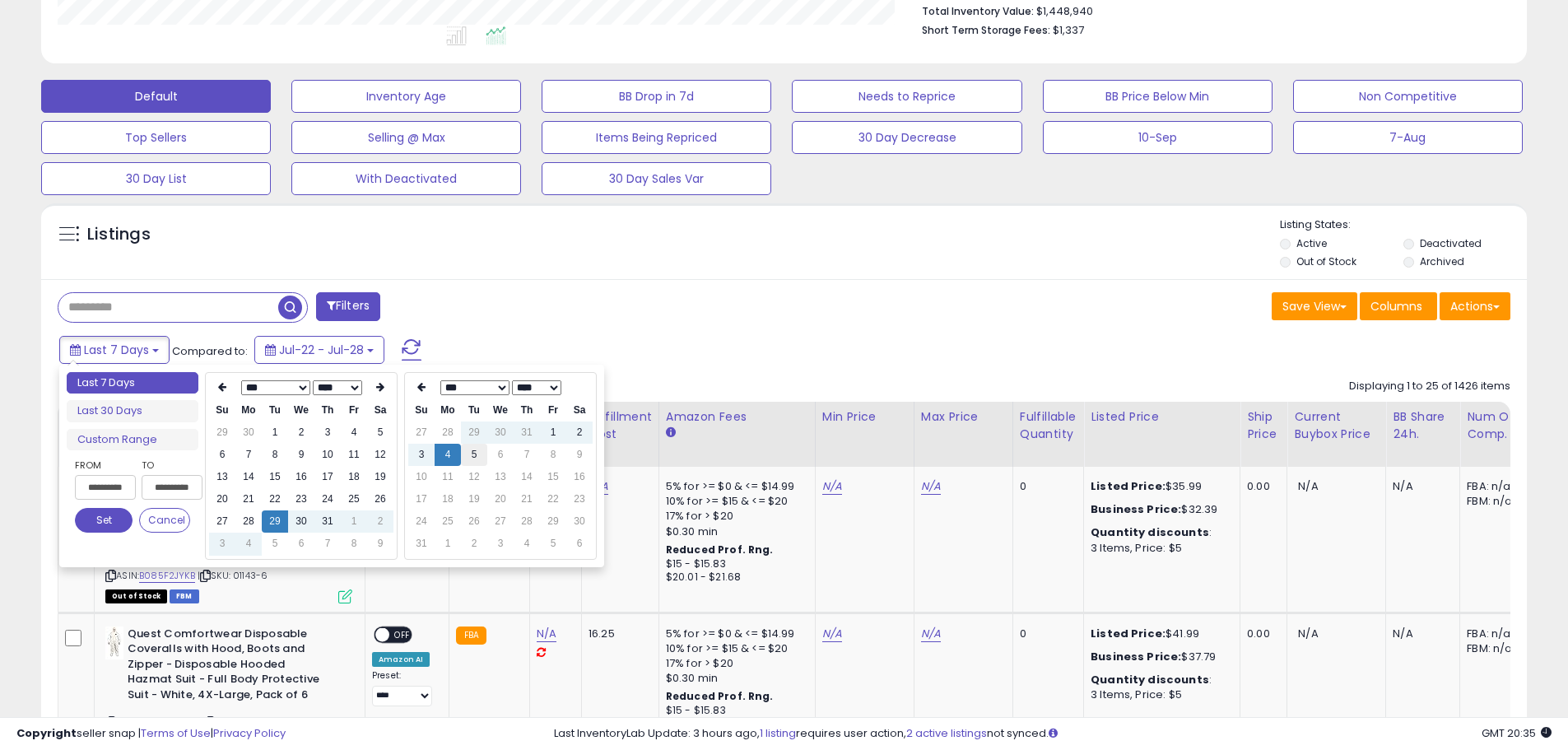 type on "**********" 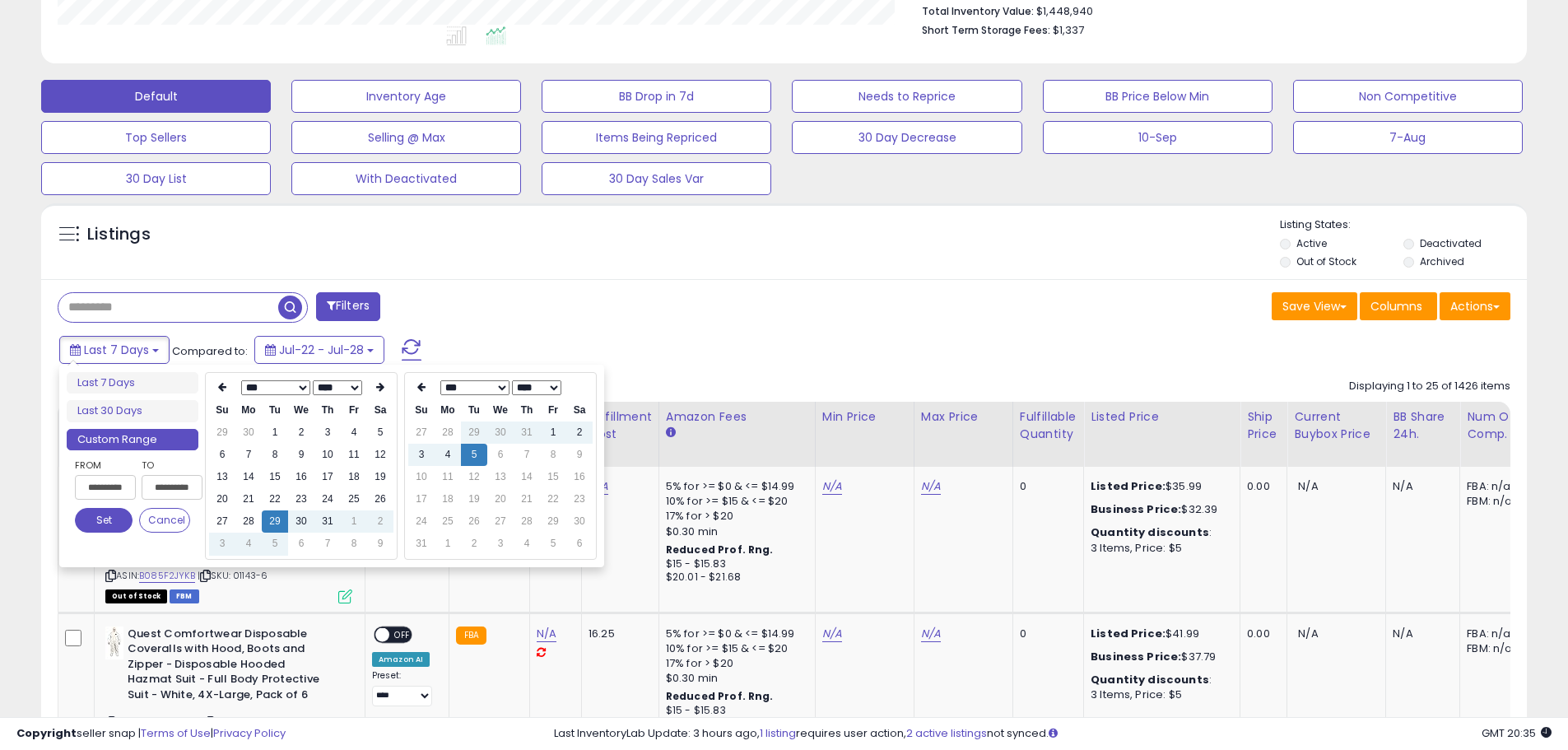 type on "**********" 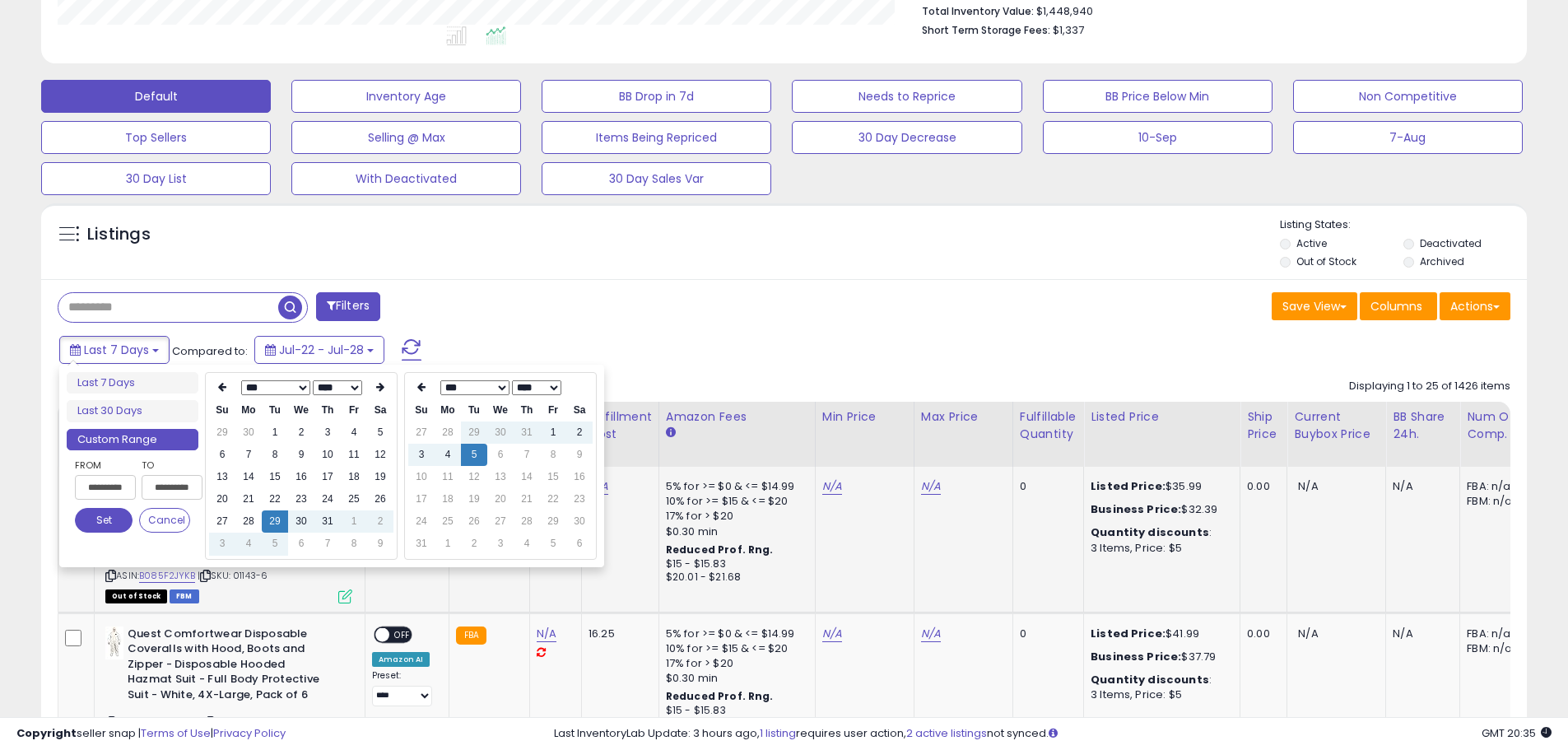 drag, startPoint x: 56, startPoint y: 524, endPoint x: 73, endPoint y: 521, distance: 17.262677 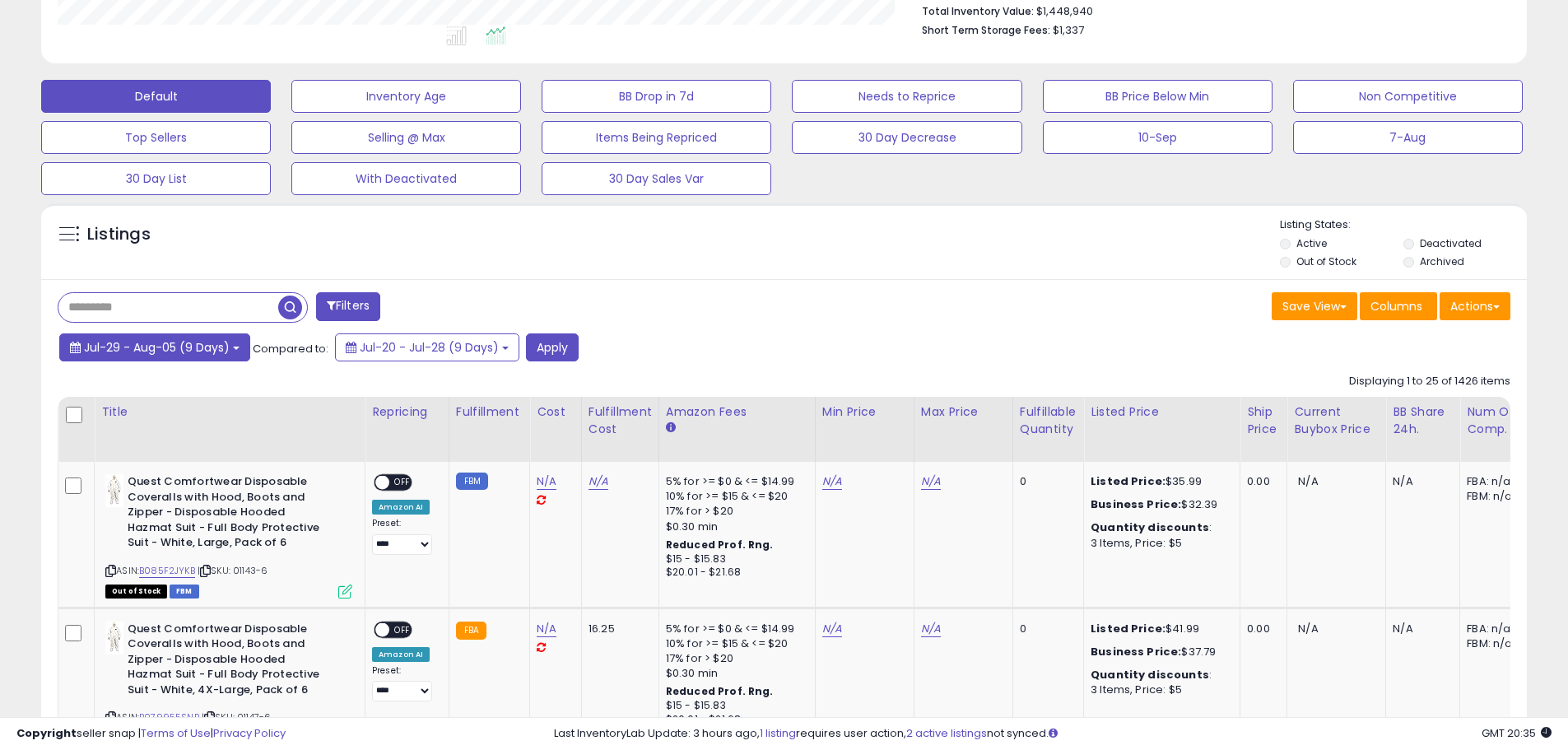 click on "Jul-29 - Aug-05 (9 Days)" at bounding box center [156, 347] 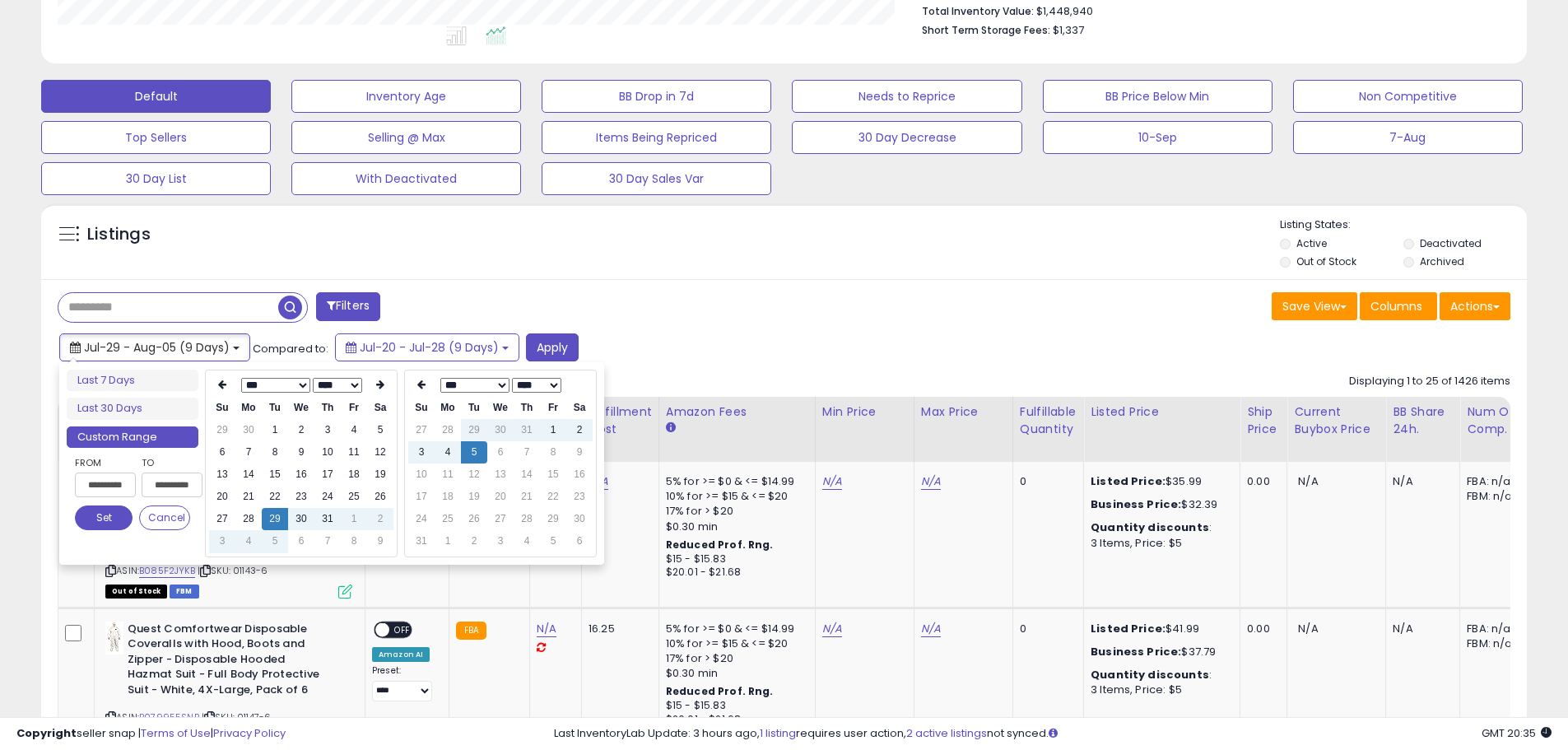 type on "**********" 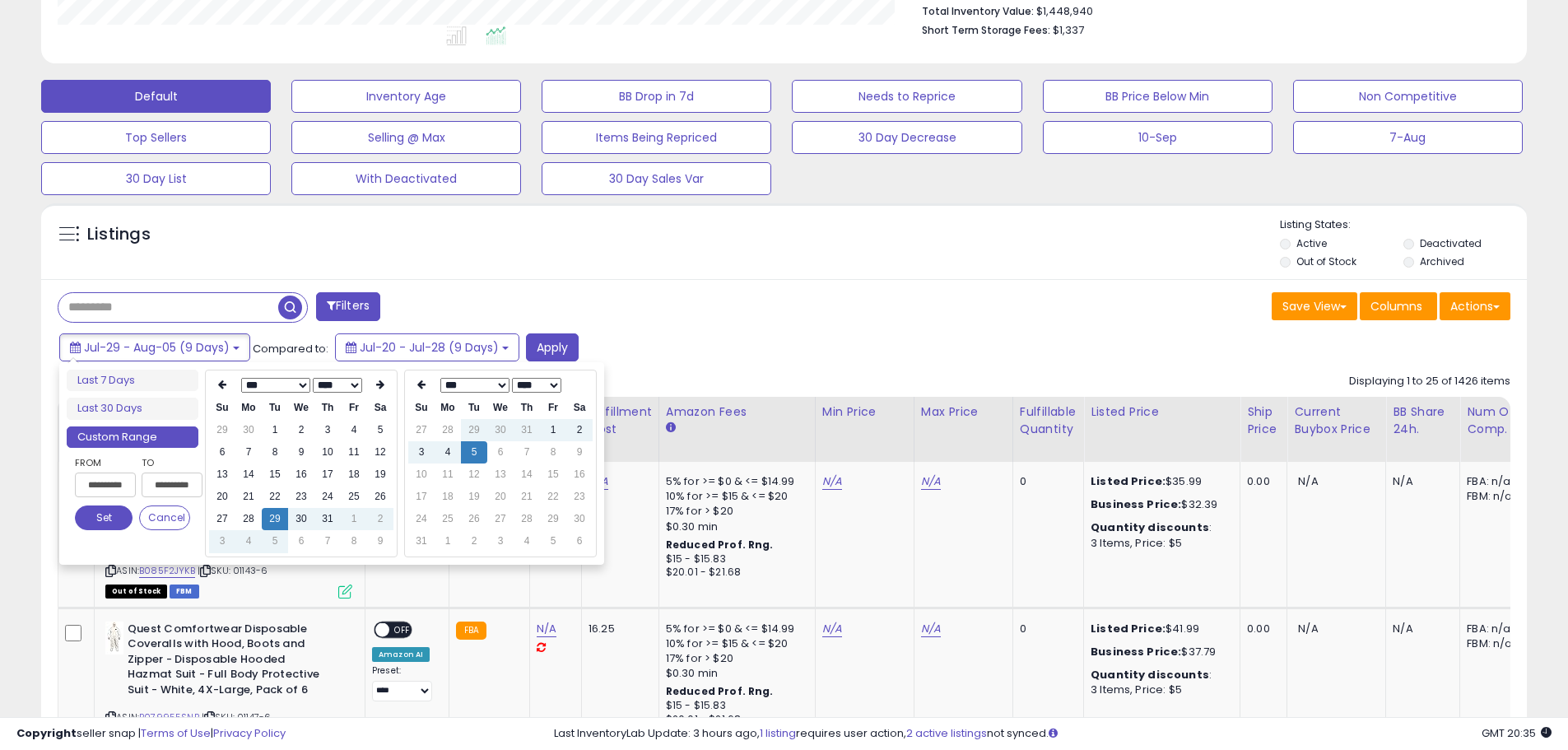 click on "5" at bounding box center [474, 452] 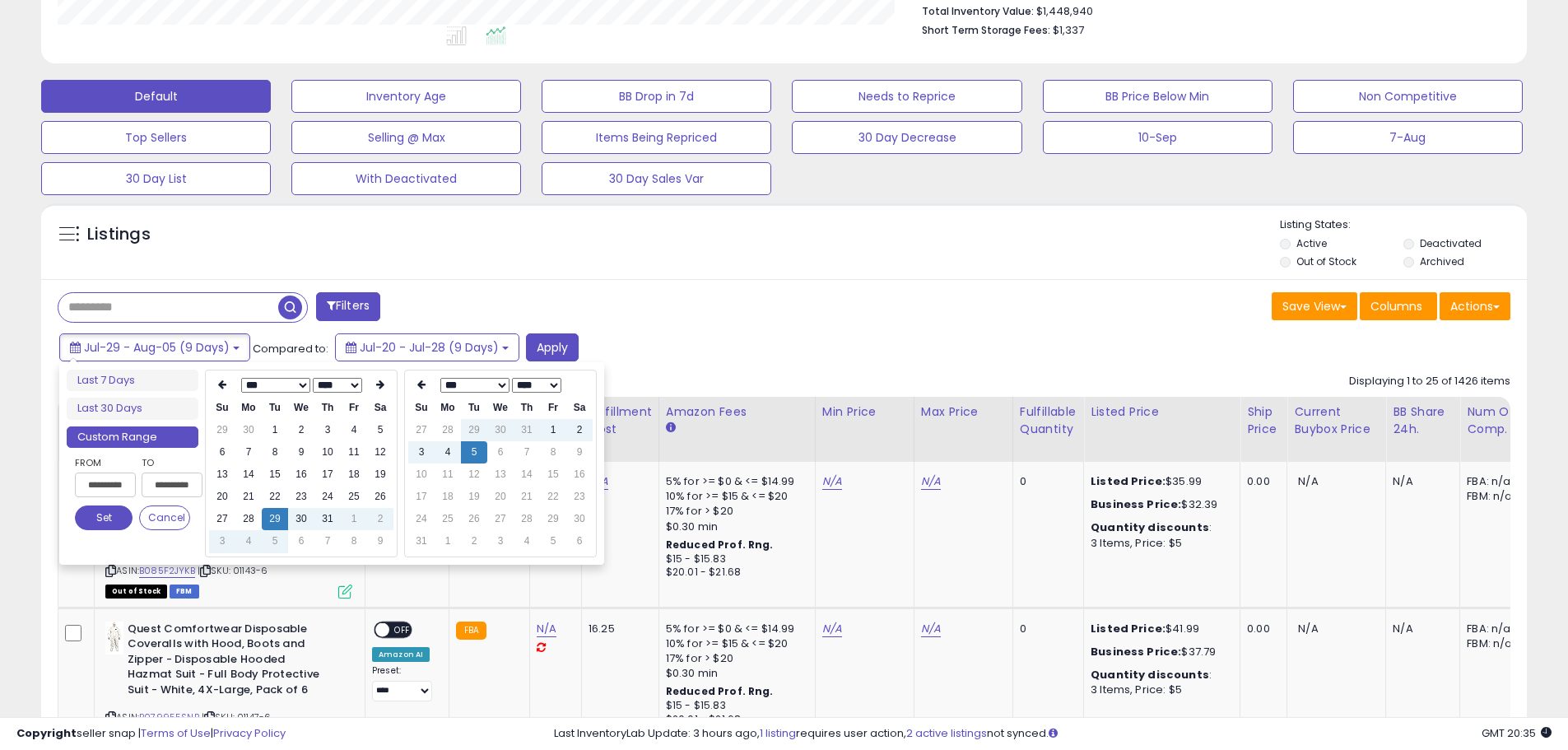 type on "**********" 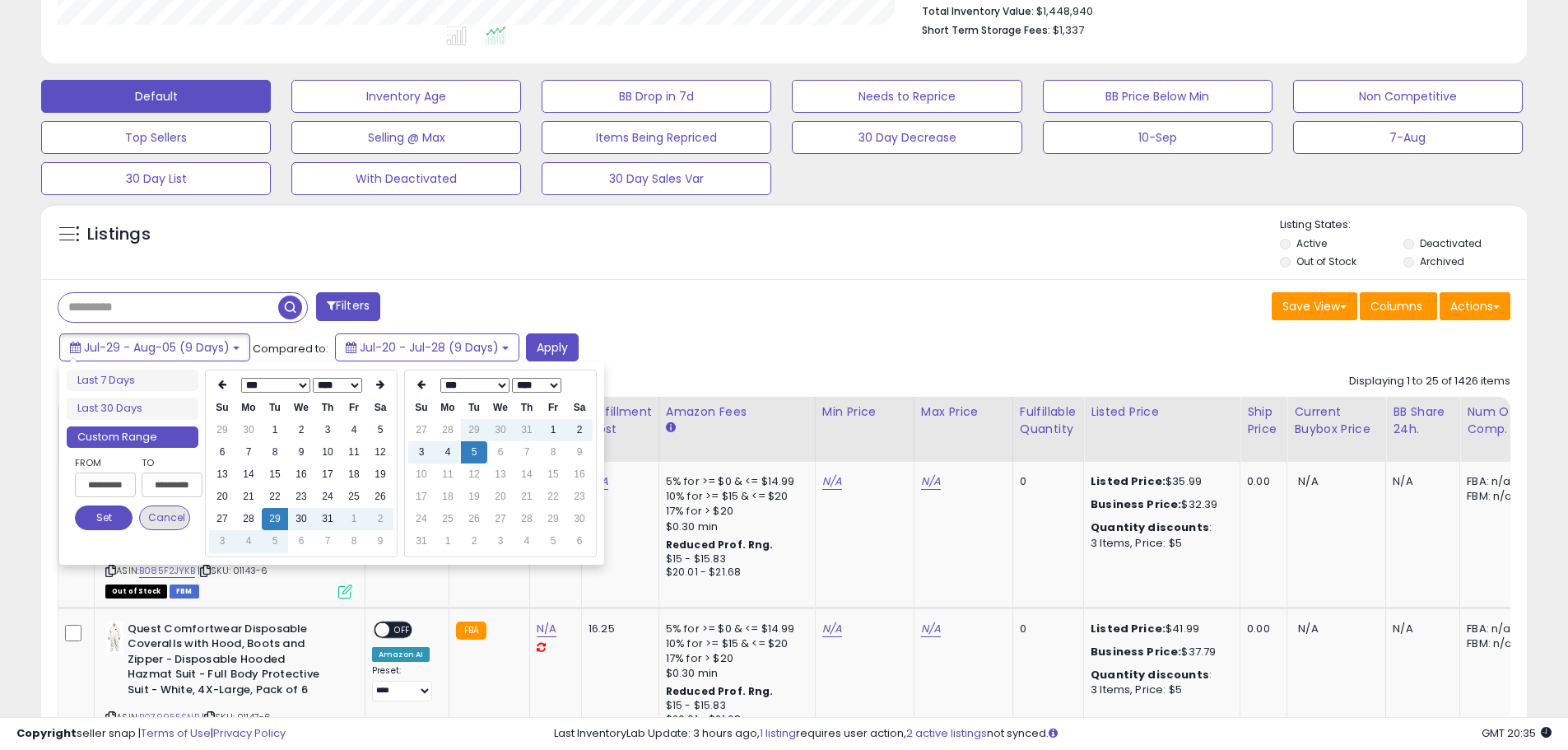 type on "**********" 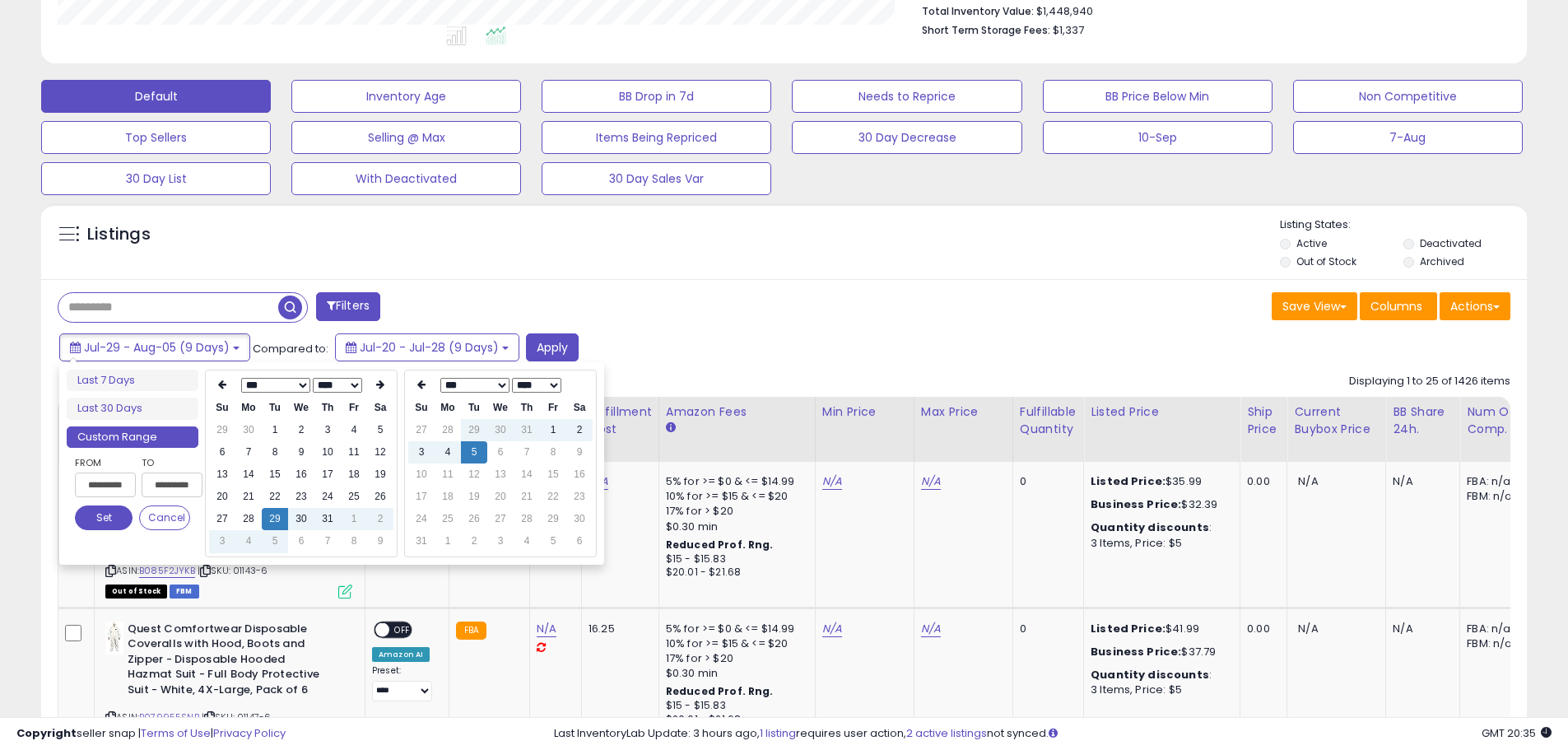 click on "Set" at bounding box center [104, 518] 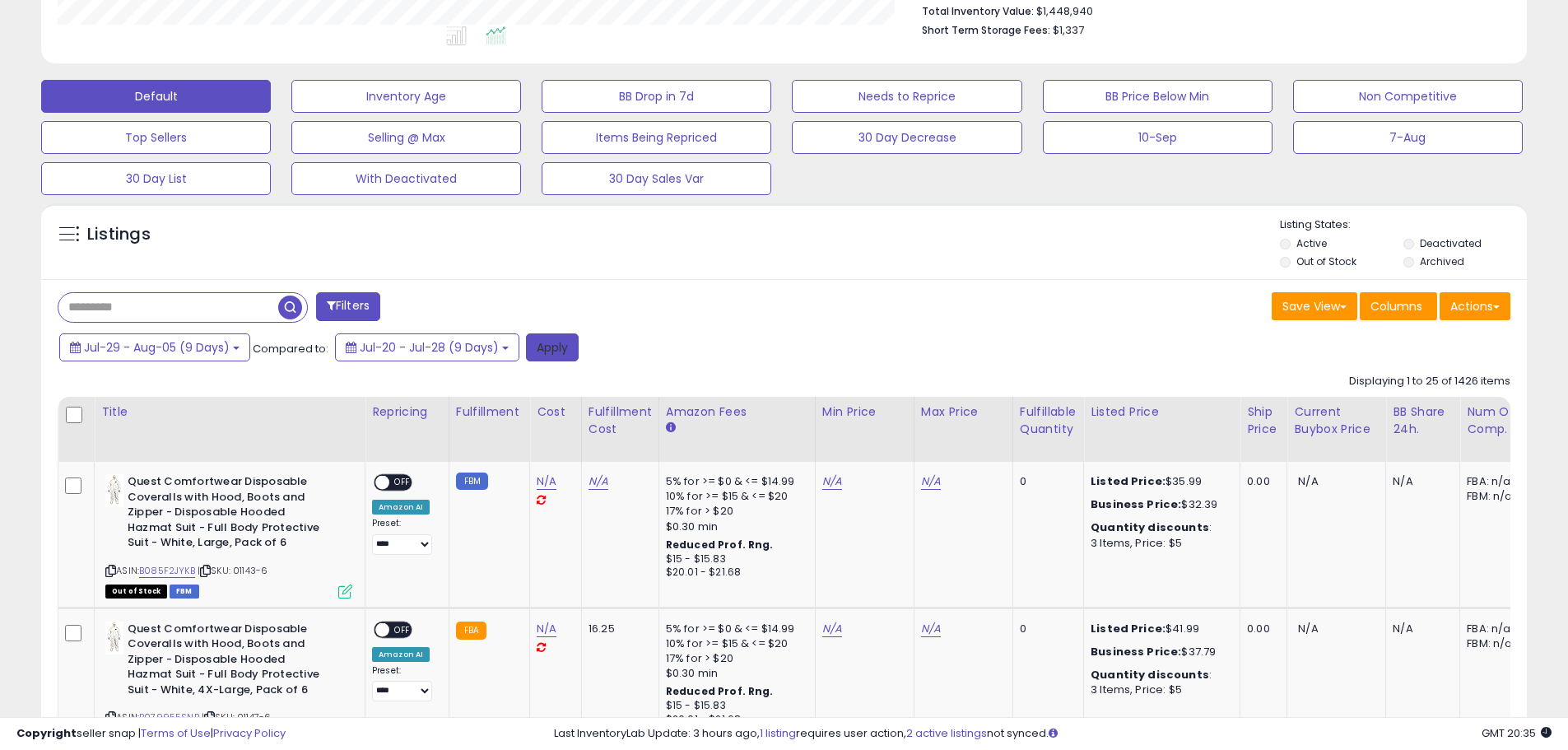 click on "Apply" at bounding box center (552, 347) 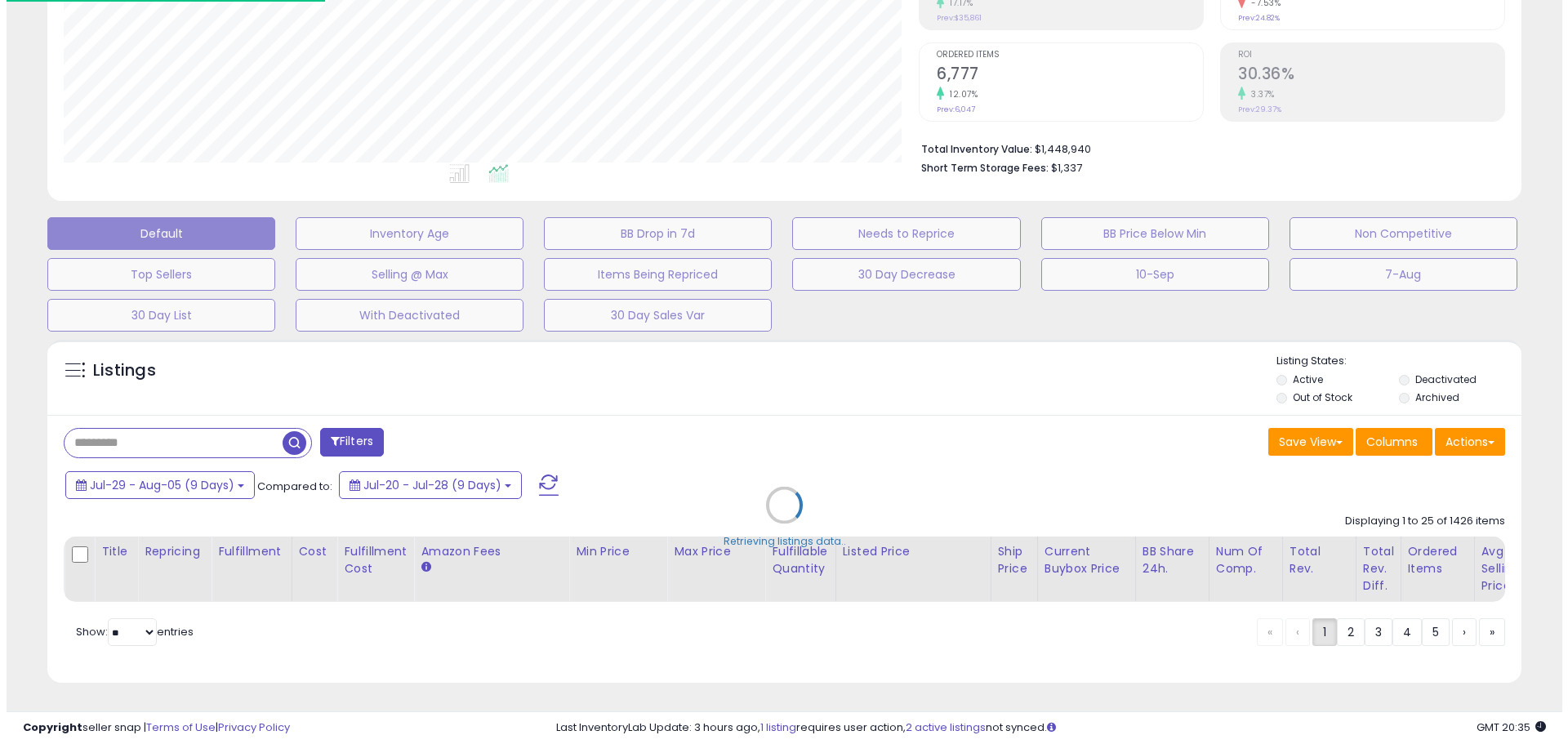 scroll, scrollTop: 310, scrollLeft: 0, axis: vertical 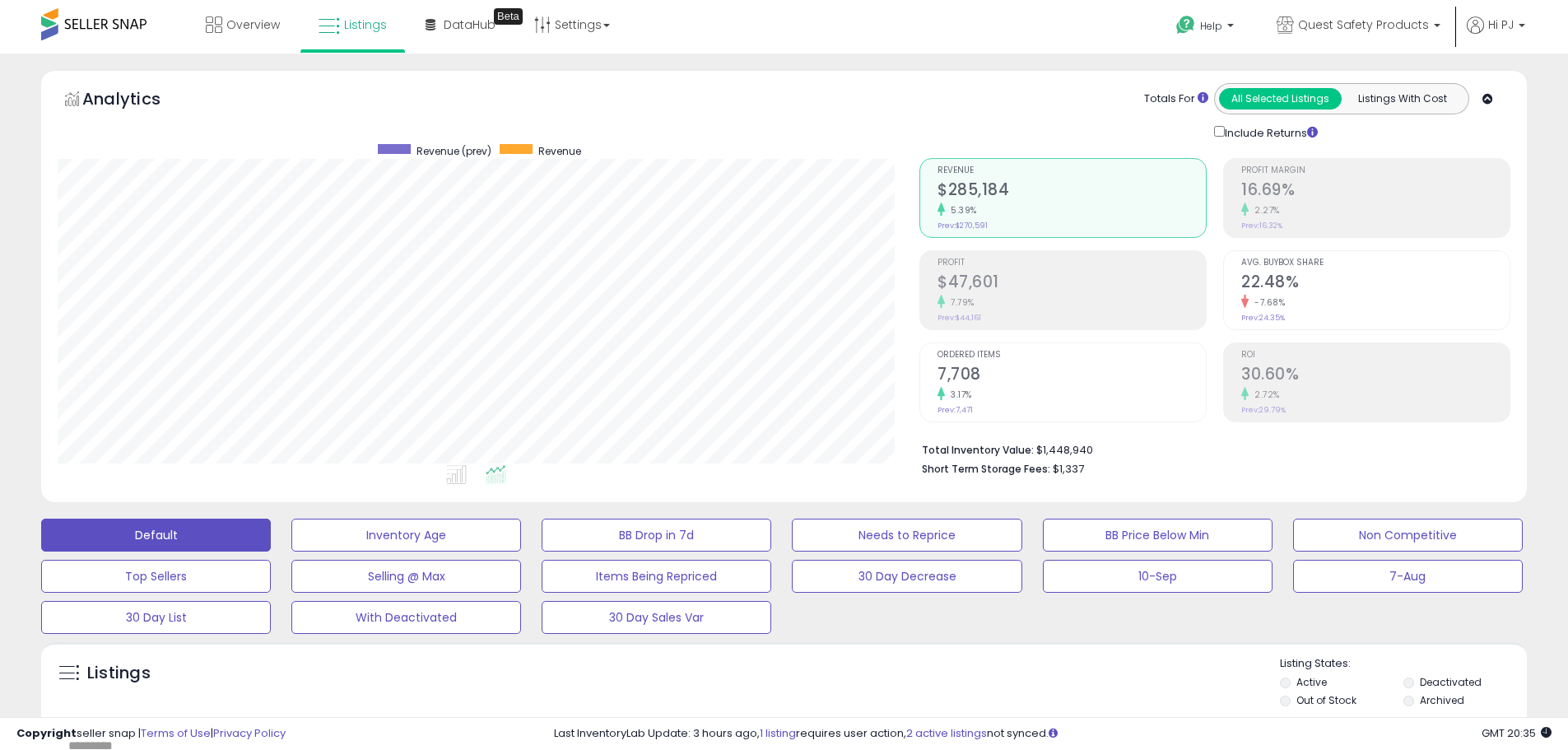click on "$47,601" at bounding box center [1072, 283] 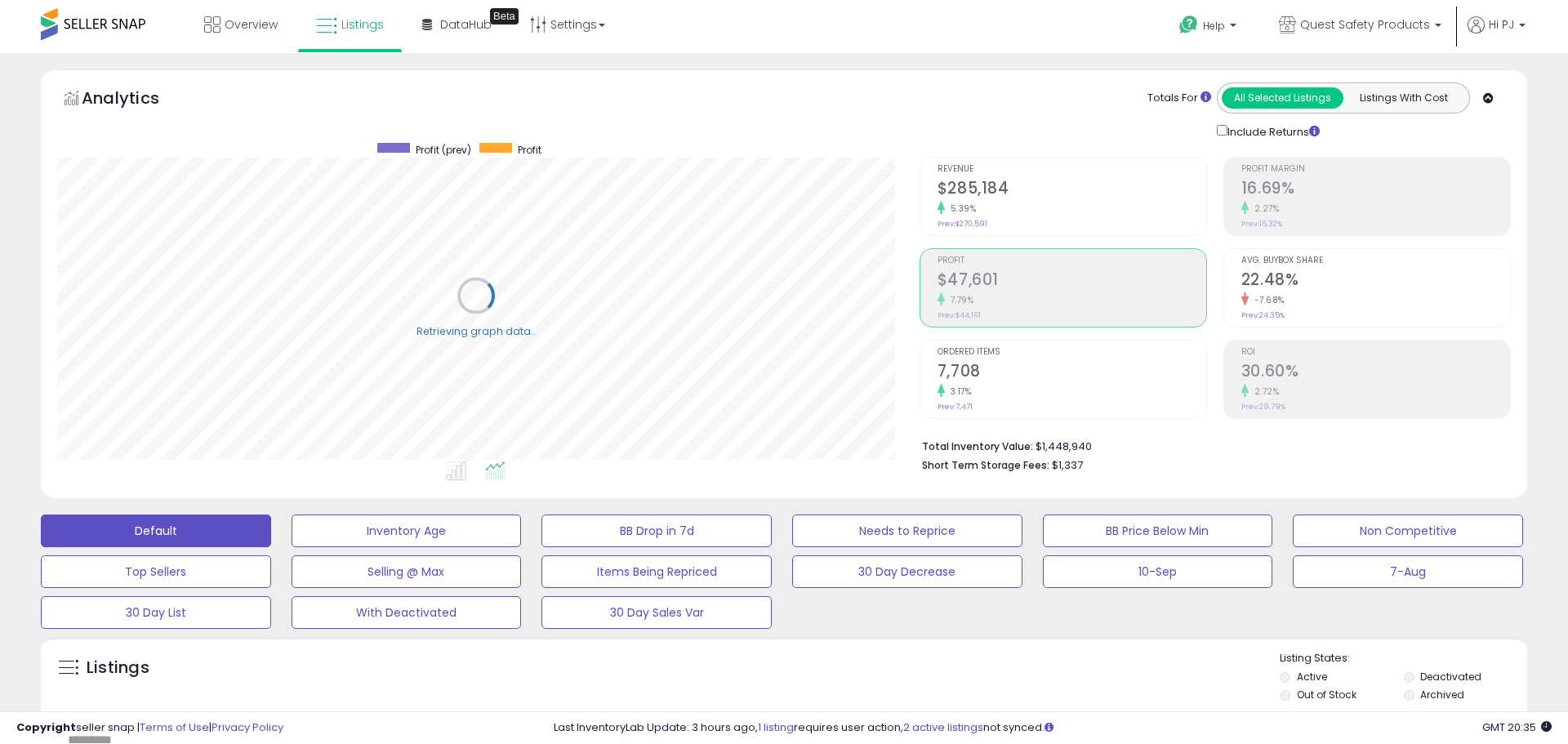 scroll, scrollTop: 816350, scrollLeft: 815804, axis: both 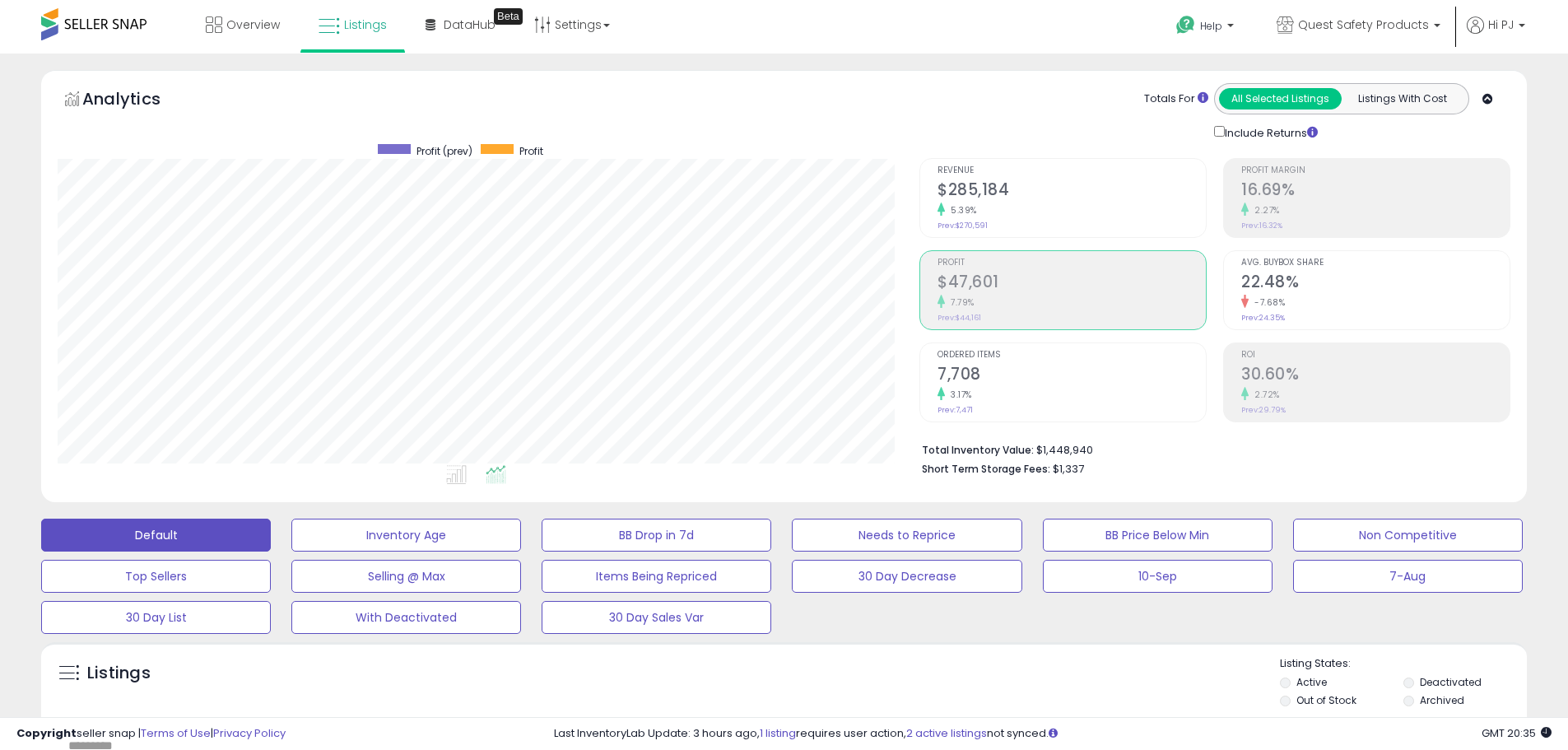 click on "16.69%" at bounding box center (1375, 191) 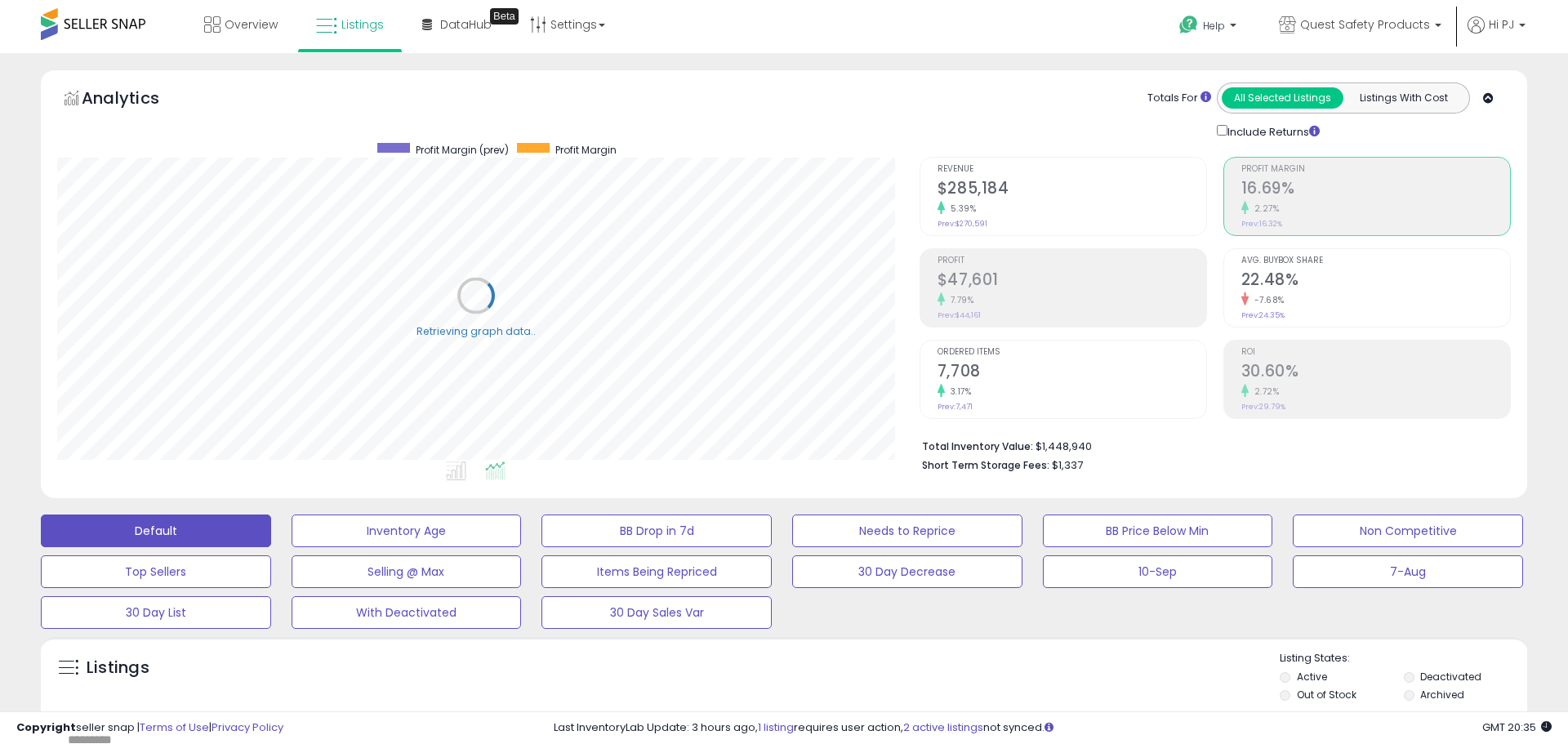 scroll, scrollTop: 816350, scrollLeft: 815804, axis: both 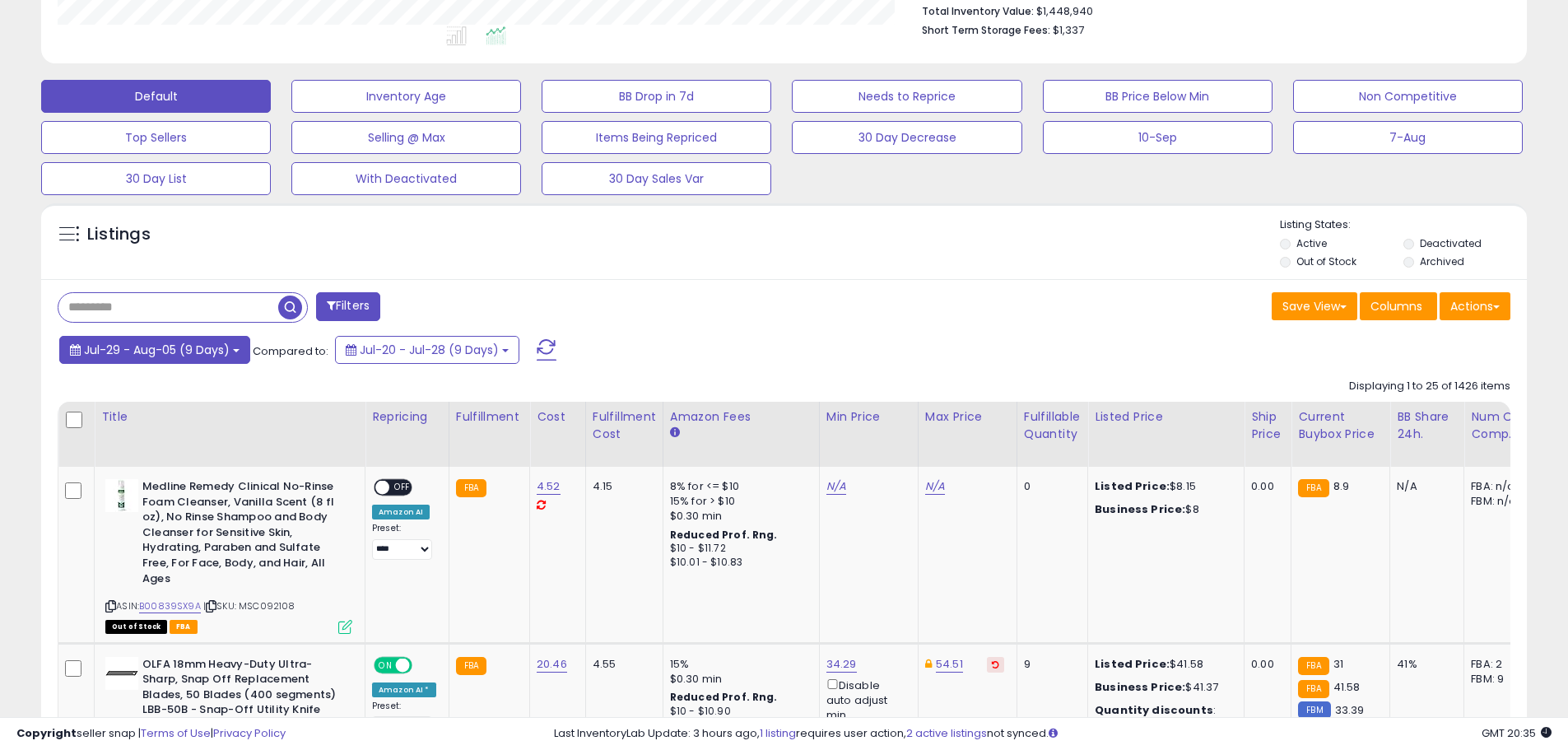 click on "Jul-29 - Aug-05 (9 Days)" at bounding box center (156, 350) 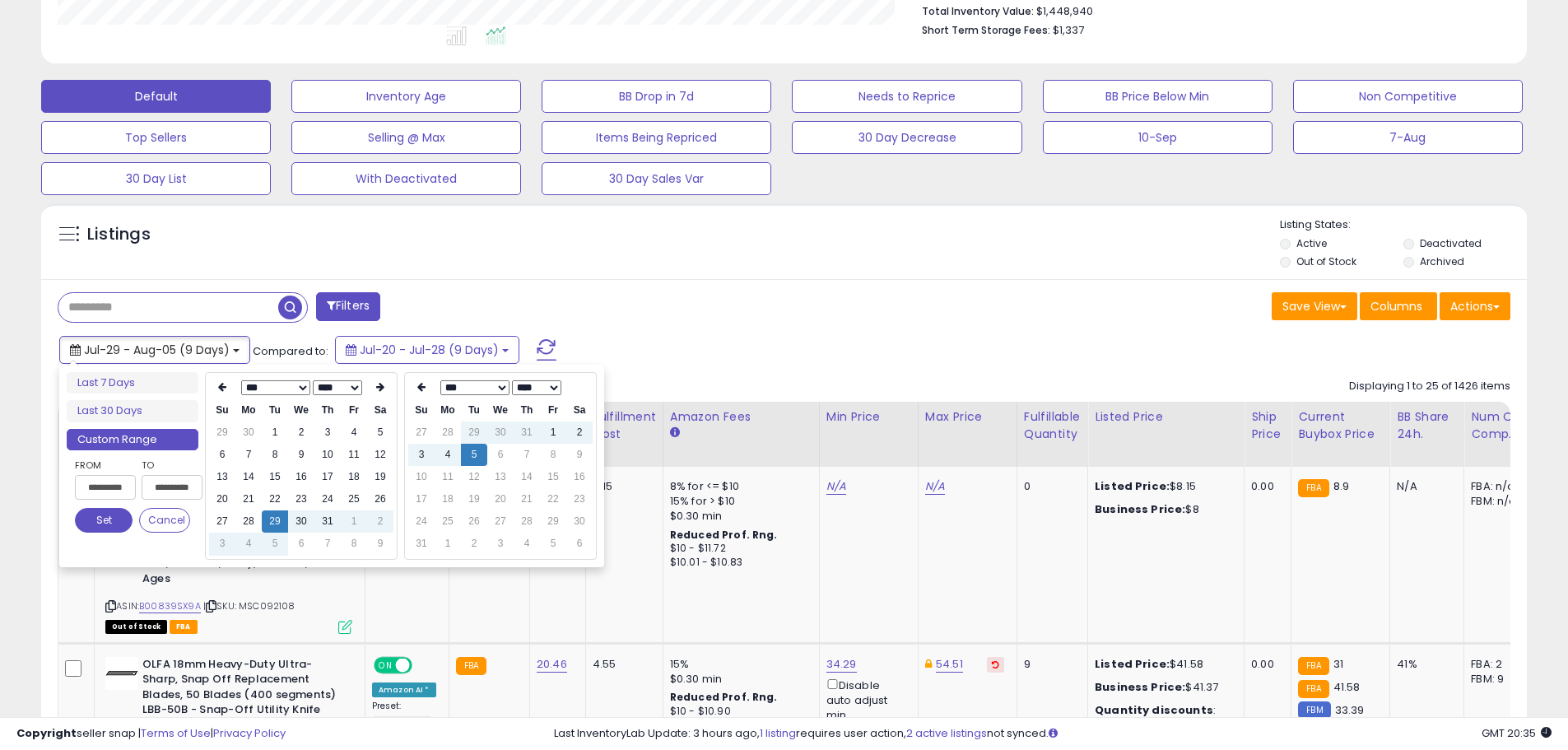 type on "**********" 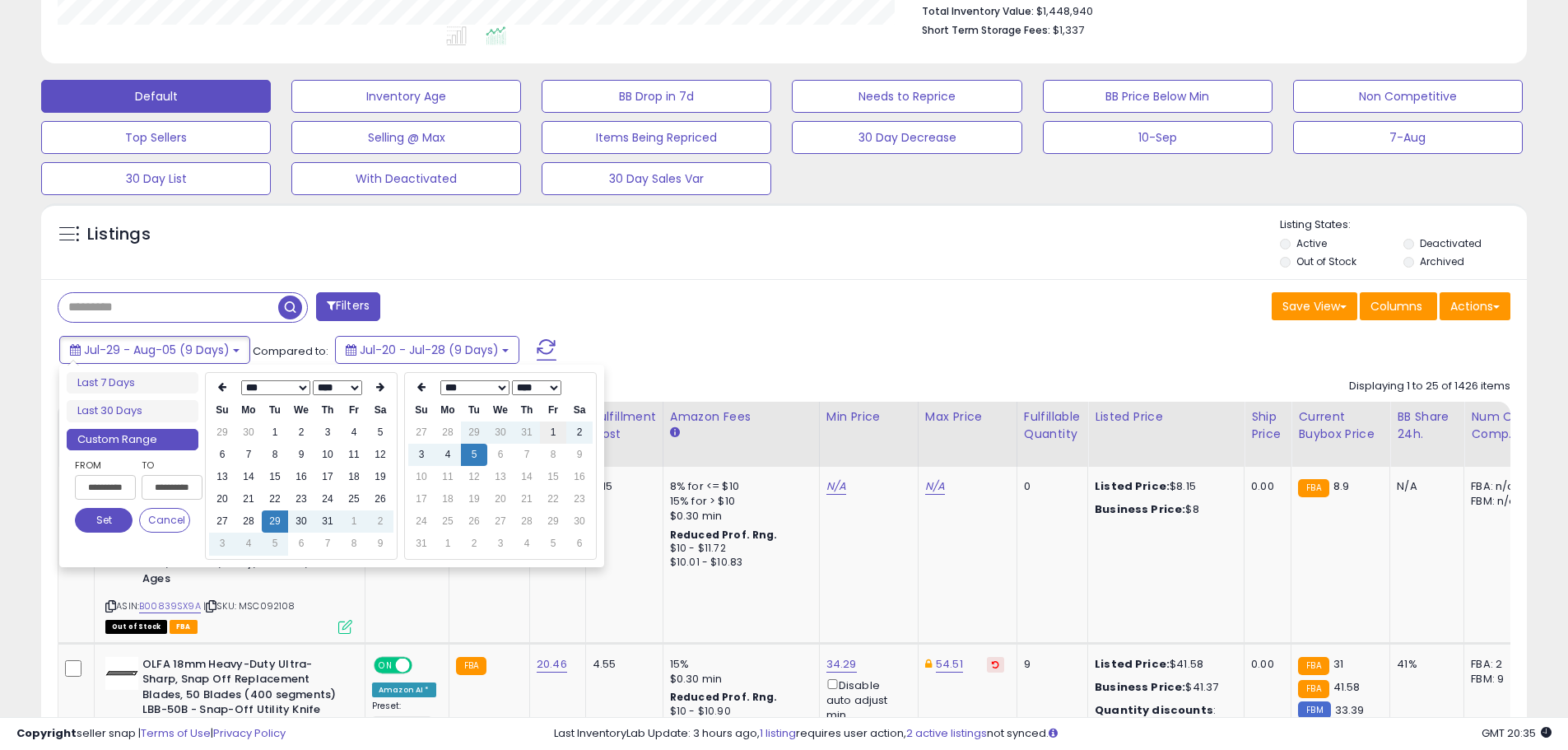 click on "1" at bounding box center [553, 432] 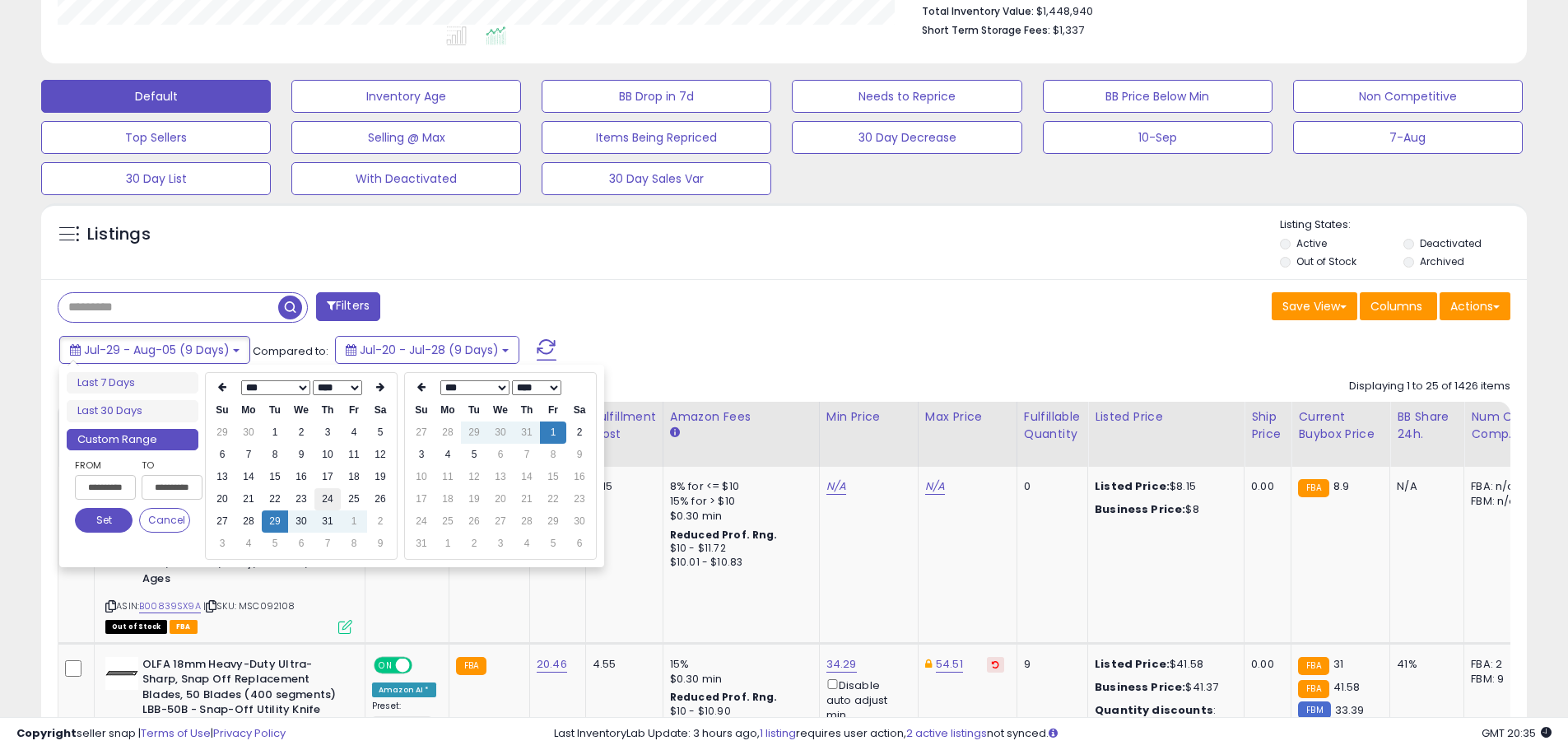 type on "**********" 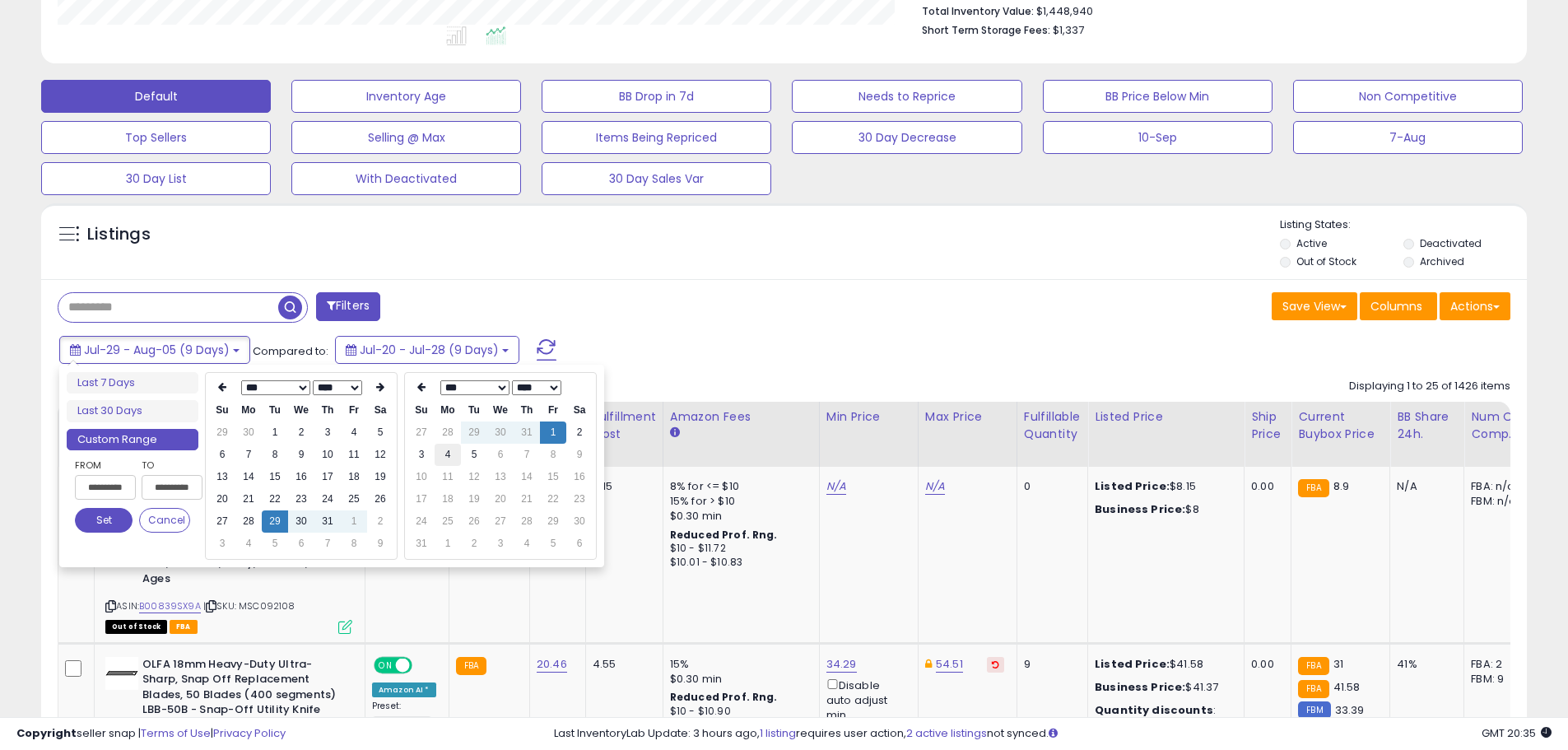 type on "**********" 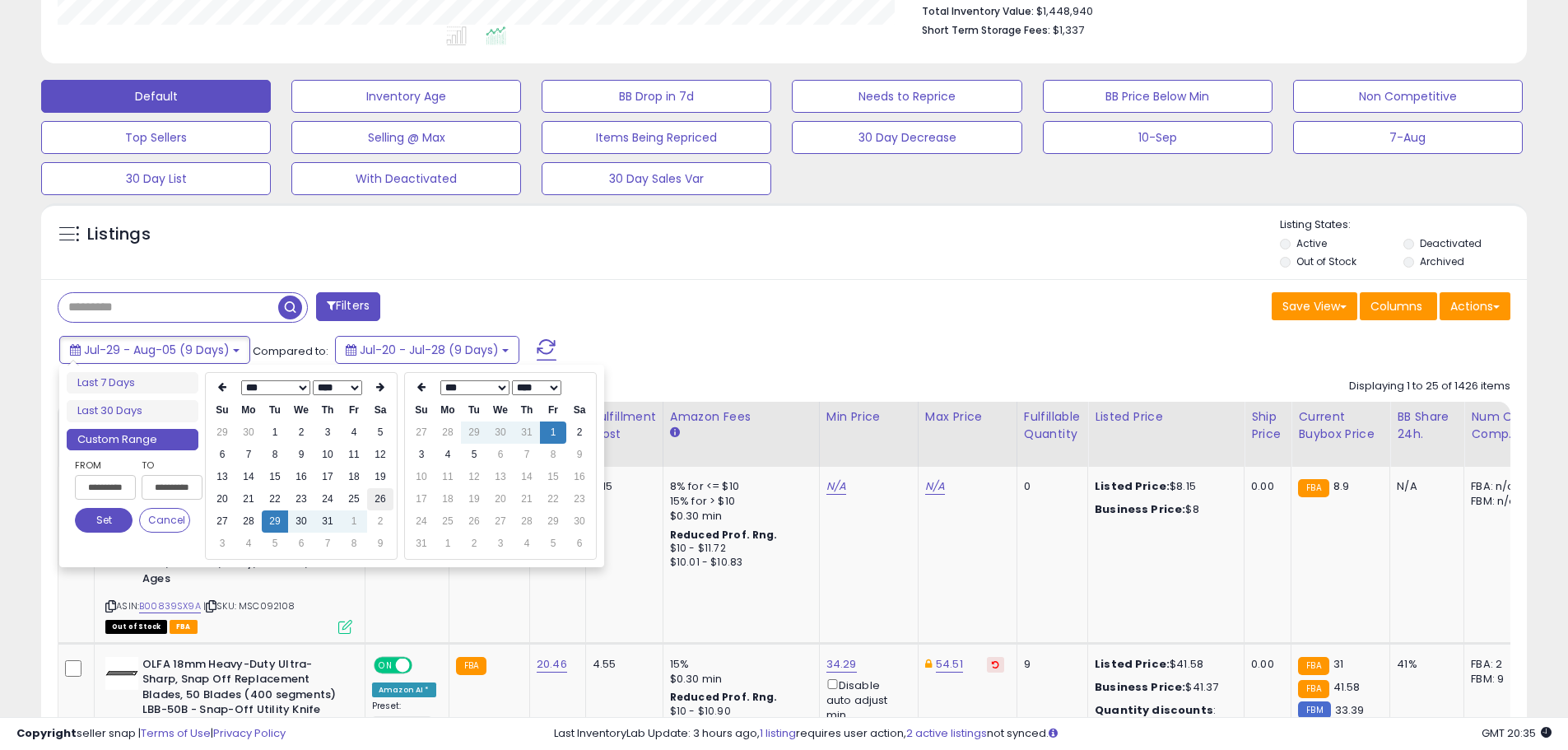 type on "**********" 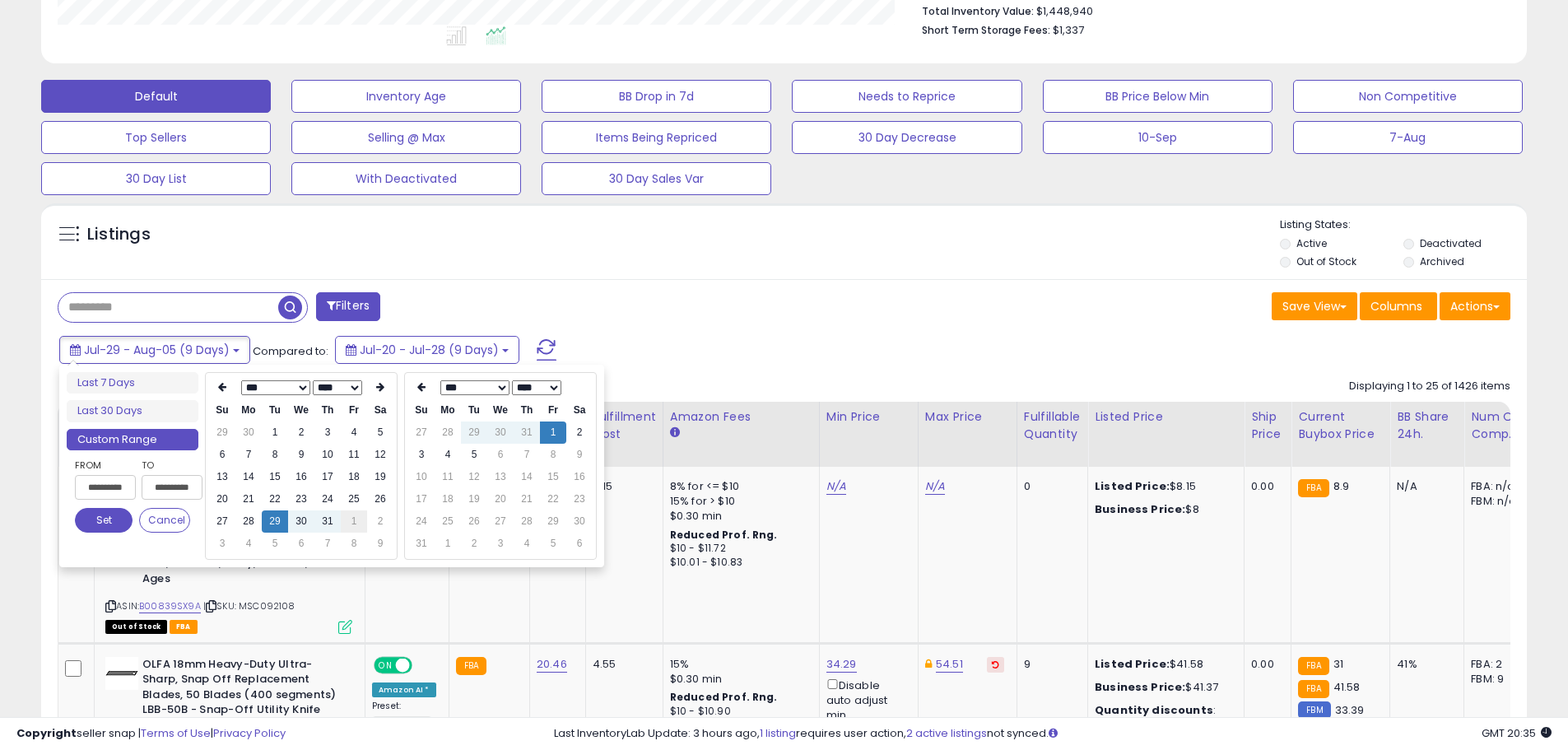 type on "**********" 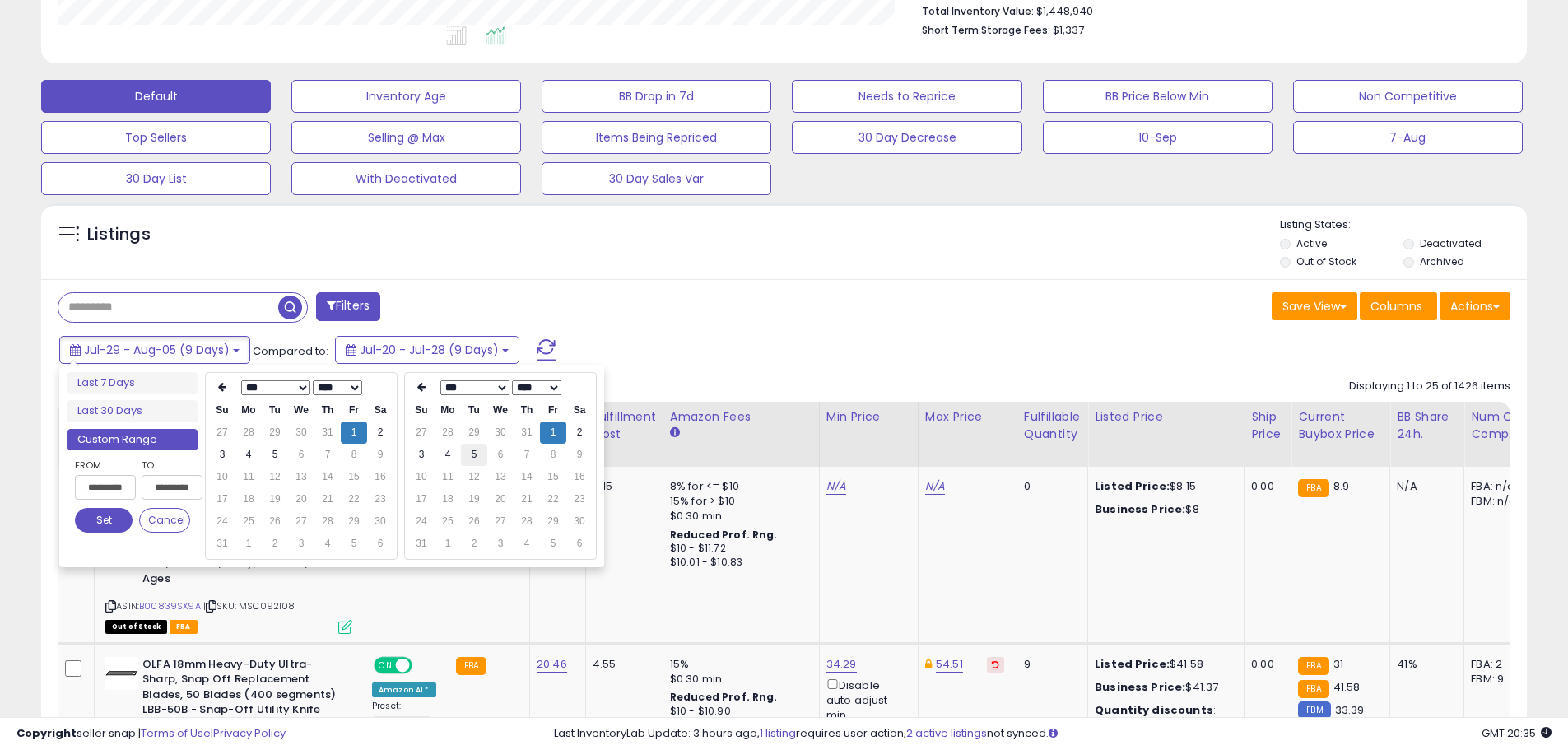click on "5" at bounding box center [474, 454] 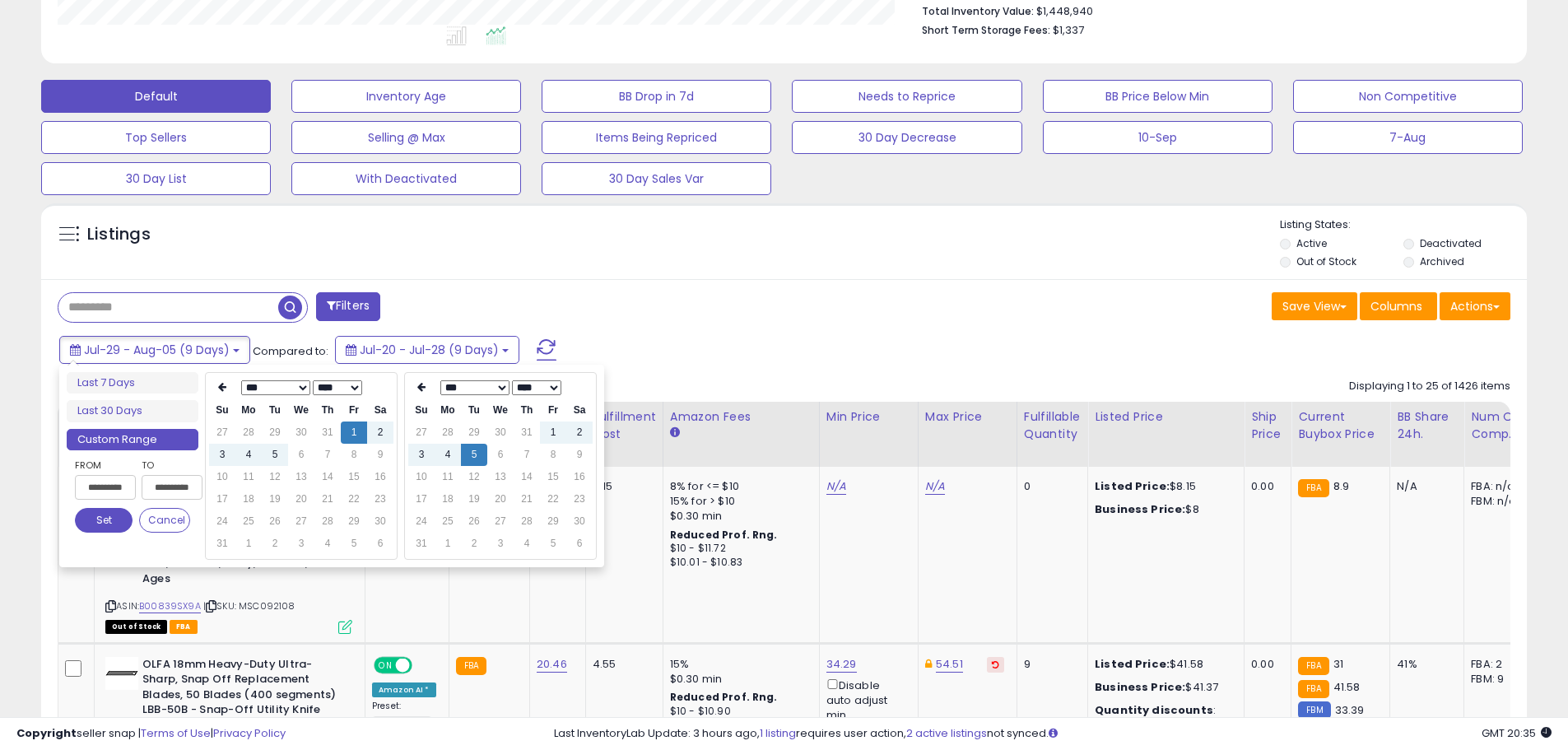click on "Set" at bounding box center [104, 520] 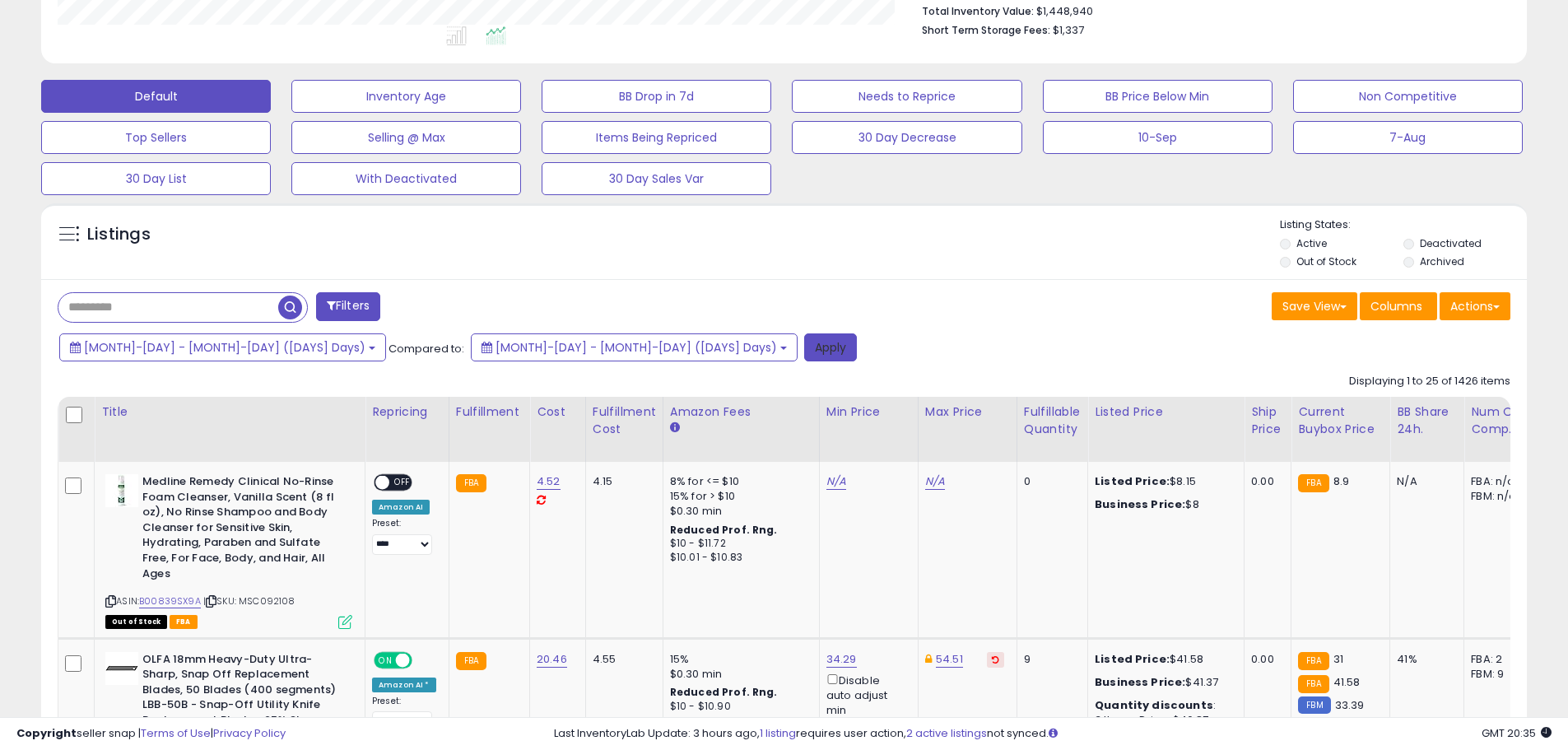 click on "Apply" at bounding box center (831, 347) 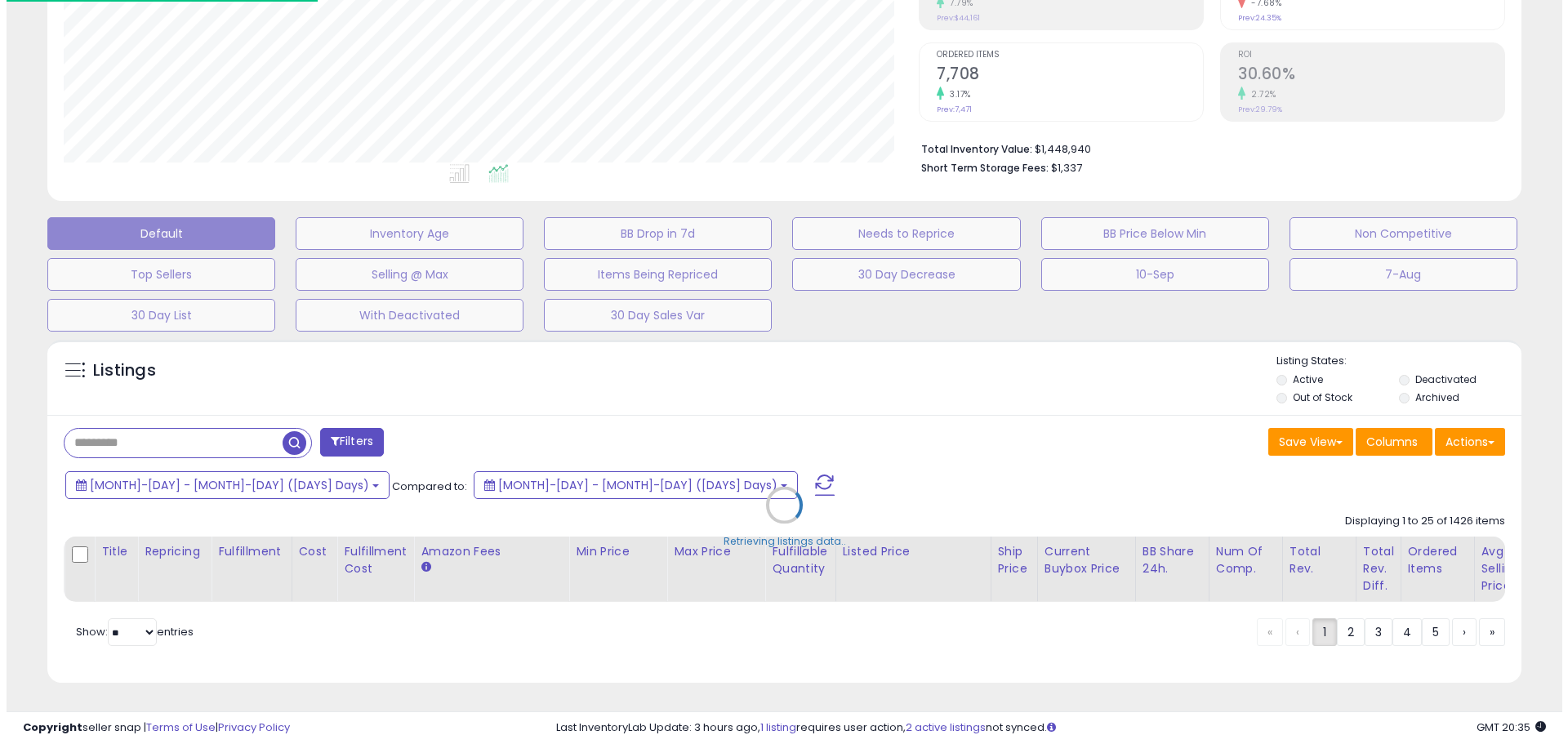 scroll, scrollTop: 310, scrollLeft: 0, axis: vertical 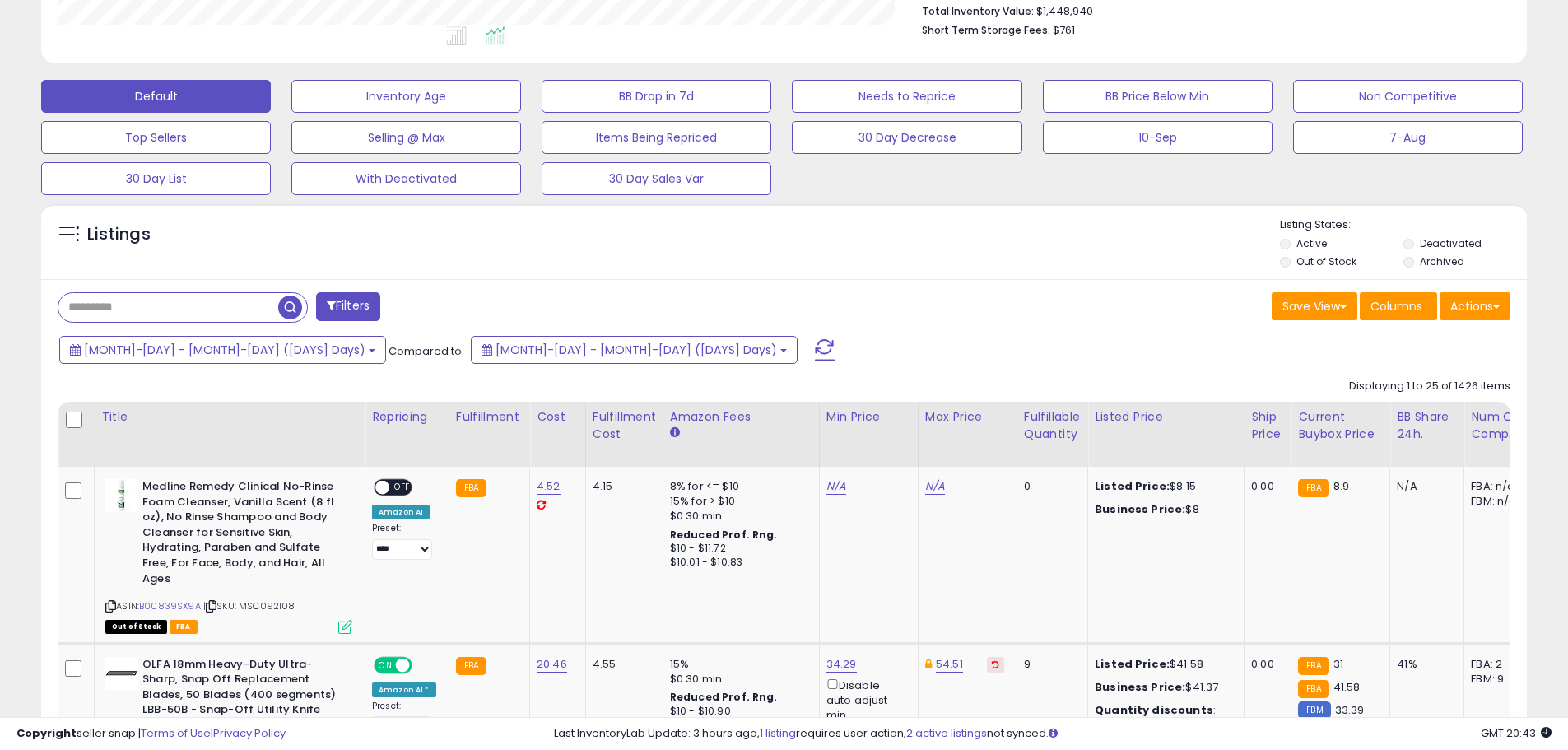 click at bounding box center (168, 307) 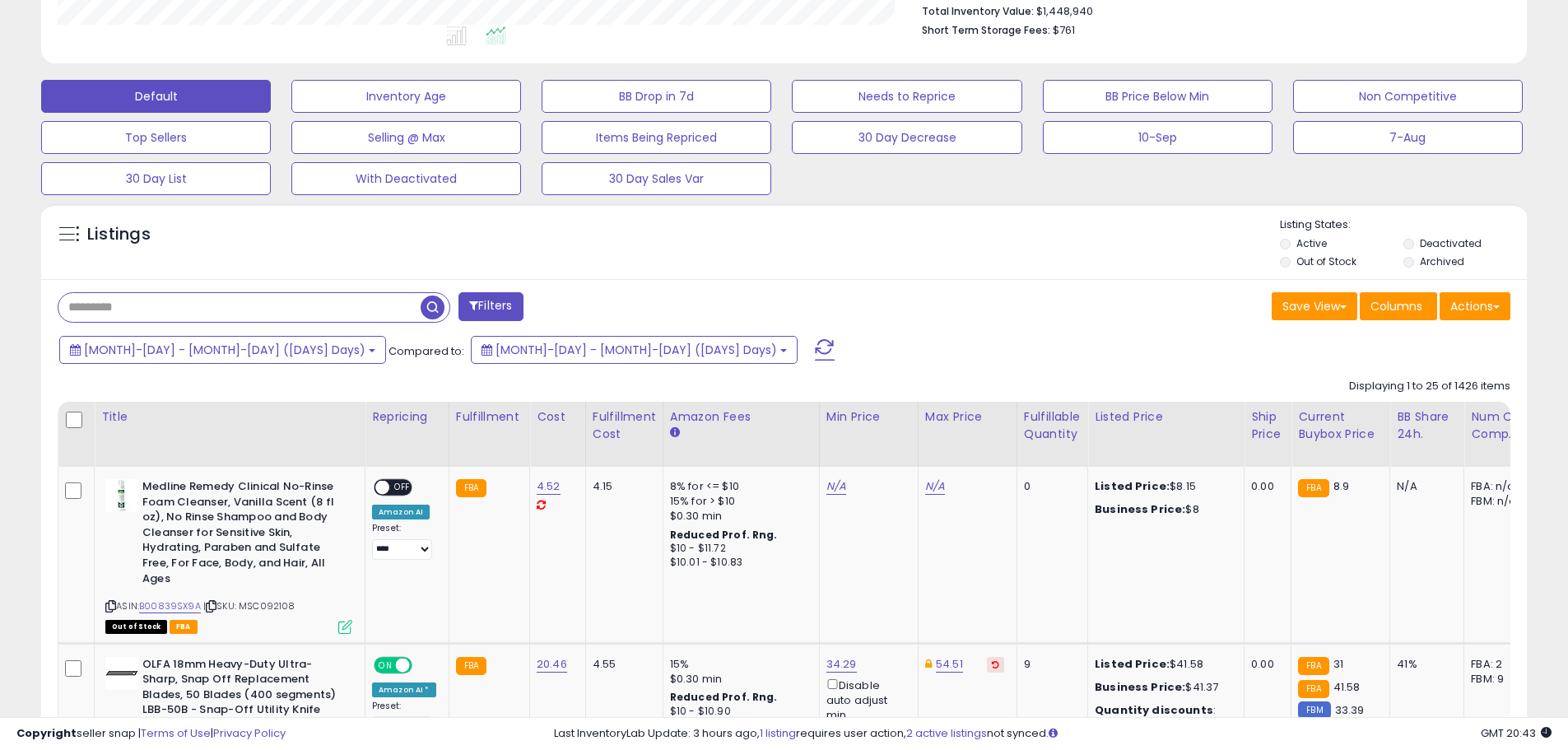 paste on "**********" 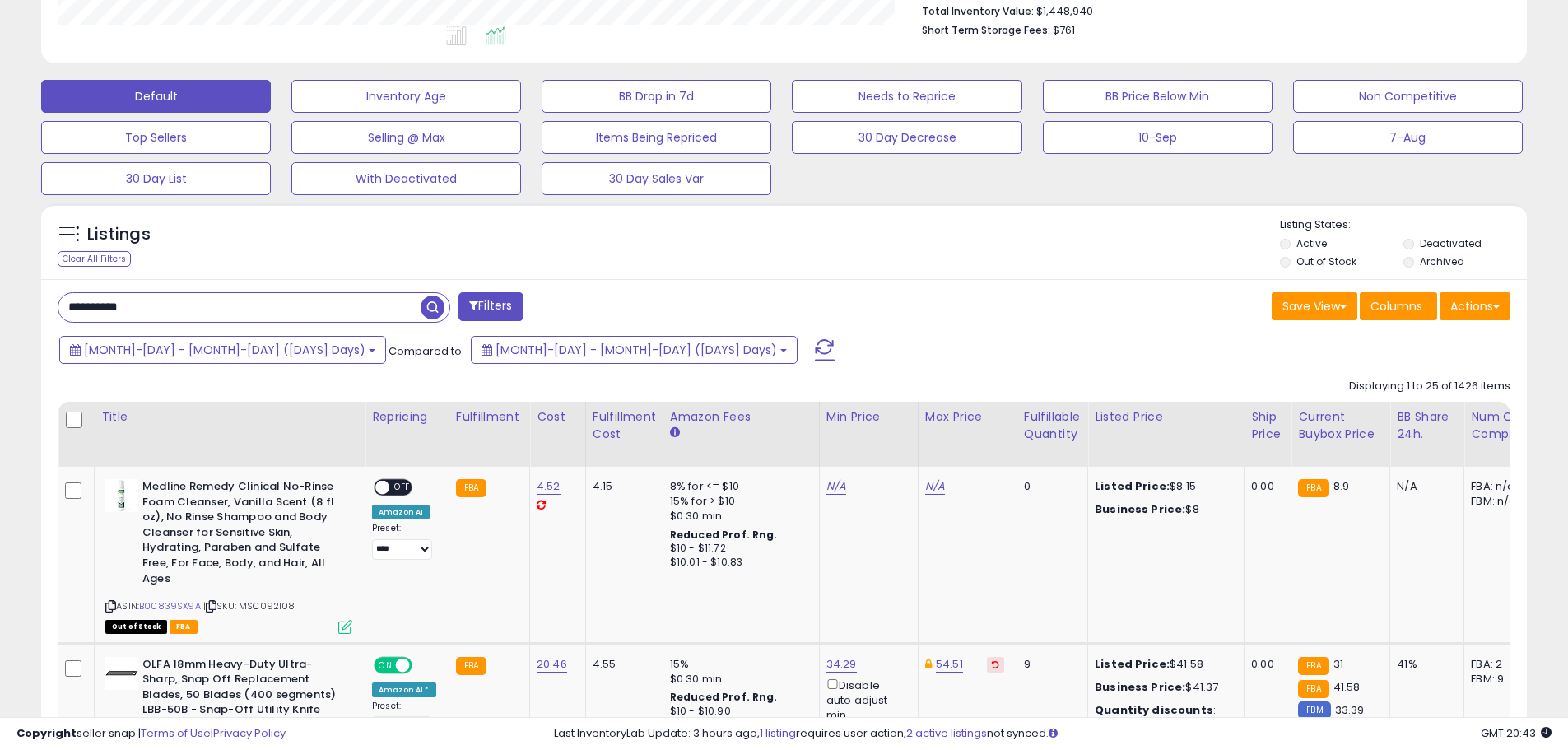 click on "**********" at bounding box center [240, 307] 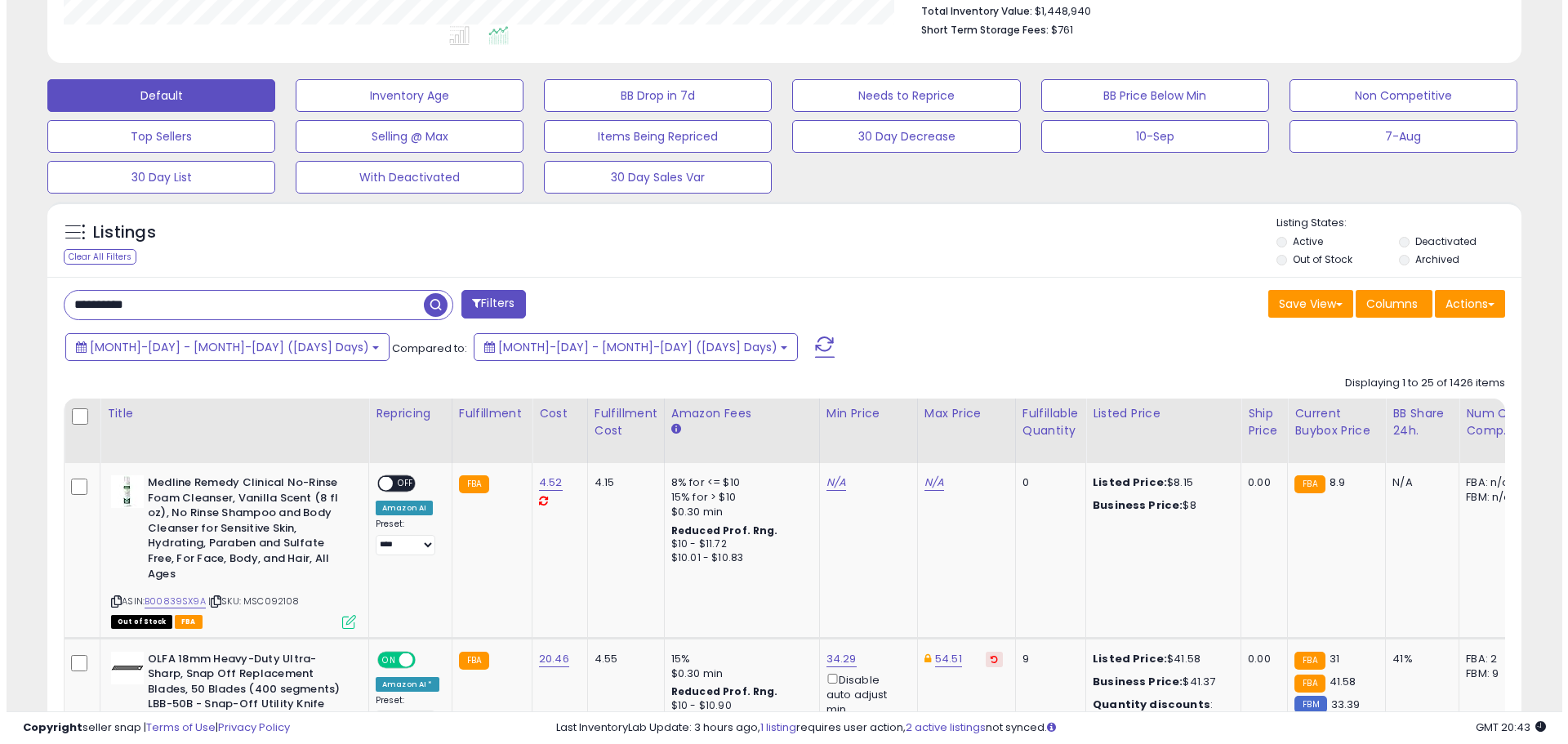 scroll, scrollTop: 310, scrollLeft: 0, axis: vertical 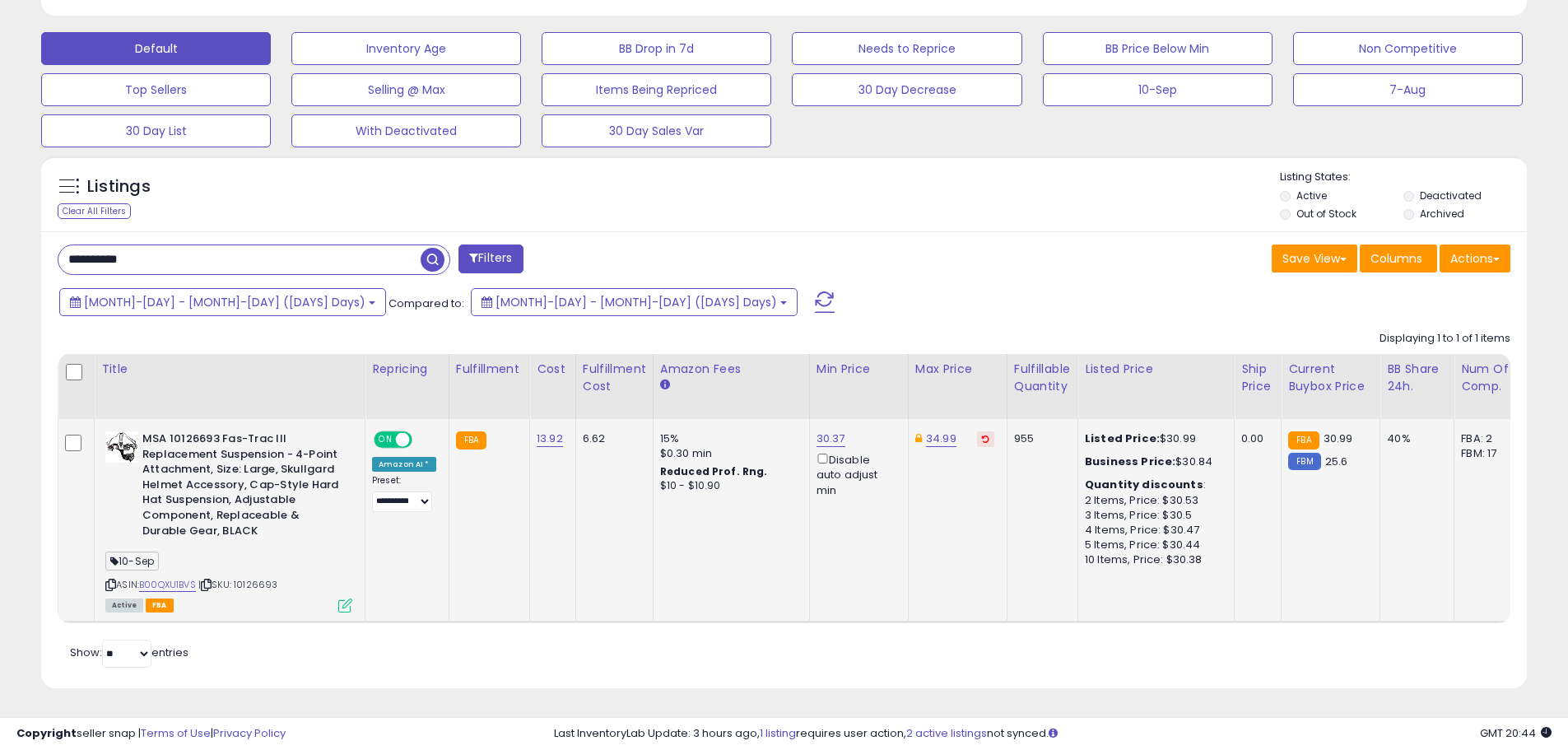 click on "MSA 10126693 Fas-Trac III Replacement Suspension - 4-Point Attachment, Size: Large, Skullgard Helmet Accessory, Cap-Style Hard Hat Suspension, Adjustable Component, Replaceable & Durable Gear, BLACK  10-Sep  ASIN:  B00QXU1BVS    |   SKU: 10126693 Active FBA" 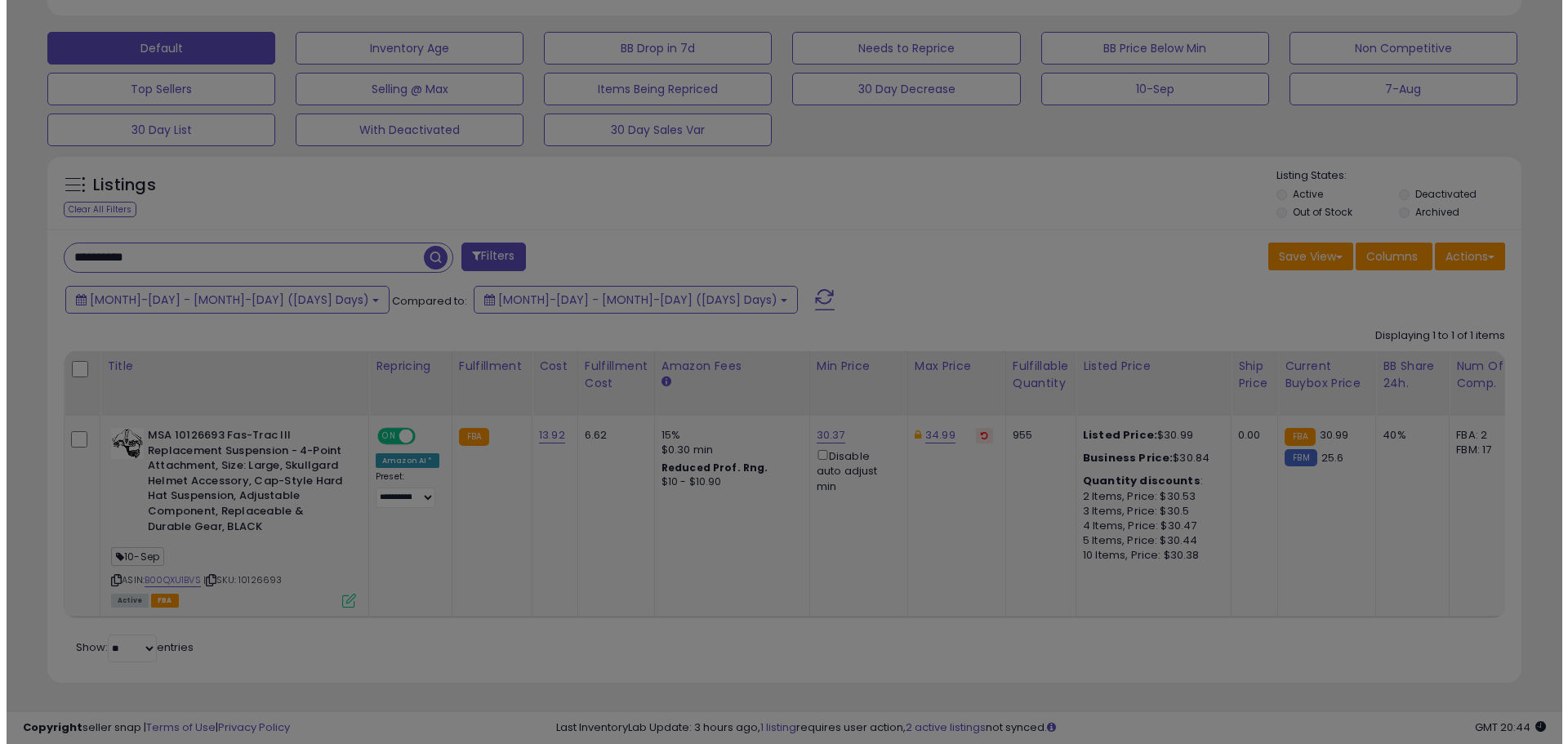 scroll, scrollTop: 816350, scrollLeft: 815804, axis: both 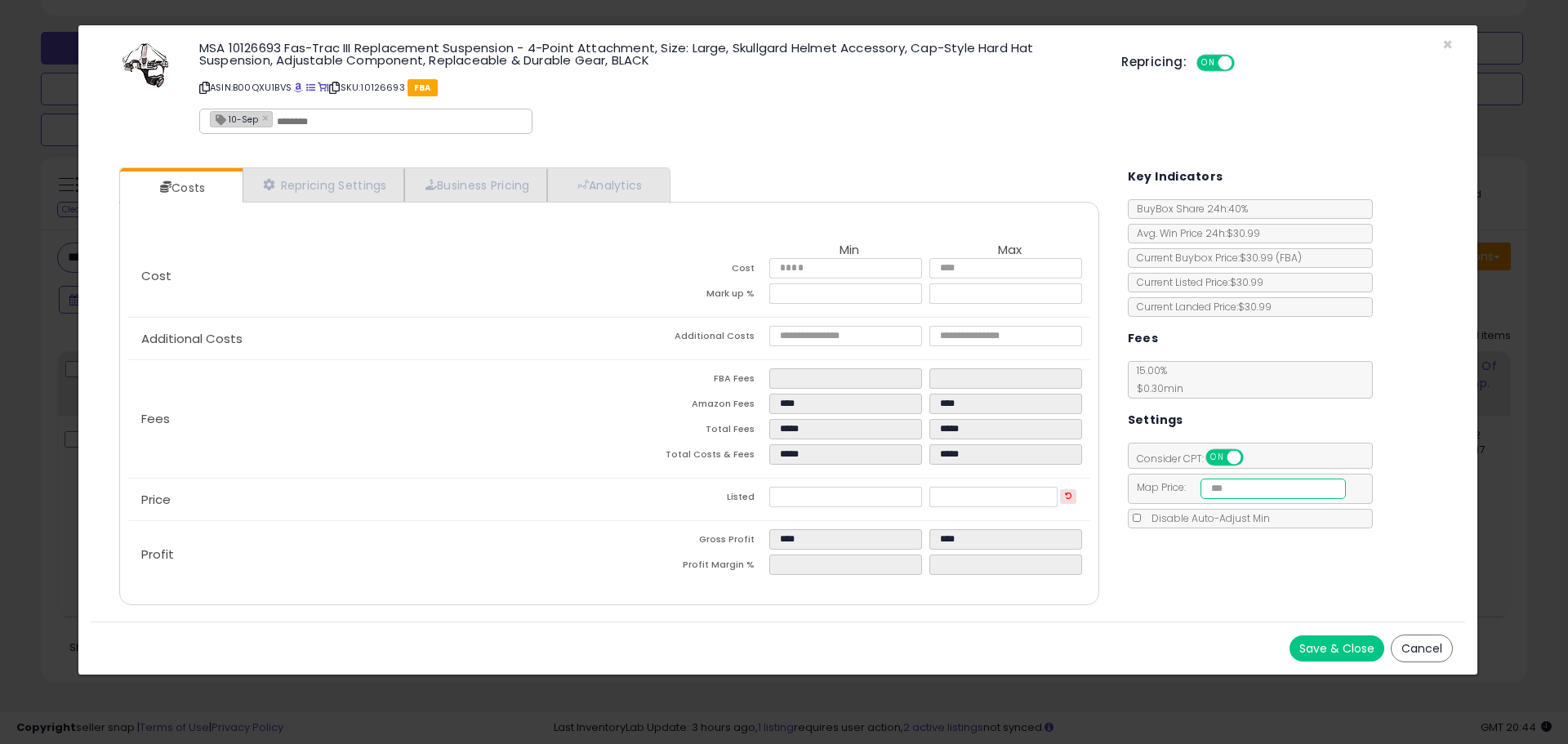 drag, startPoint x: 1254, startPoint y: 492, endPoint x: 1067, endPoint y: 473, distance: 187.96276 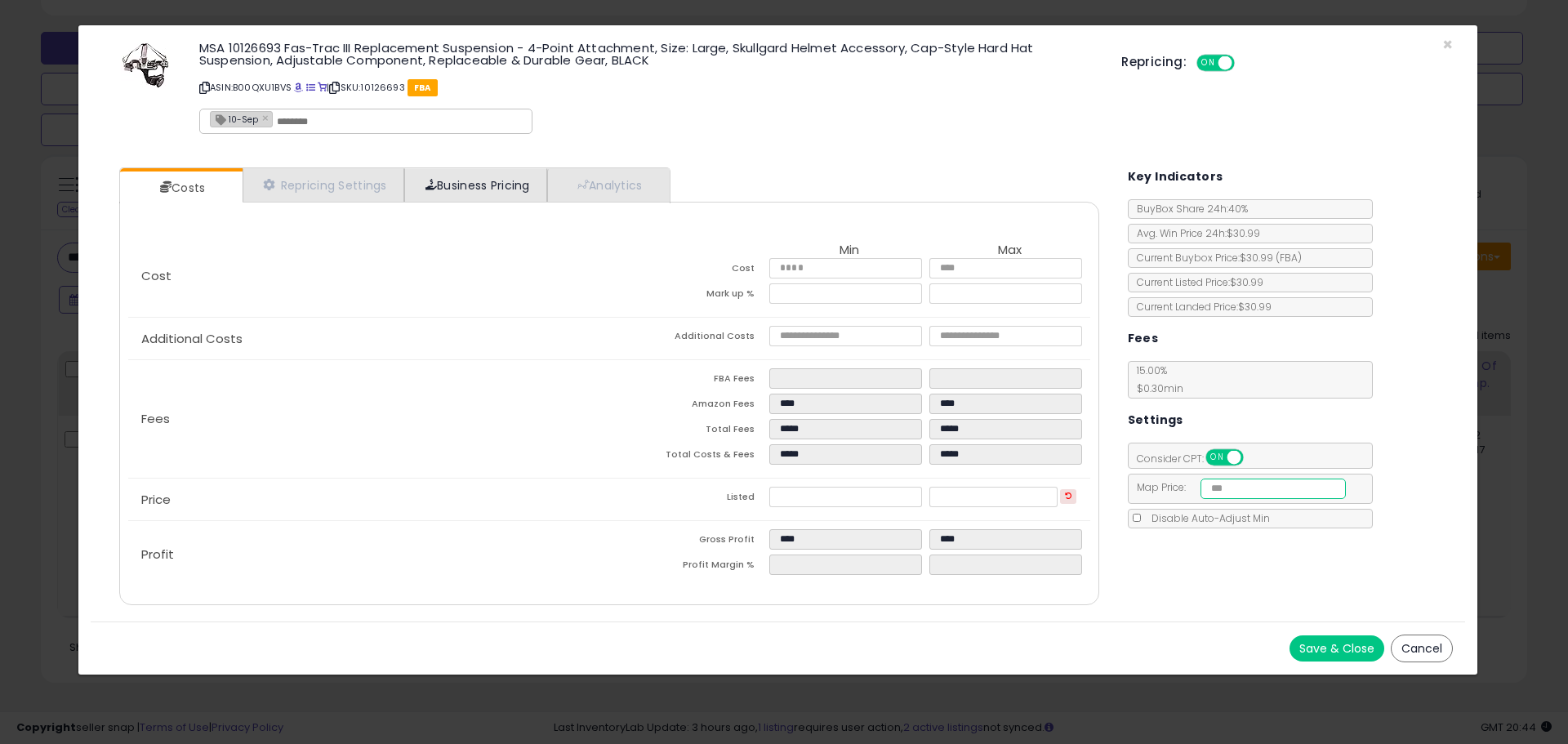 type on "*****" 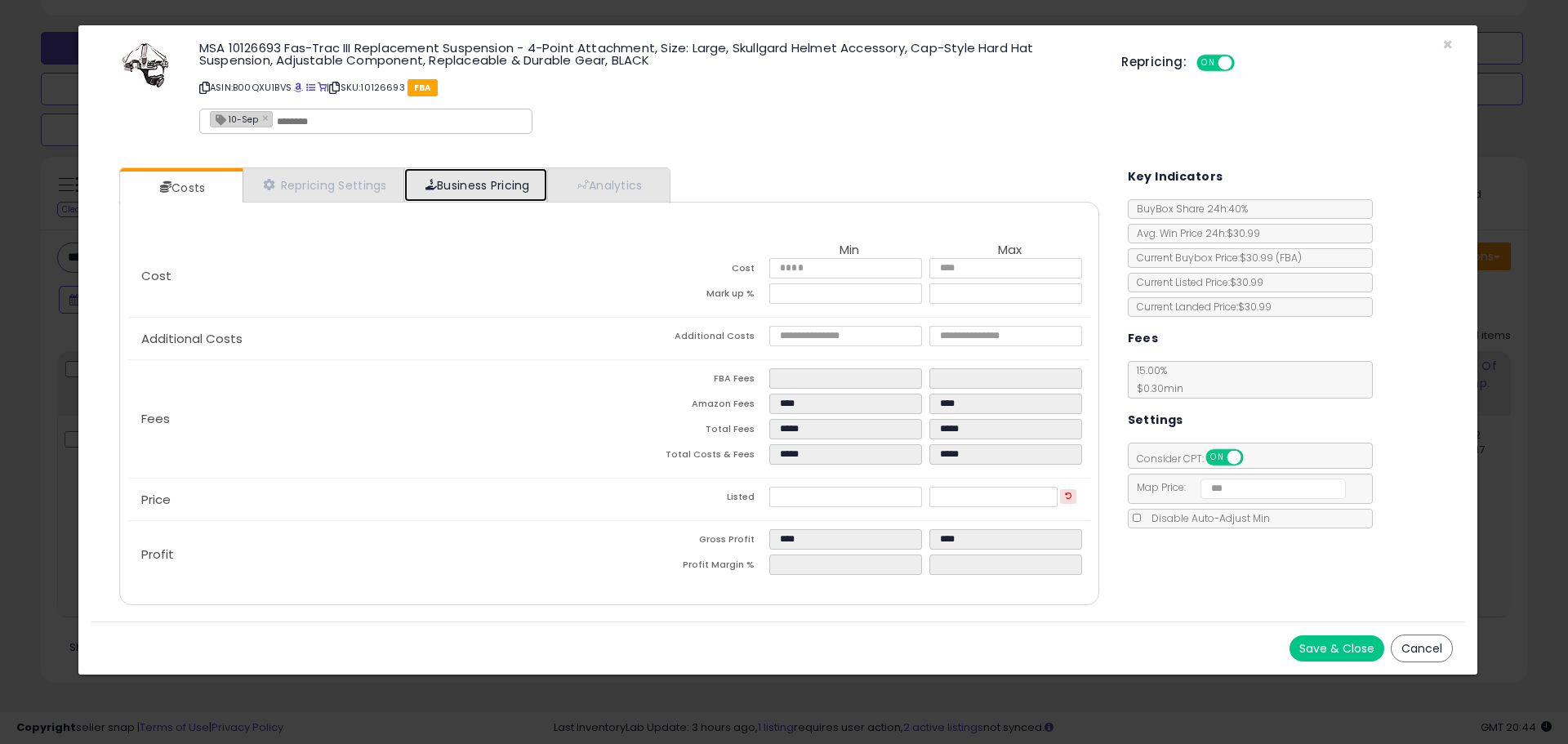 click on "Business Pricing" at bounding box center (475, 185) 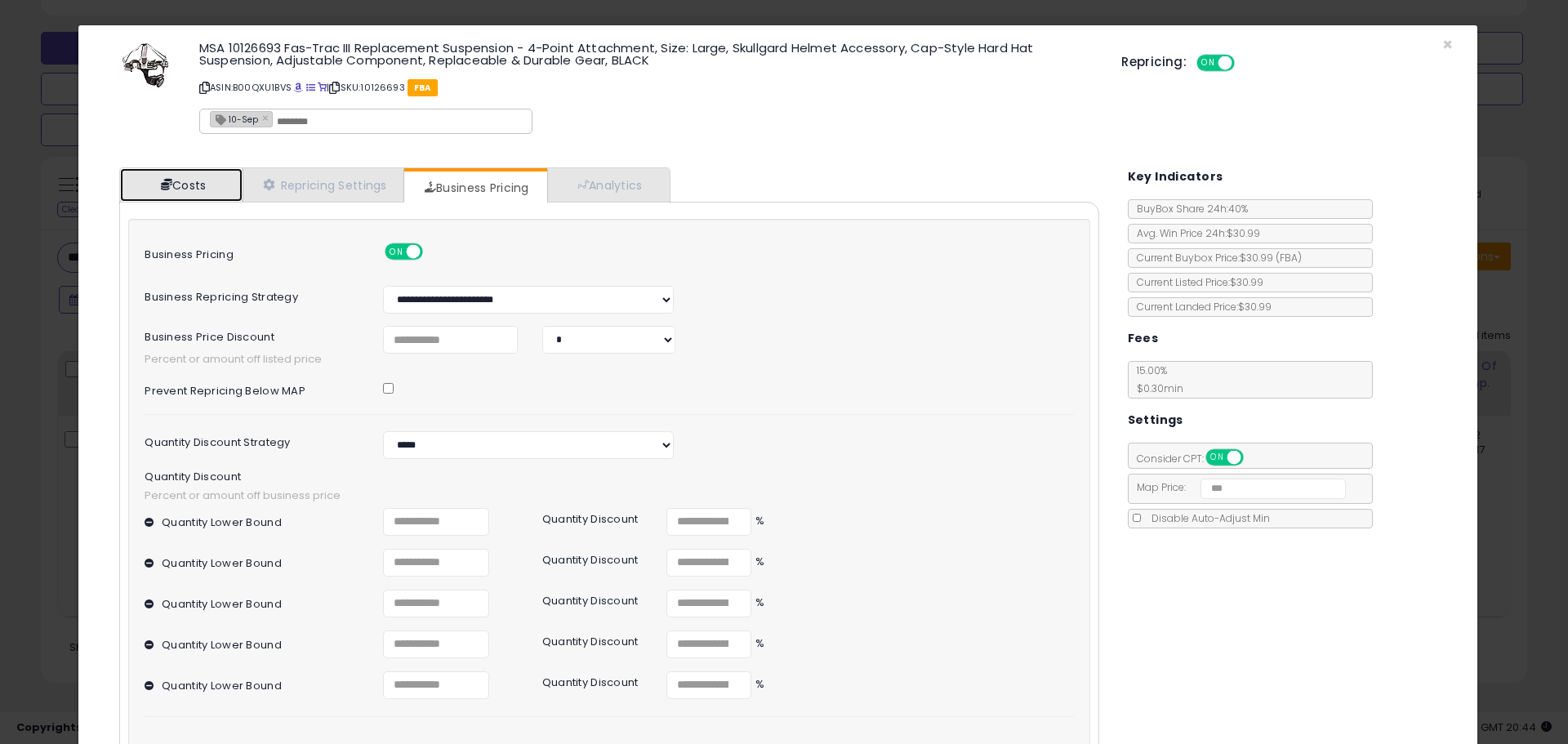 click on "Costs" at bounding box center [181, 185] 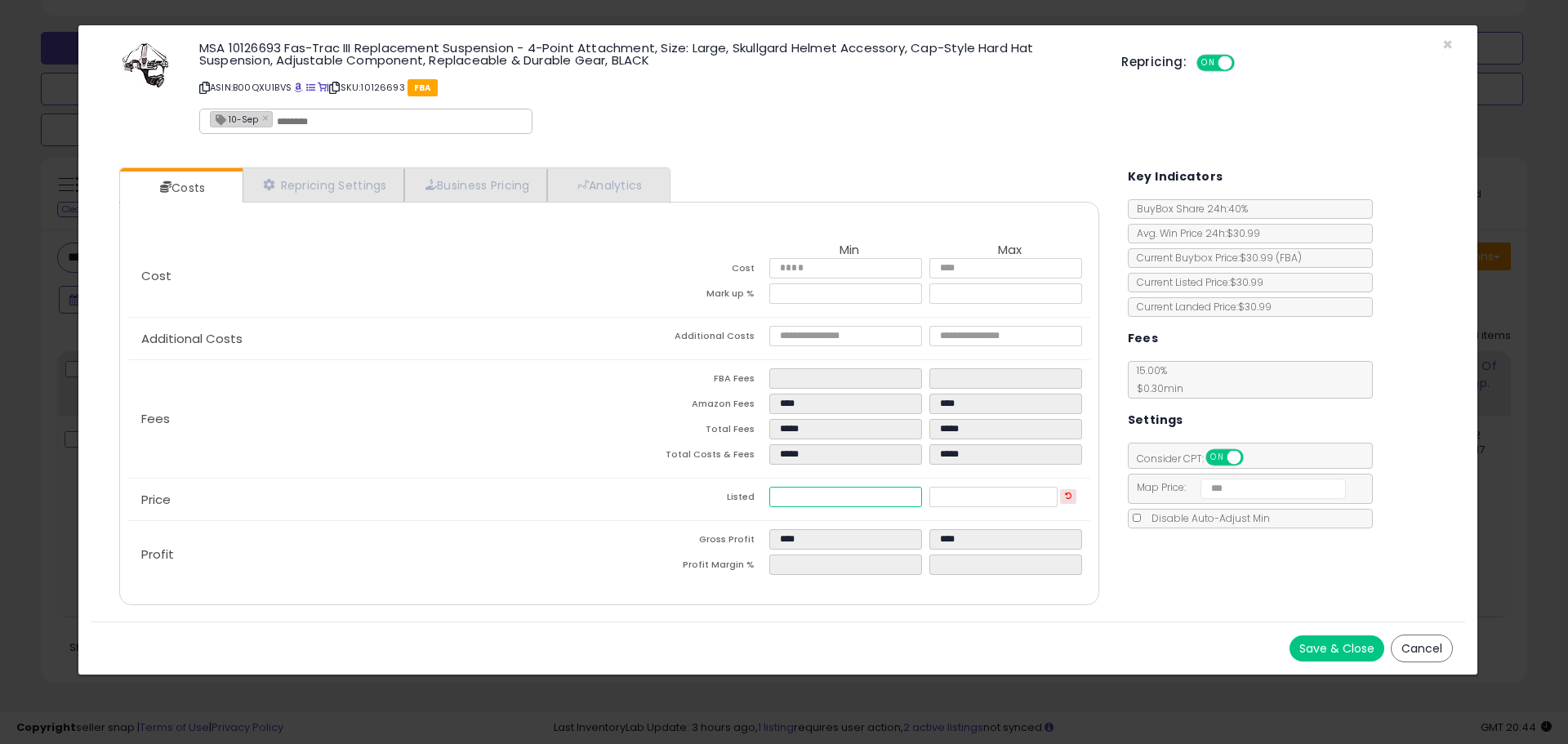 drag, startPoint x: 834, startPoint y: 487, endPoint x: 727, endPoint y: 501, distance: 107.912 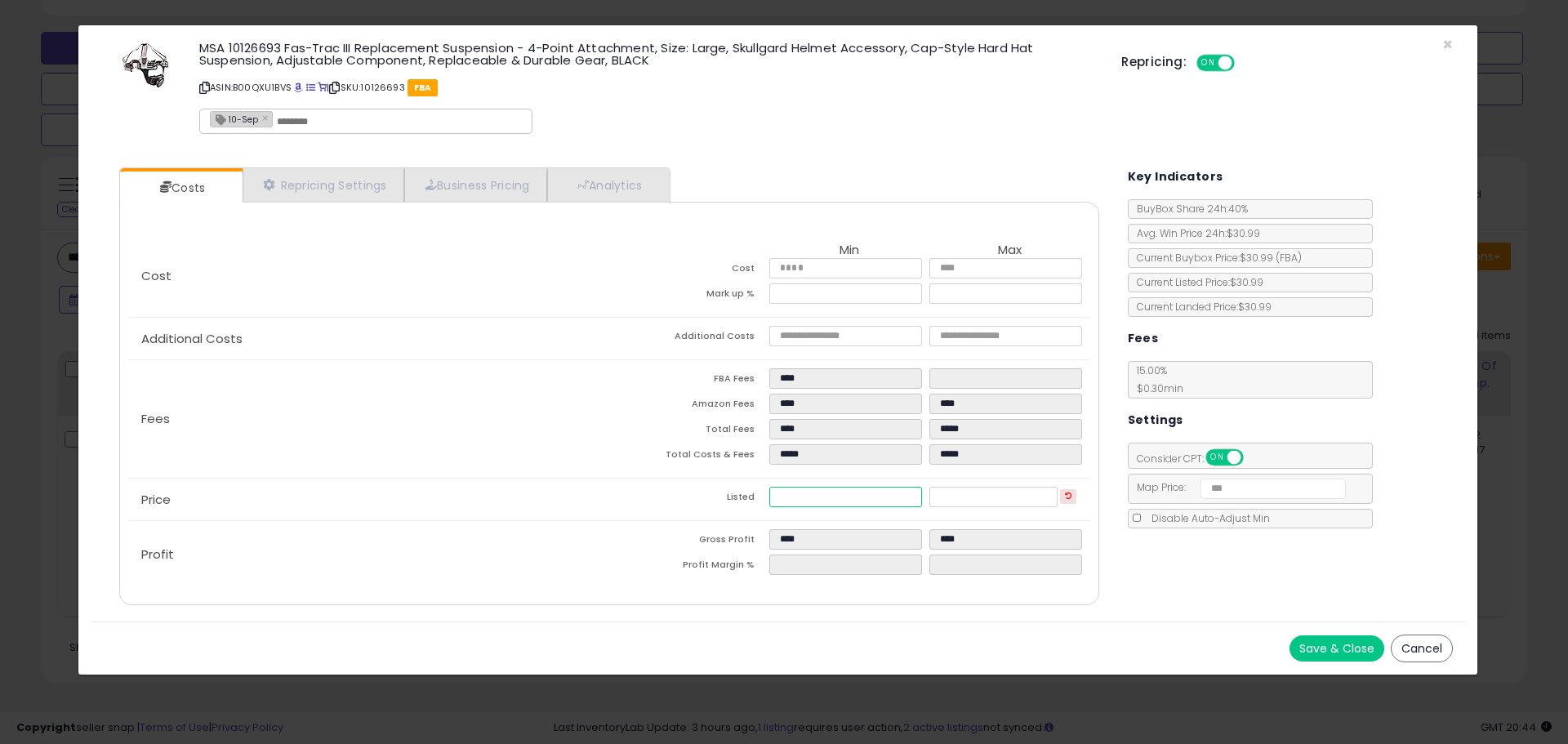 type on "****" 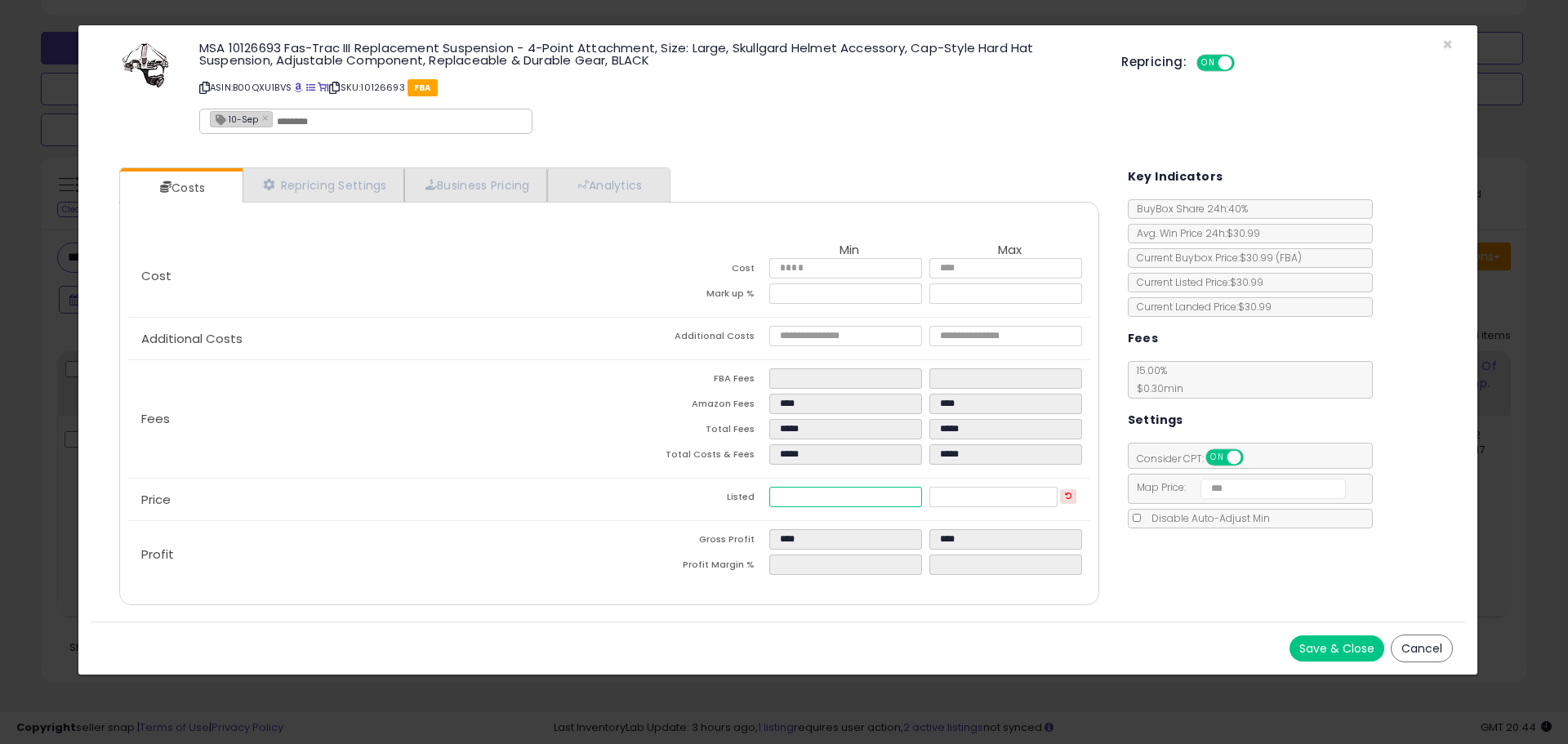 type on "****" 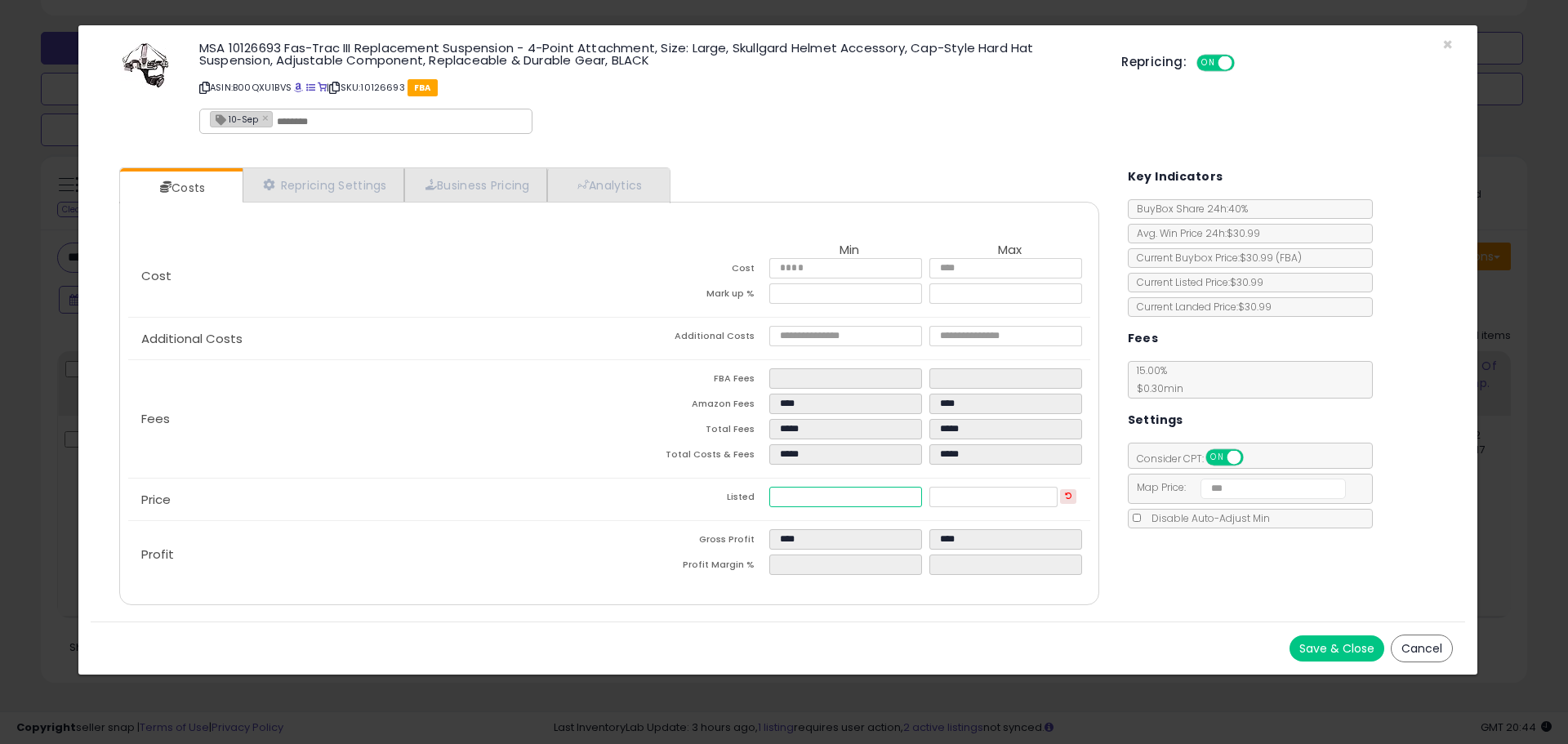 type on "*****" 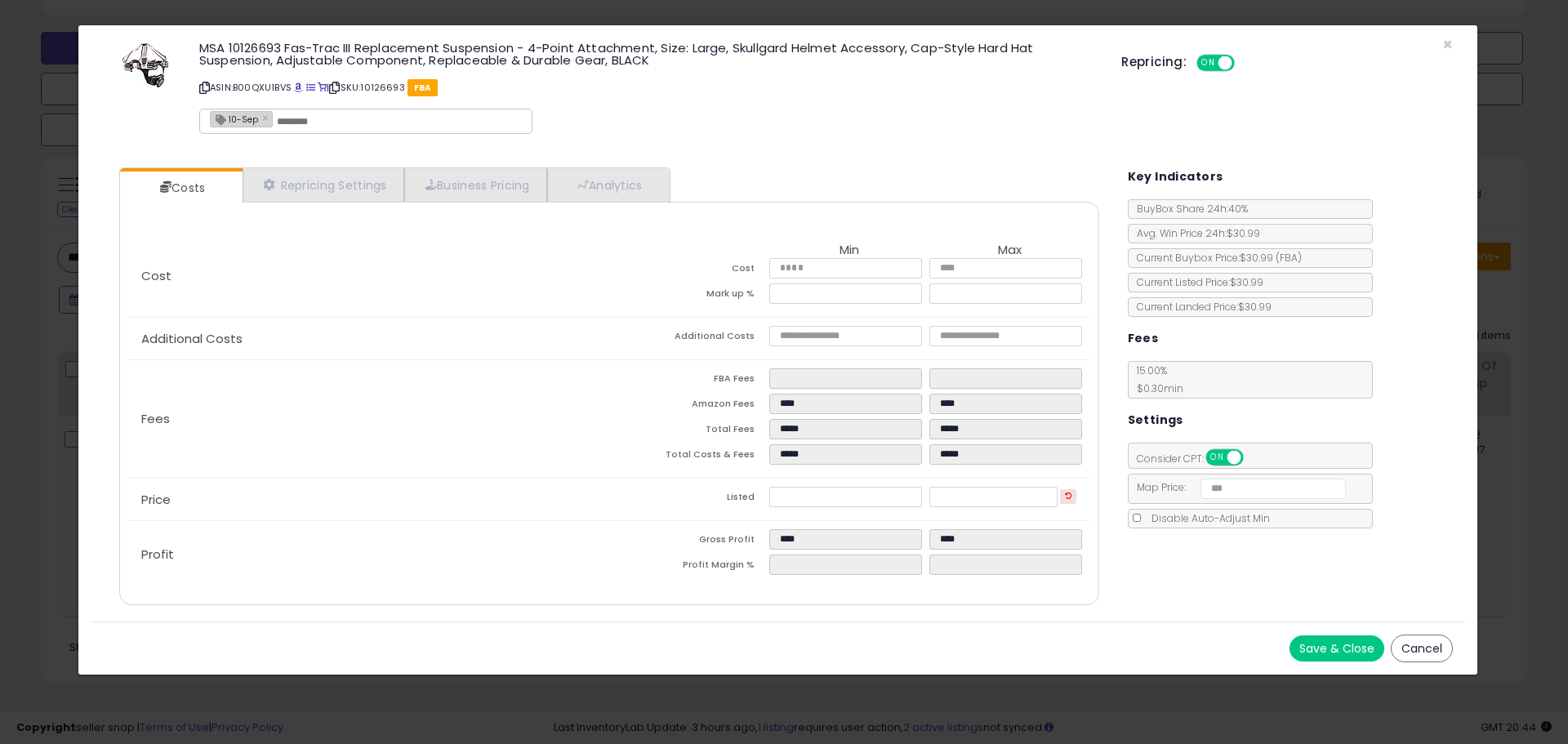 type on "*****" 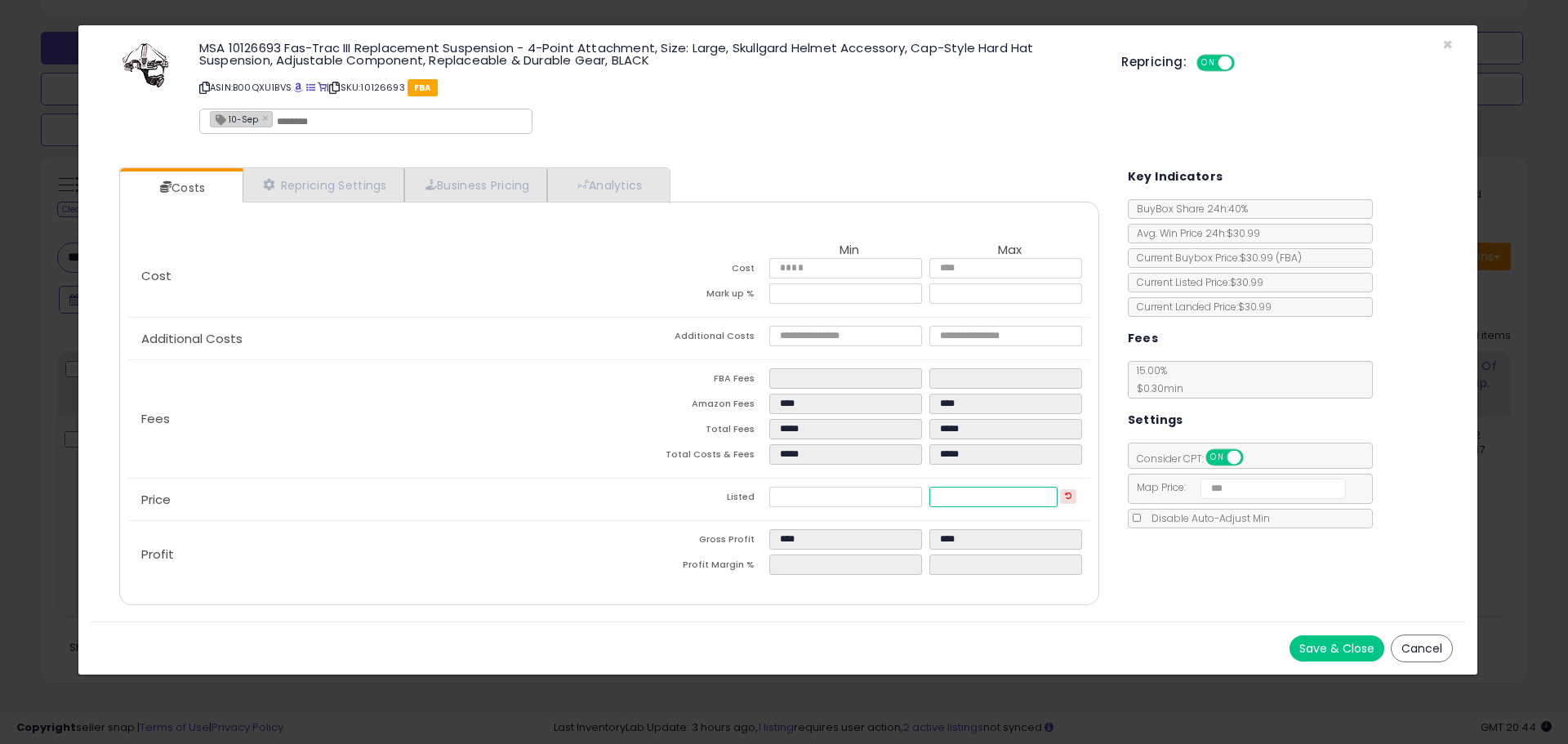 drag, startPoint x: 985, startPoint y: 488, endPoint x: 684, endPoint y: 448, distance: 303.6462 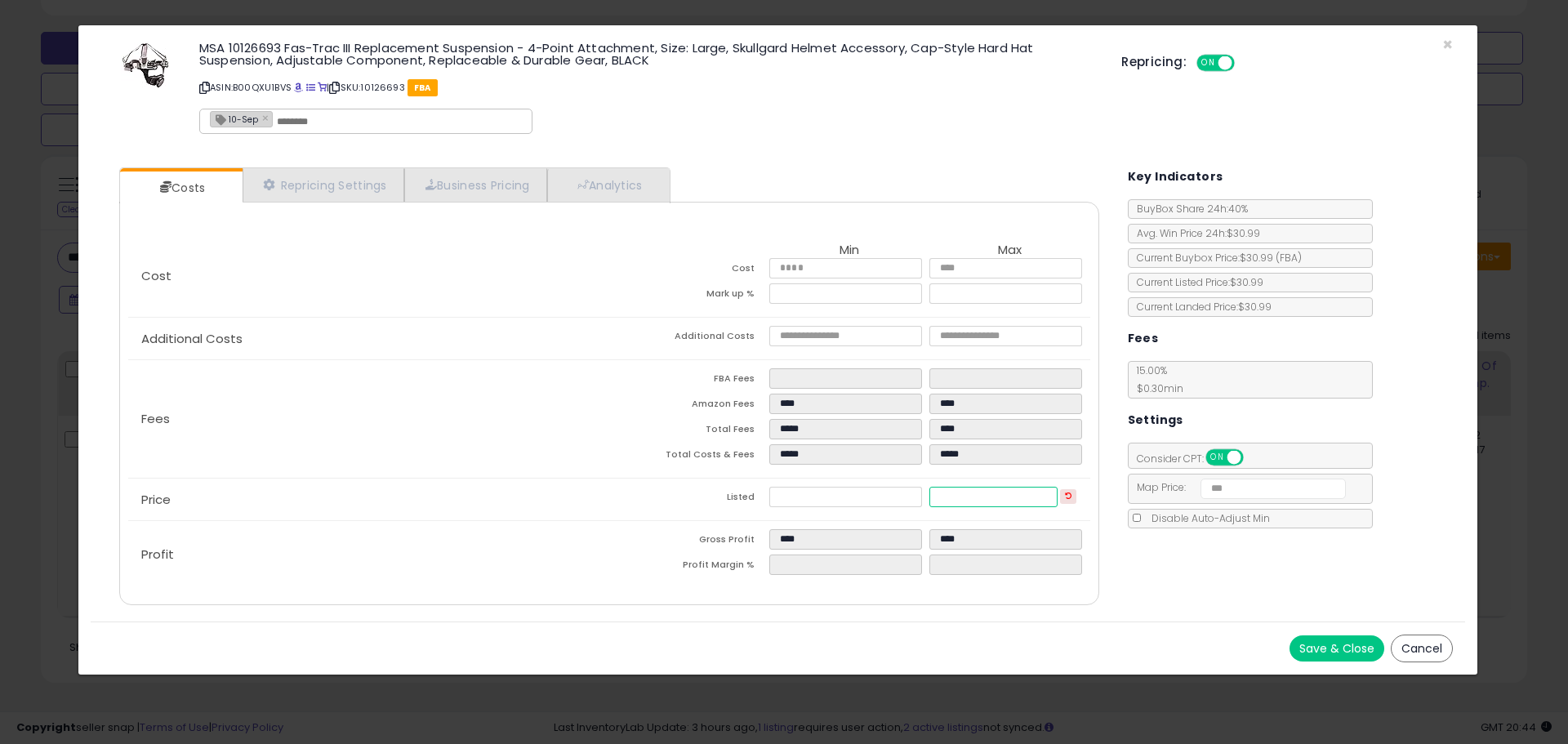 type on "****" 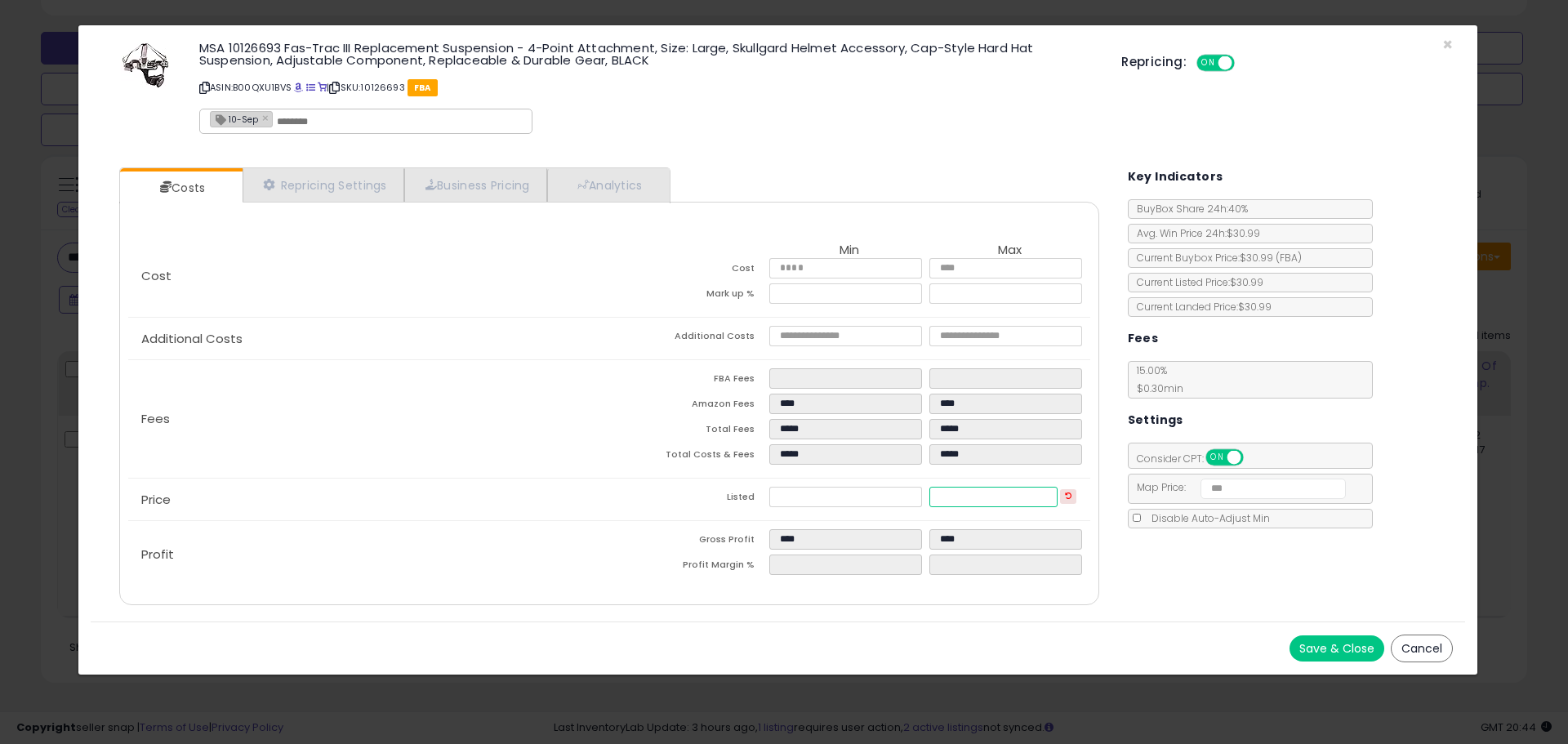 type on "****" 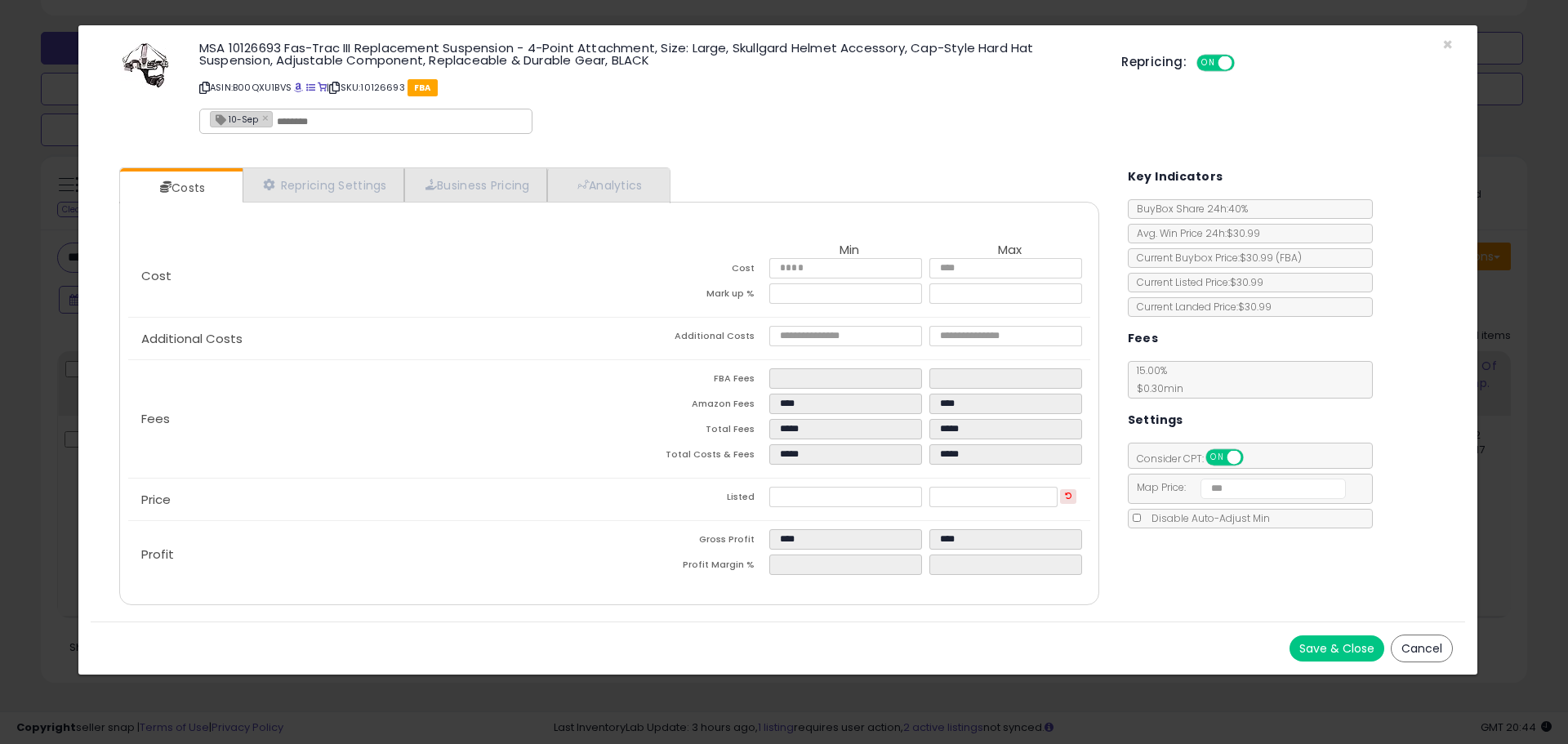 type on "*****" 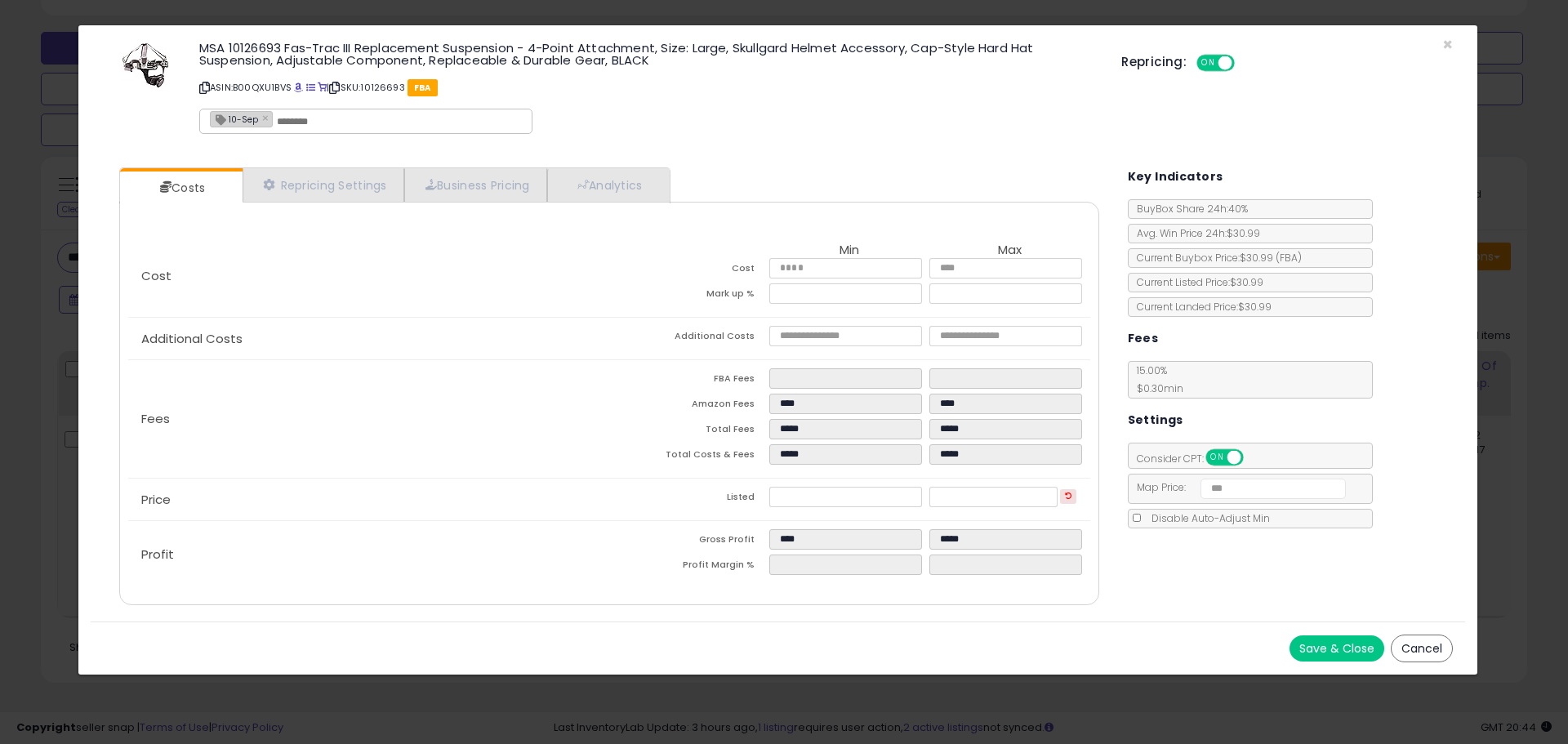 click on "Fees
FBA Fees
****
****
Amazon Fees
****
****
Total Fees
*****
*****
Total Costs & Fees
*****
*****" 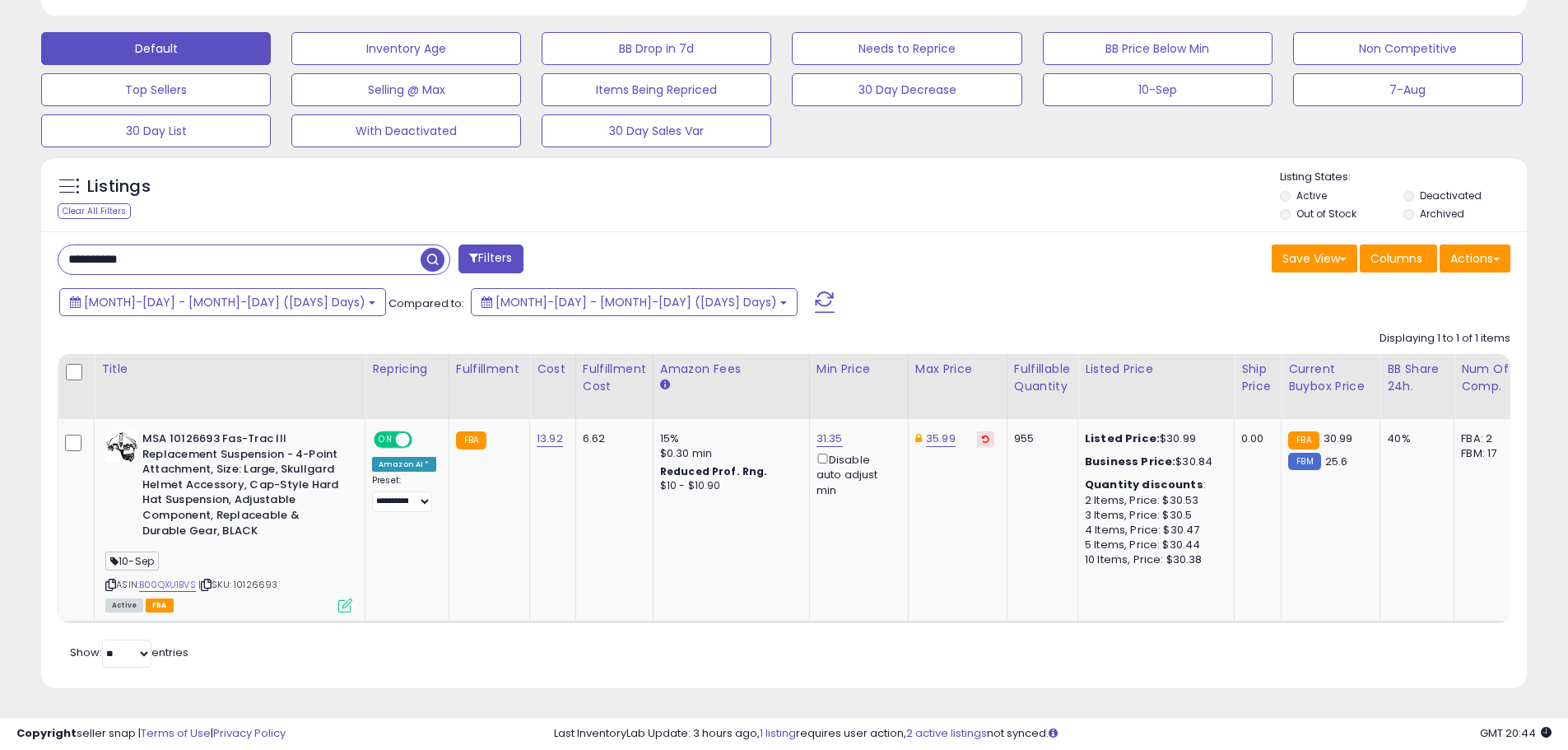 scroll, scrollTop: 338, scrollLeft: 862, axis: both 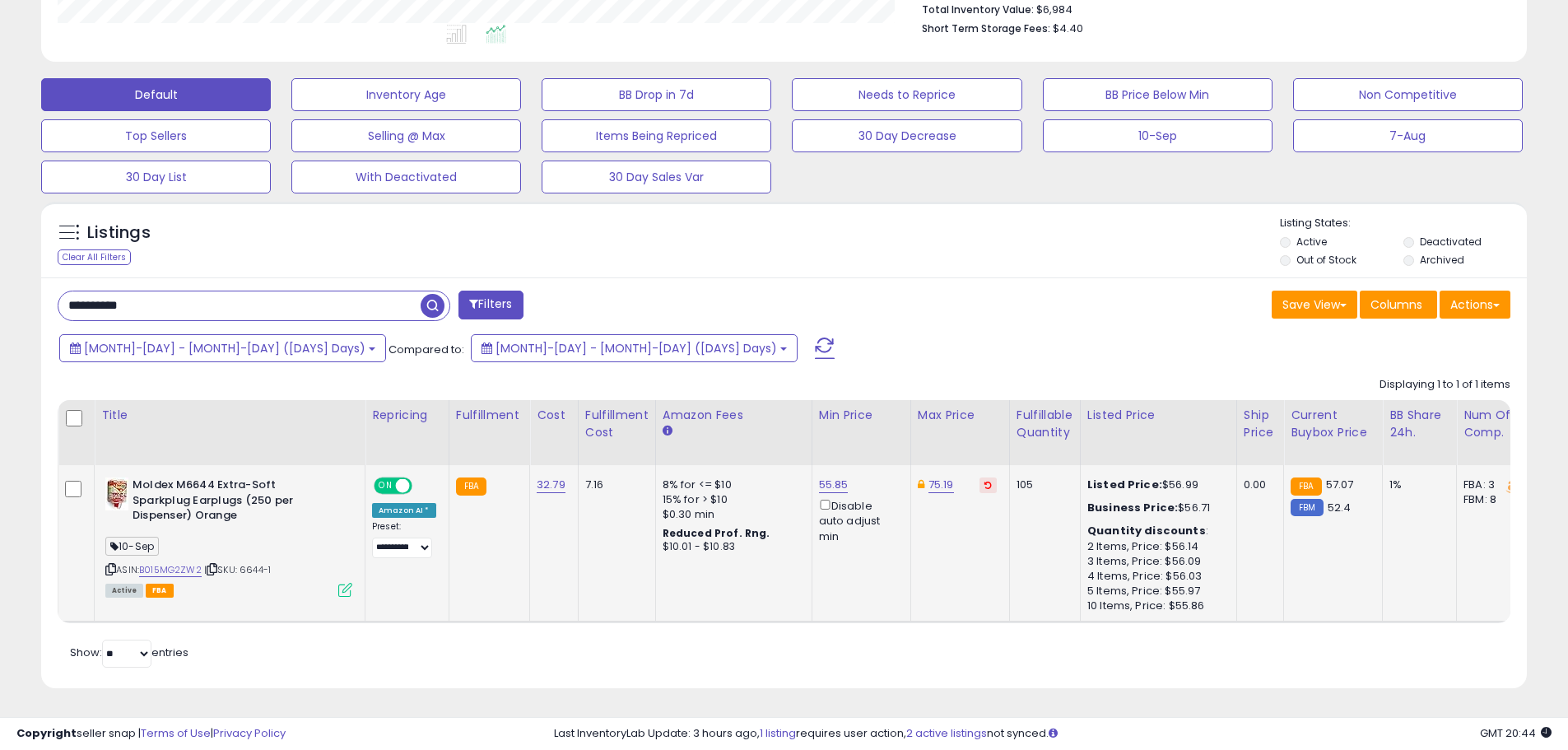 click at bounding box center (345, 589) 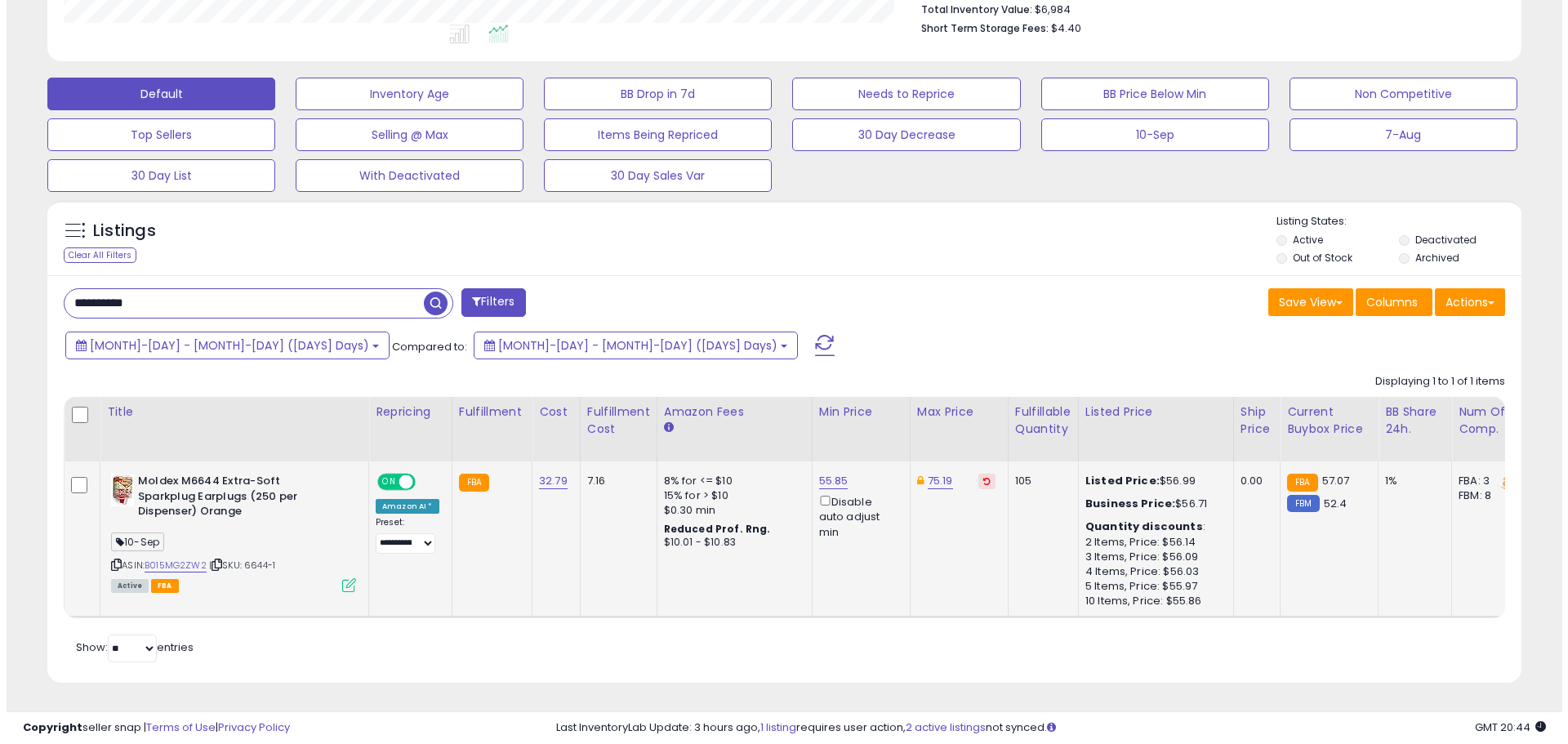 scroll, scrollTop: 816350, scrollLeft: 815804, axis: both 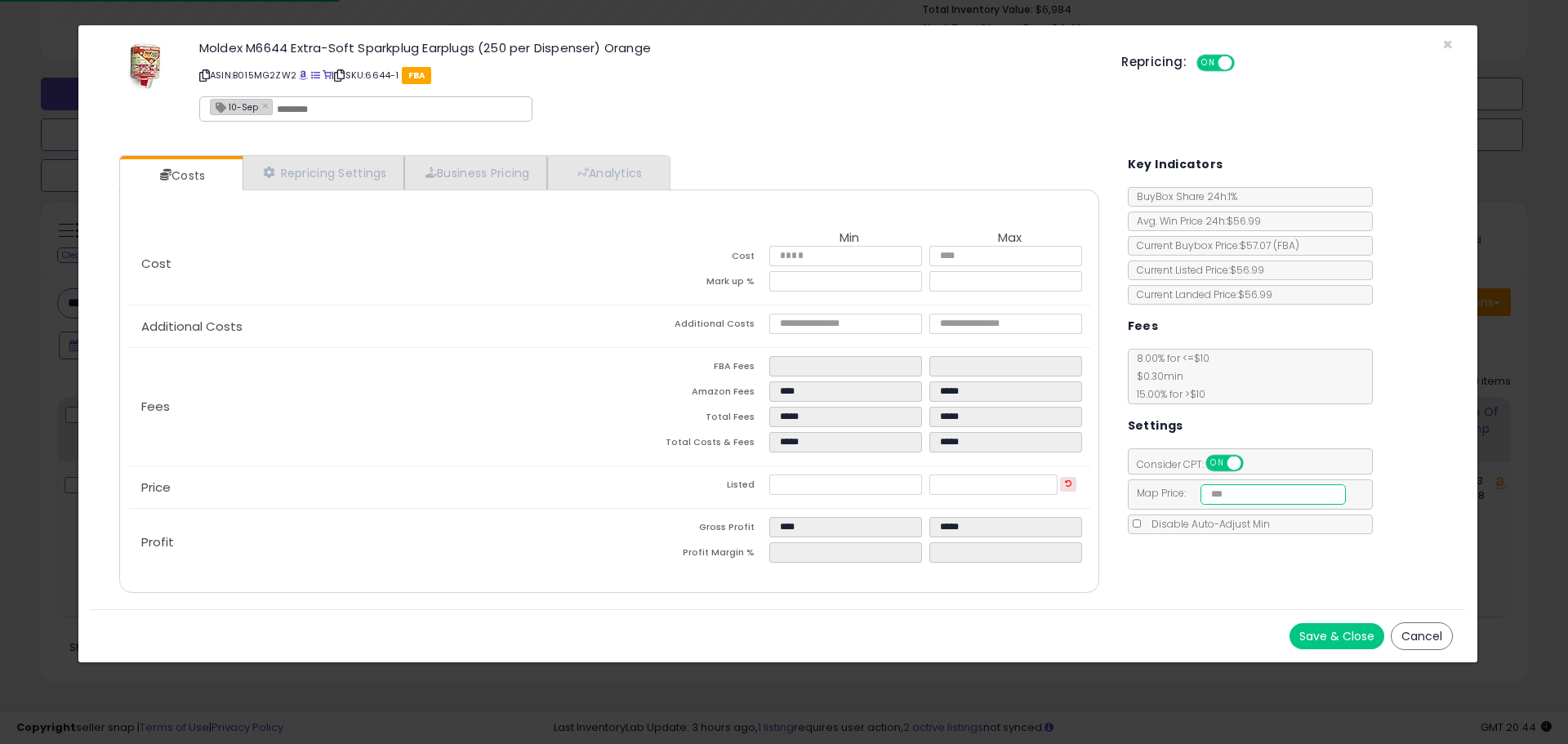 drag, startPoint x: 1270, startPoint y: 488, endPoint x: 1158, endPoint y: 474, distance: 112.87161 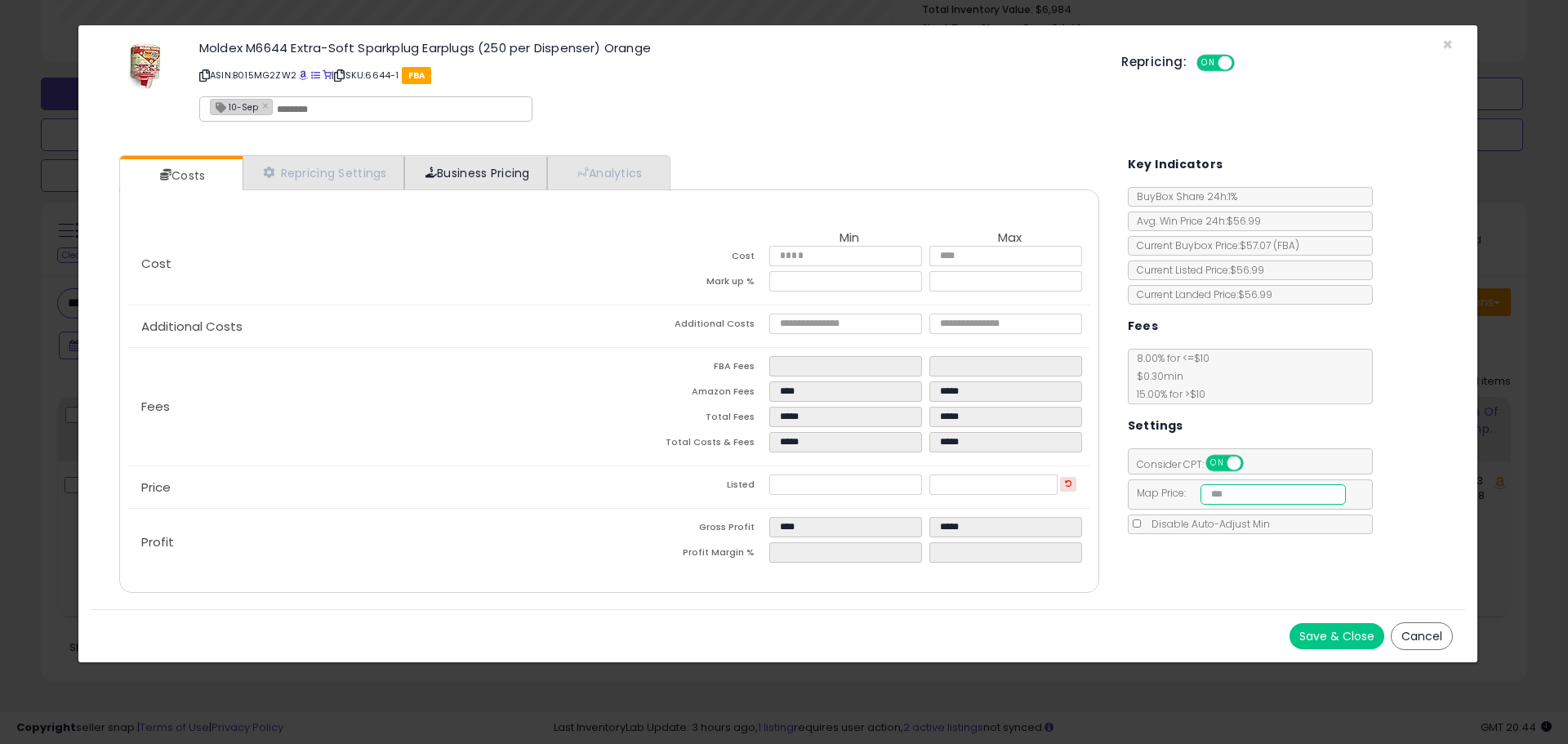 type on "*****" 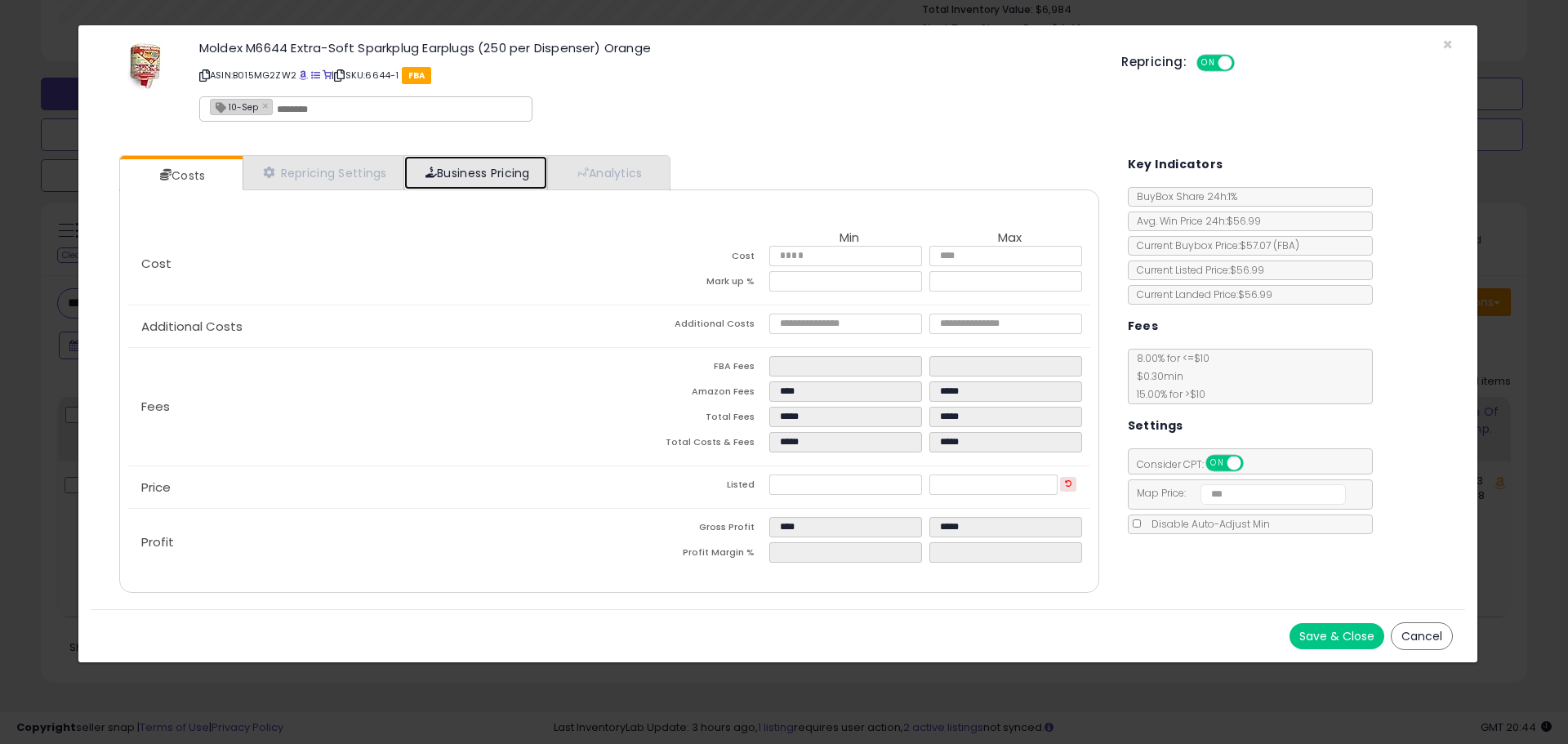 click on "Business Pricing" at bounding box center [475, 172] 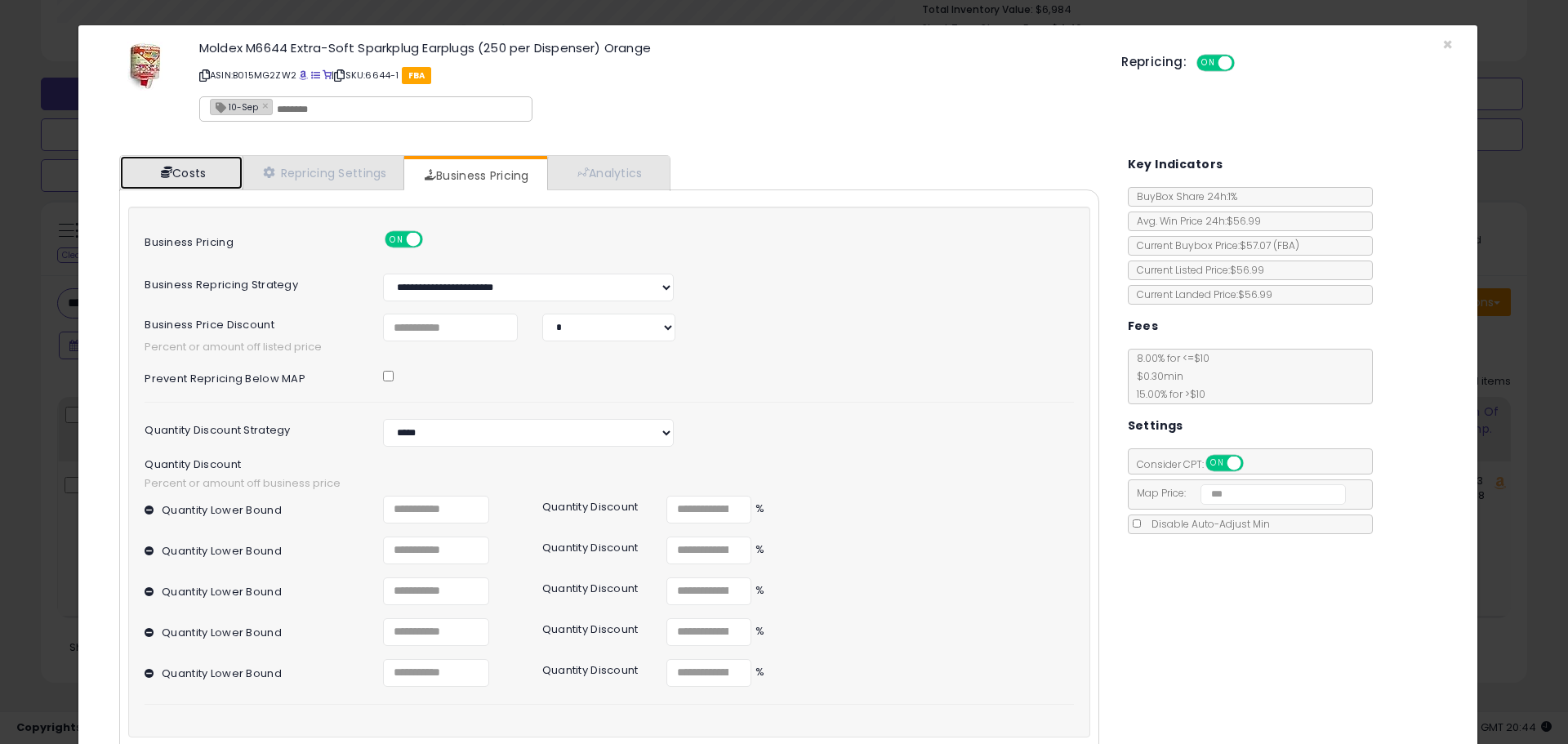 click on "Costs" at bounding box center (181, 172) 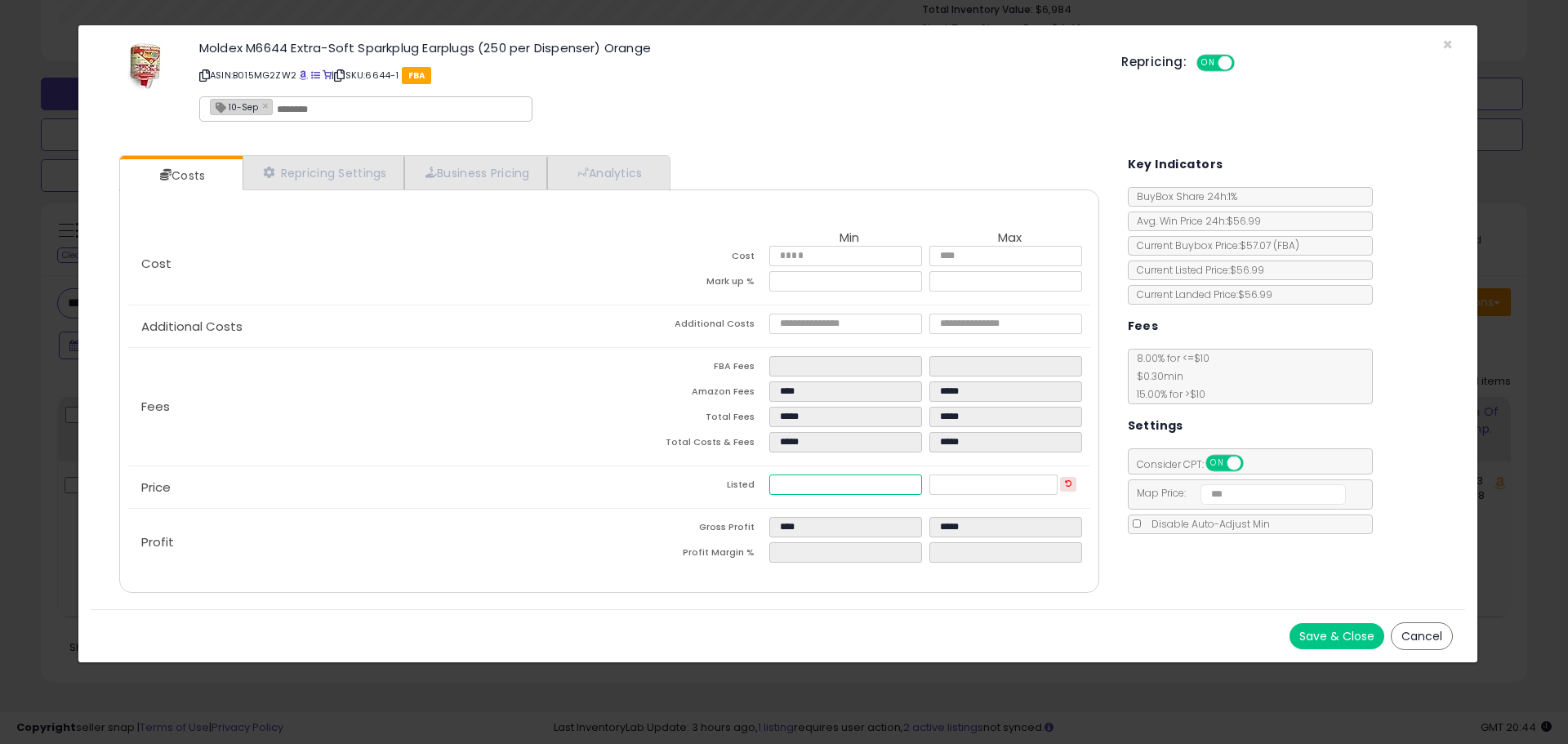 drag, startPoint x: 826, startPoint y: 479, endPoint x: 620, endPoint y: 482, distance: 206.02184 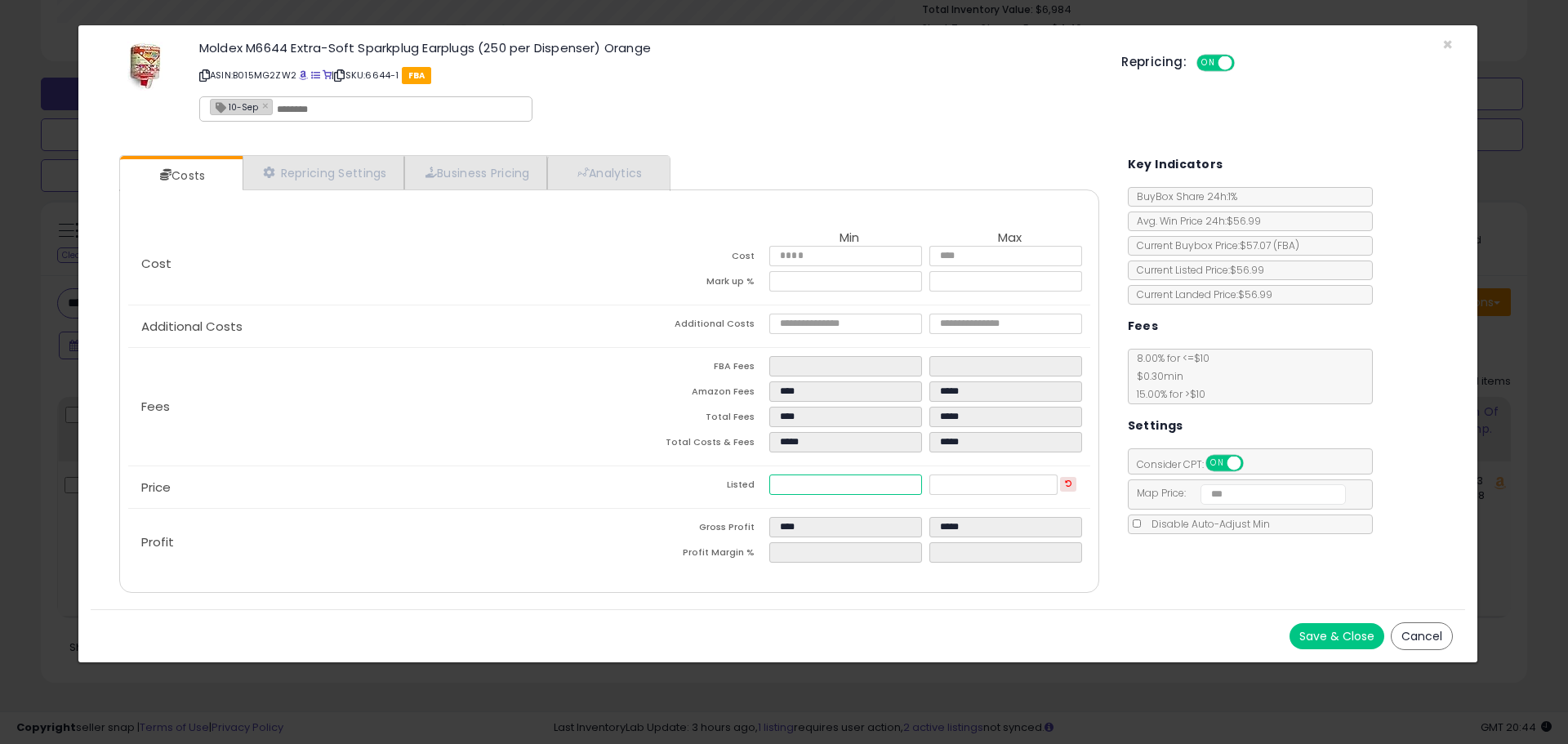 type on "****" 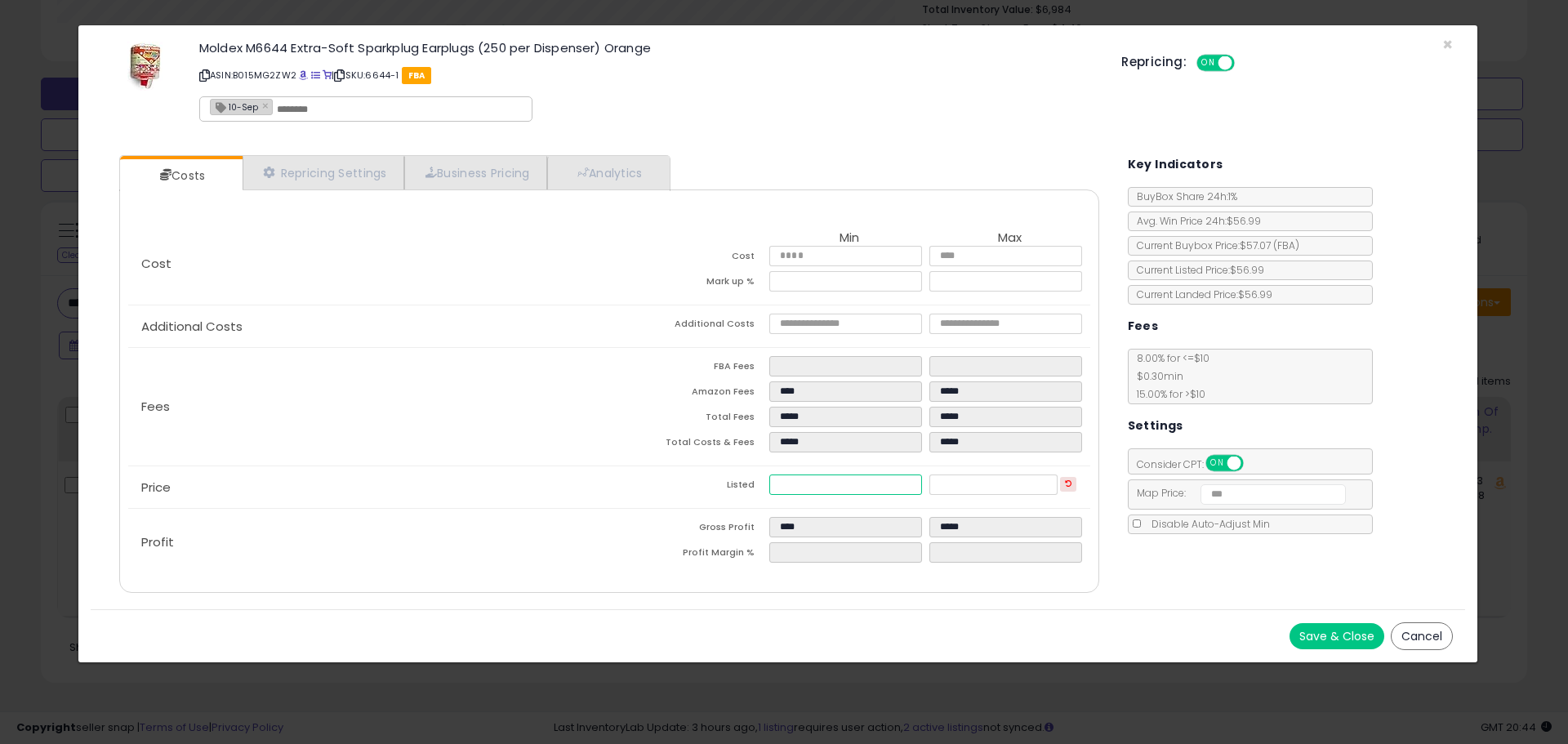 type on "****" 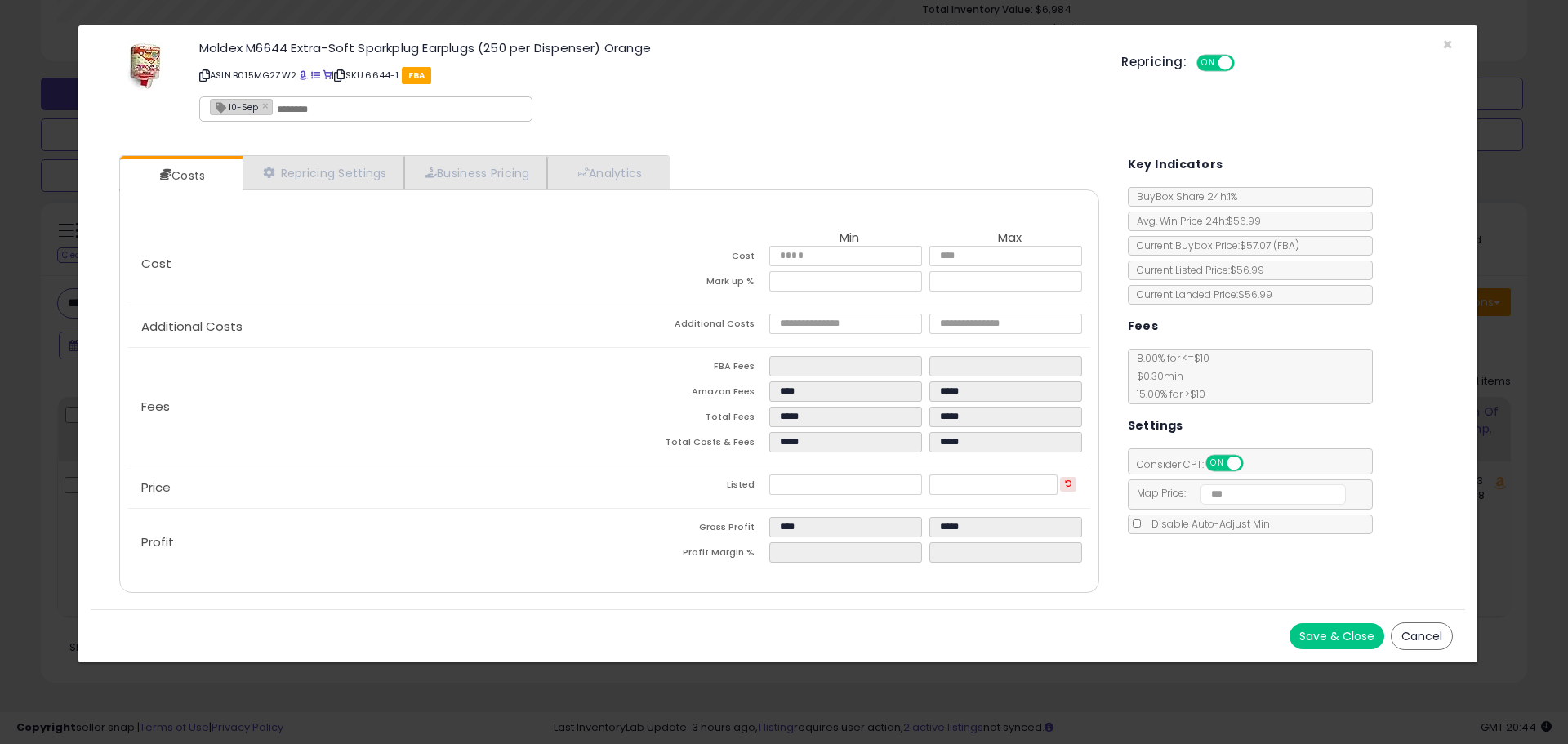 type on "*****" 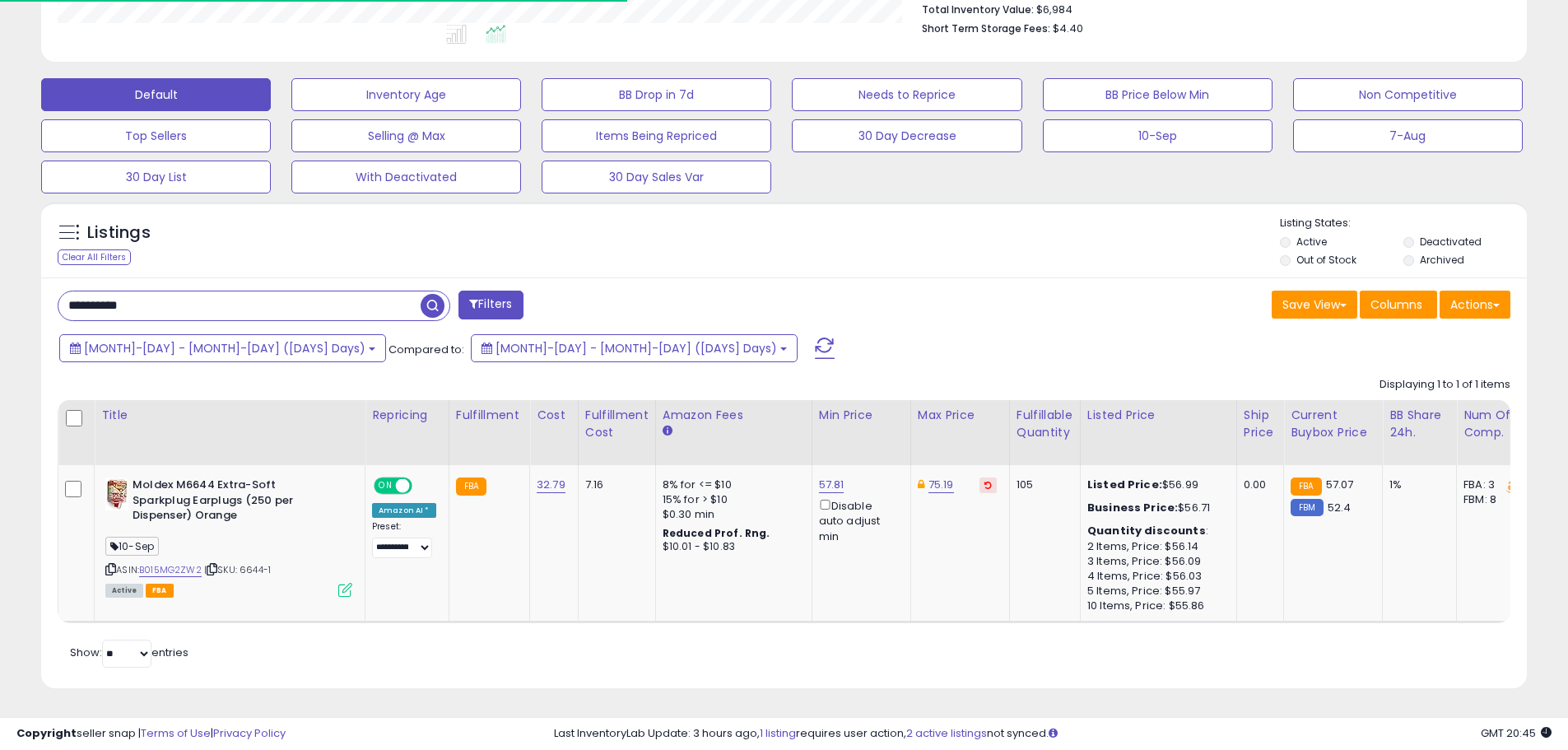 scroll, scrollTop: 338, scrollLeft: 862, axis: both 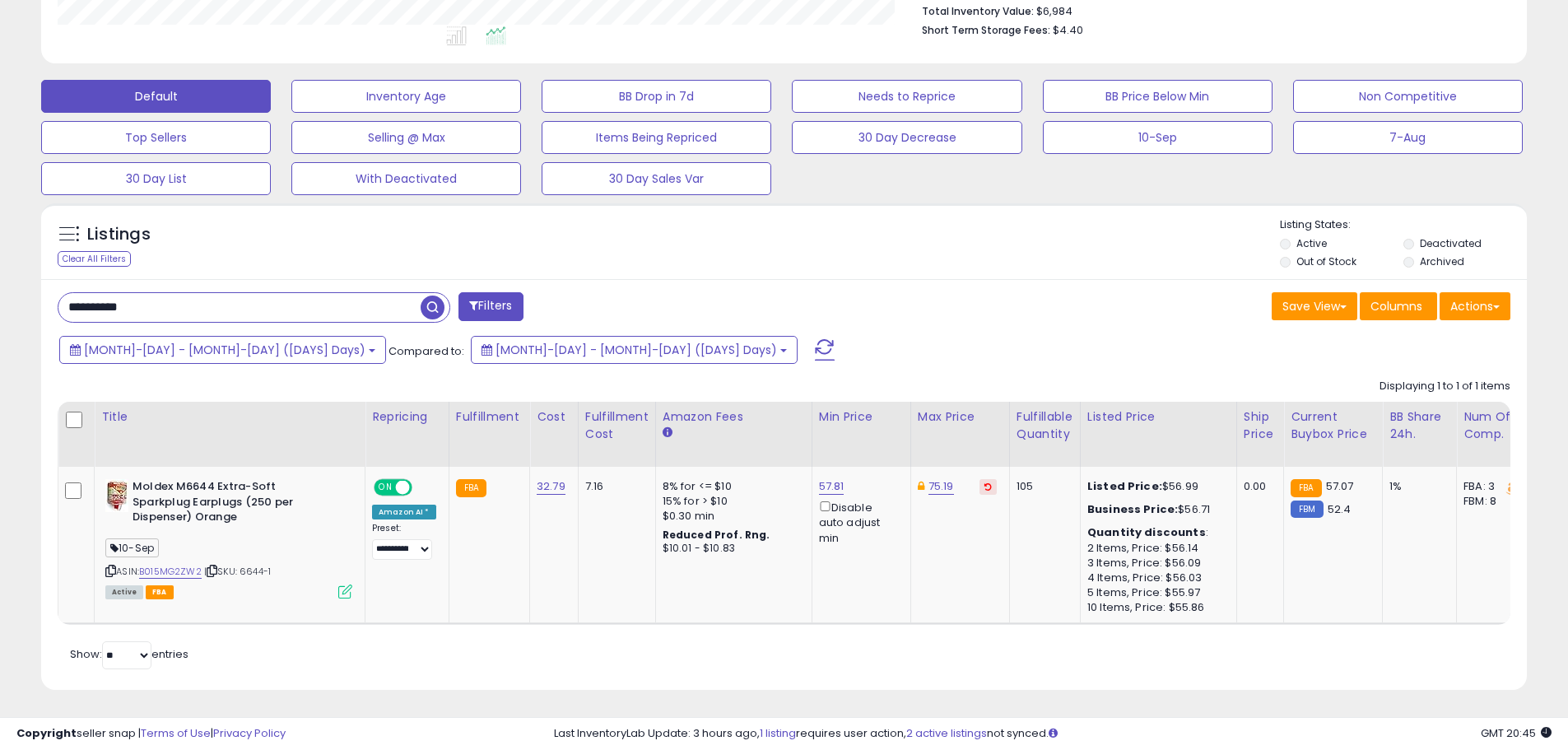click on "**********" at bounding box center (240, 307) 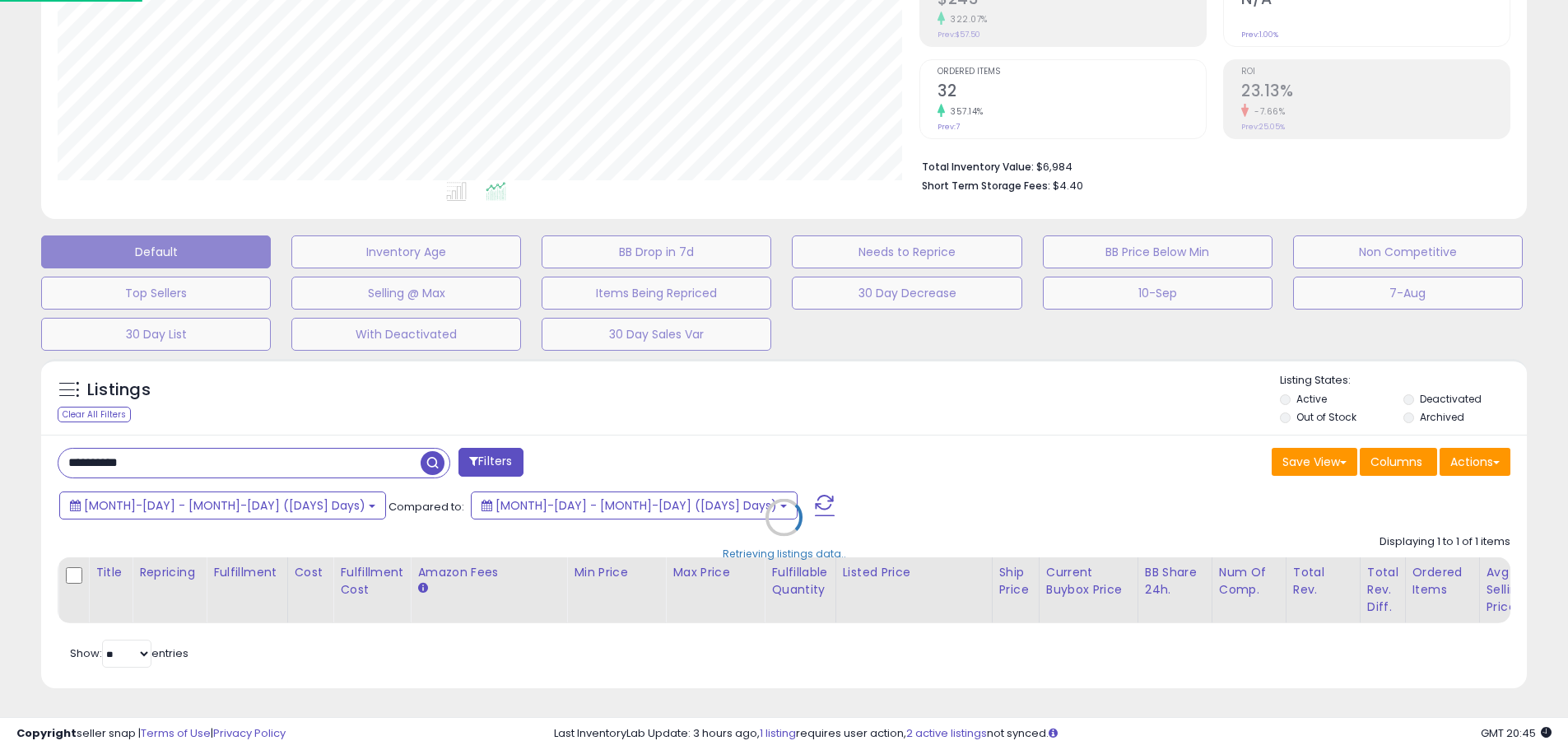 scroll, scrollTop: 822934, scrollLeft: 822228, axis: both 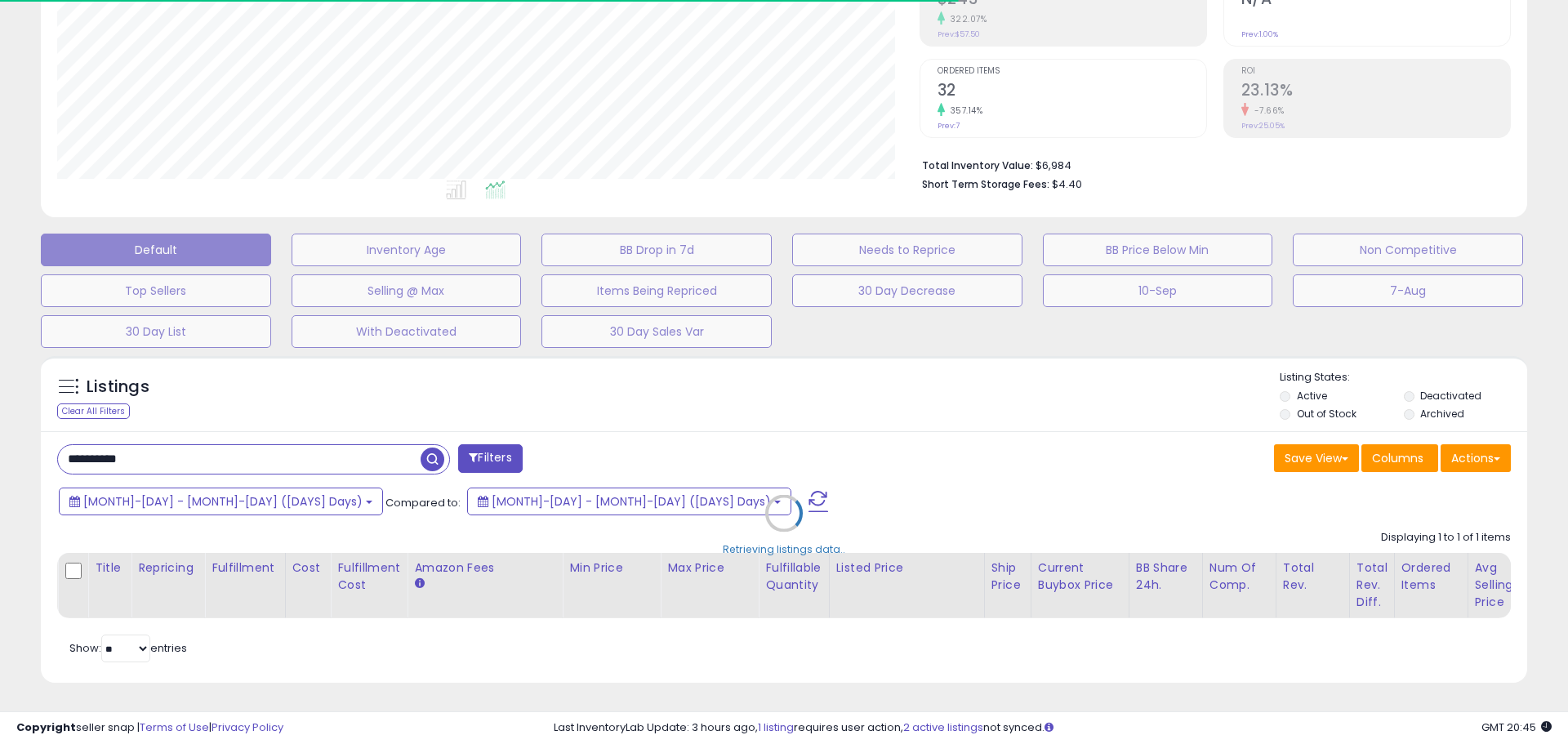 click on "Retrieving listings data.." at bounding box center [784, 525] 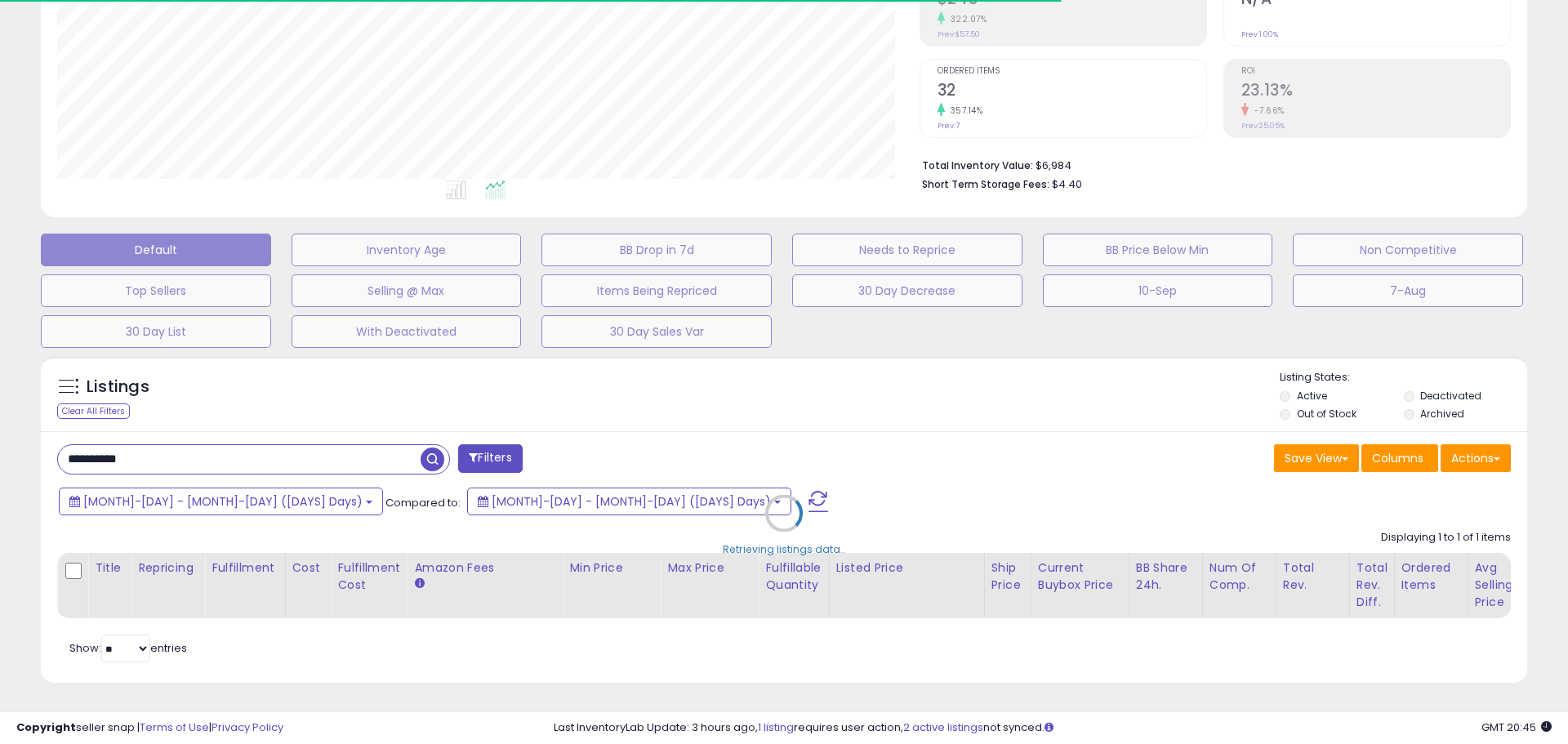 click on "Retrieving listings data.." at bounding box center (784, 525) 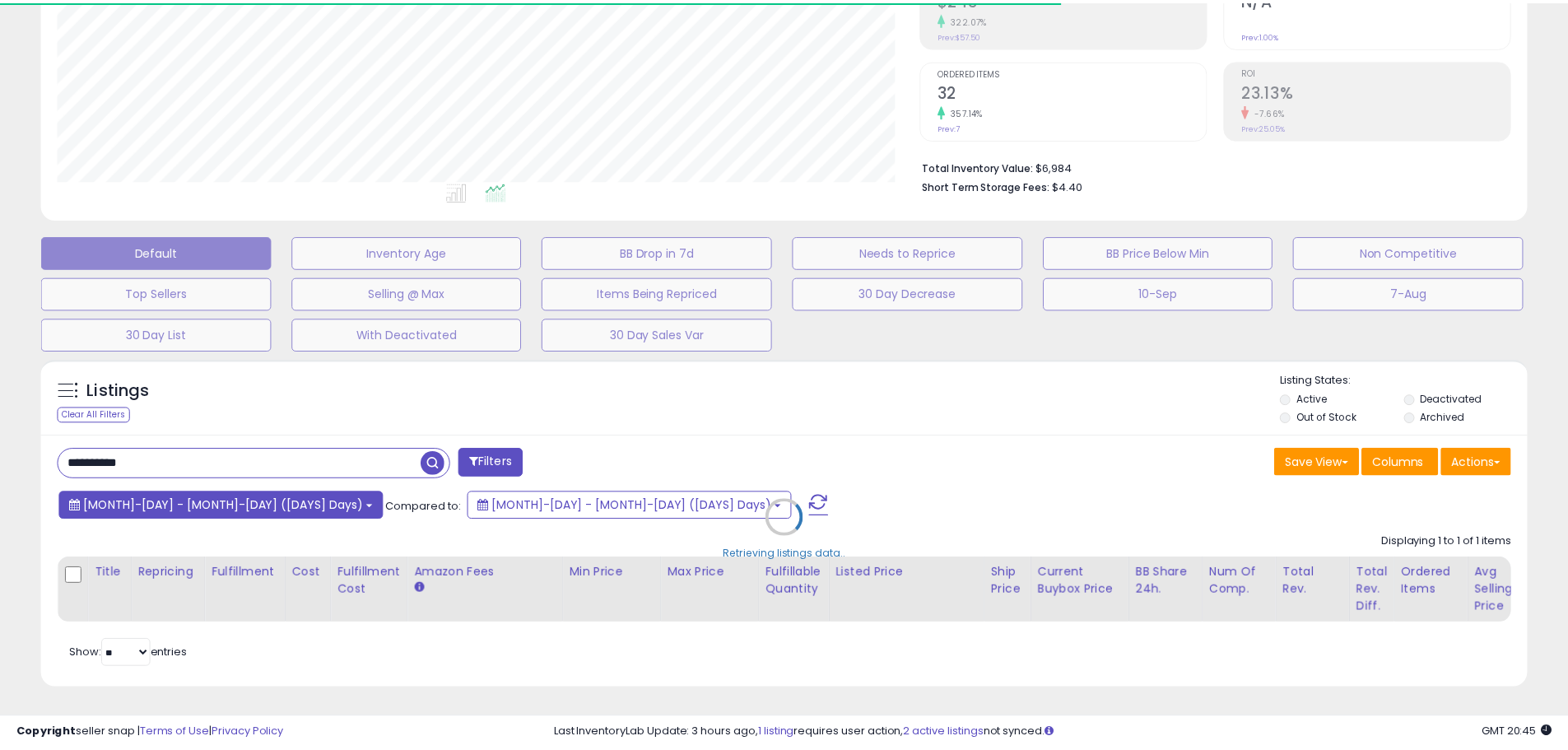 scroll, scrollTop: 338, scrollLeft: 862, axis: both 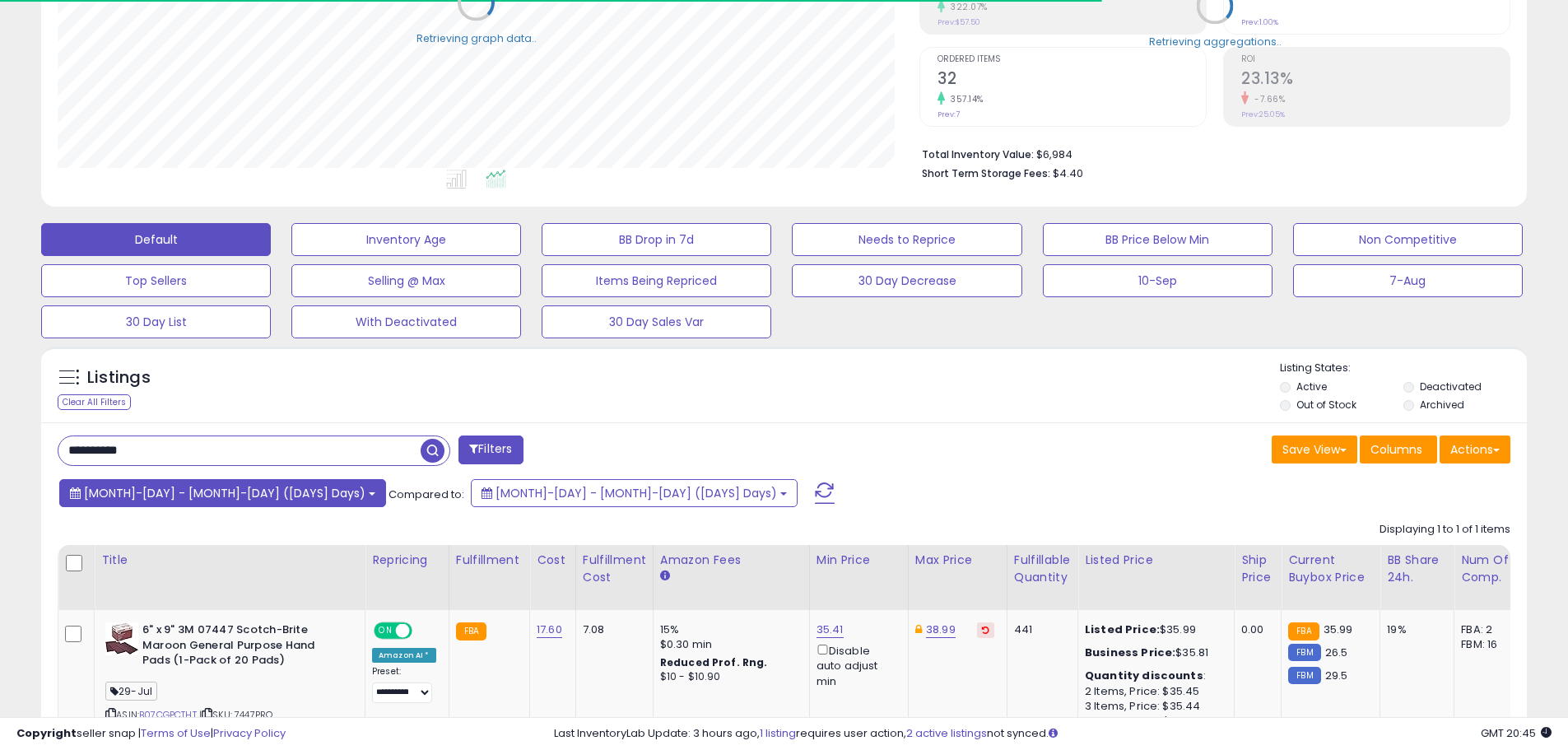 click on "Aug-01 - Aug-05 (6 Days)" at bounding box center [225, 493] 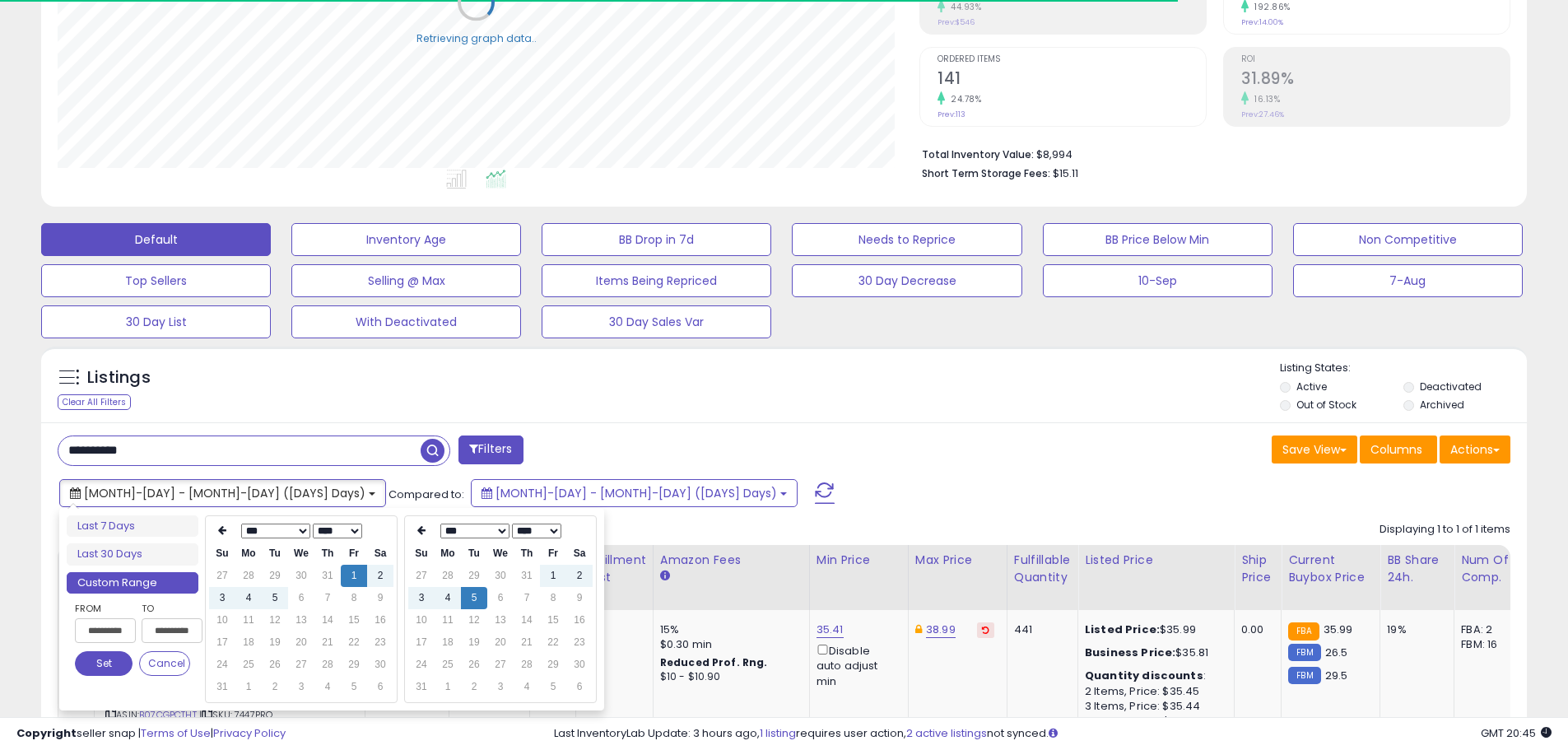 type on "**********" 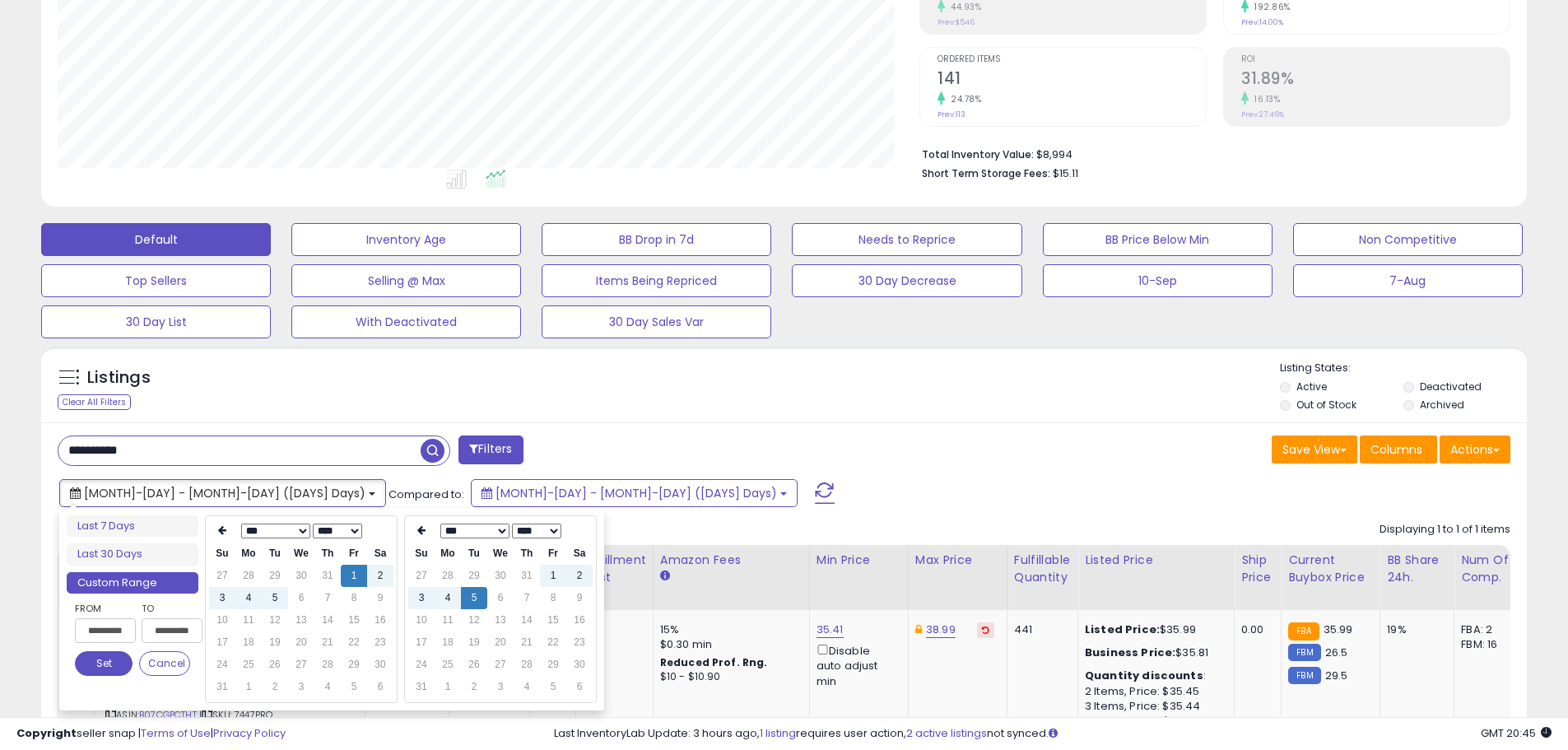 scroll, scrollTop: 822934, scrollLeft: 822235, axis: both 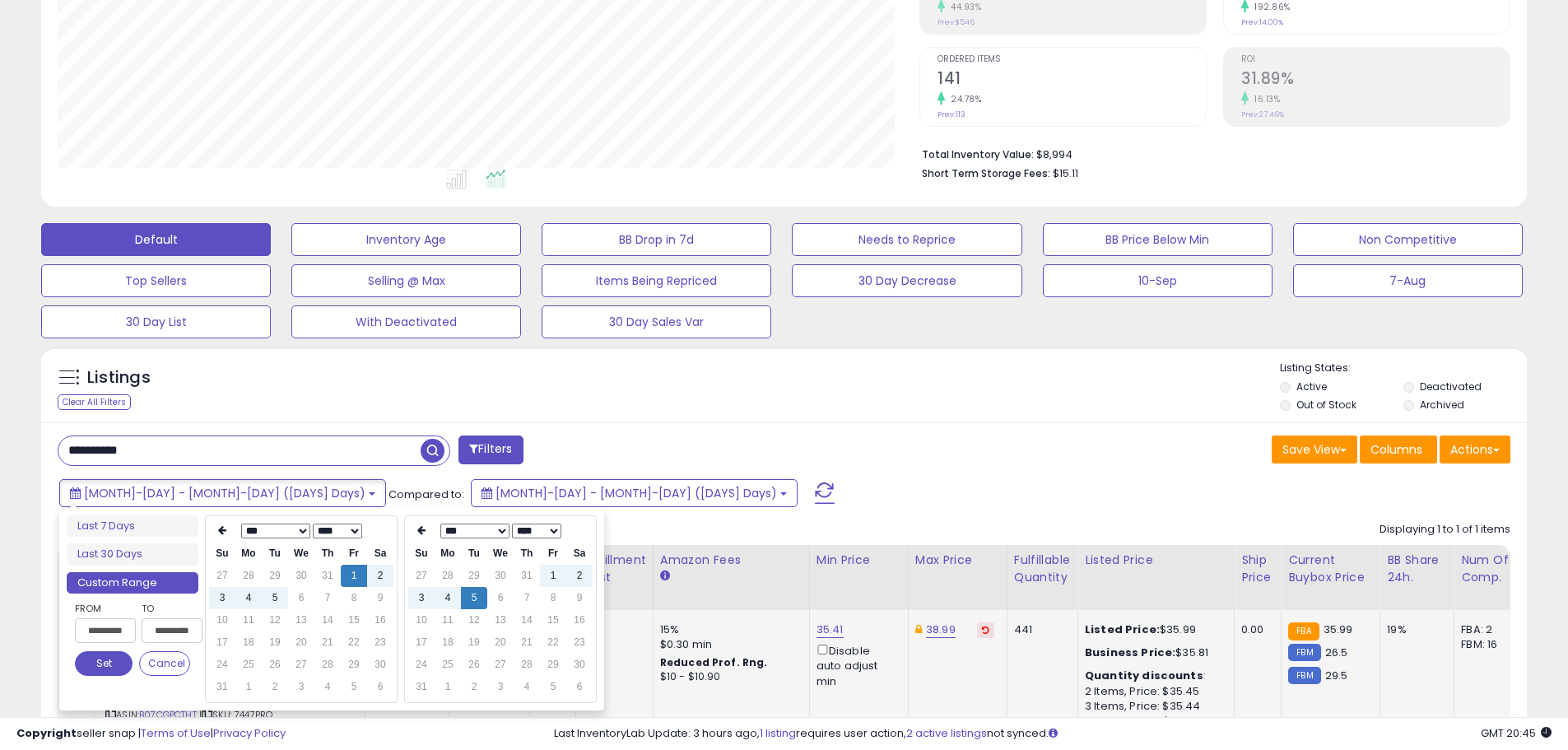 click on "Set" at bounding box center [104, 664] 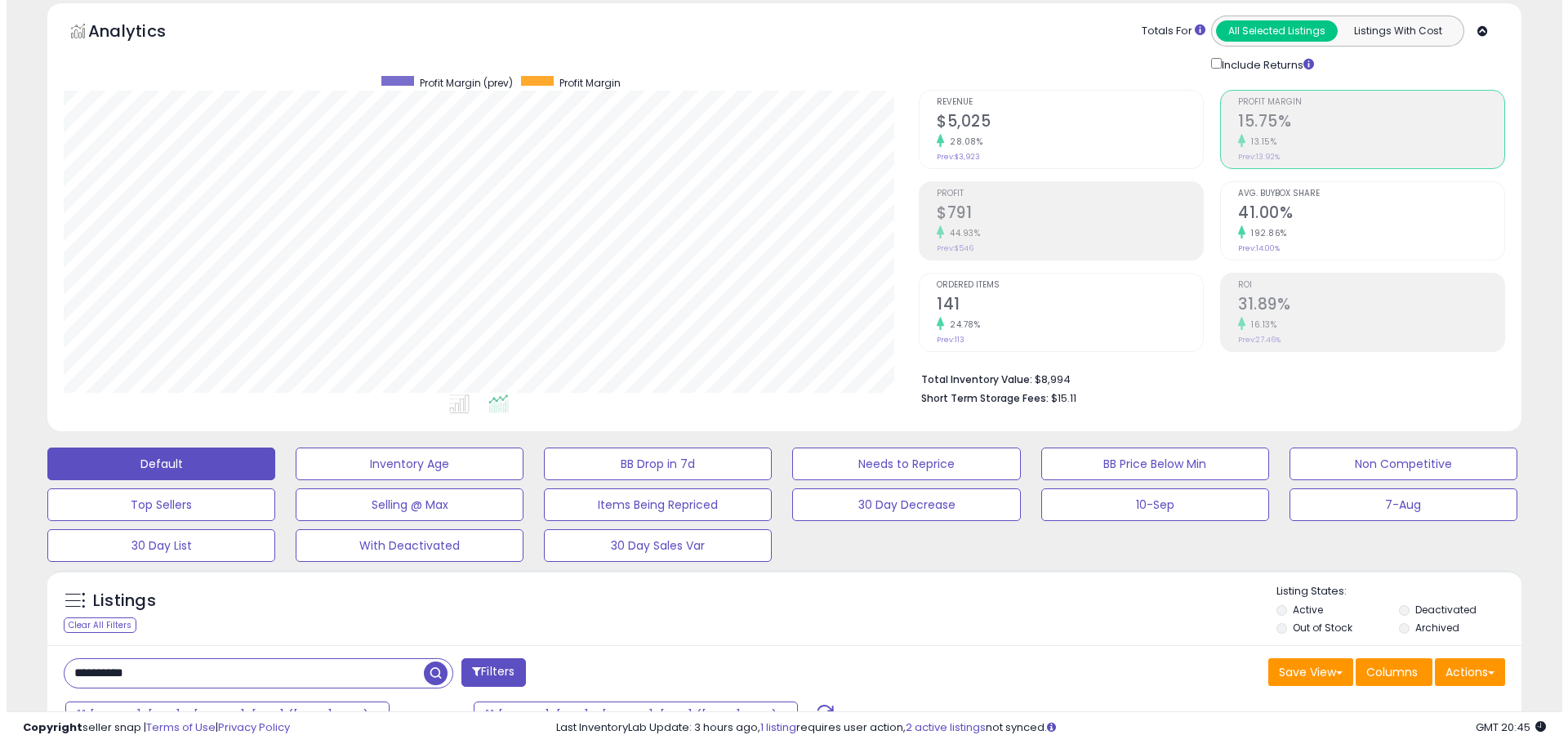 scroll, scrollTop: 0, scrollLeft: 0, axis: both 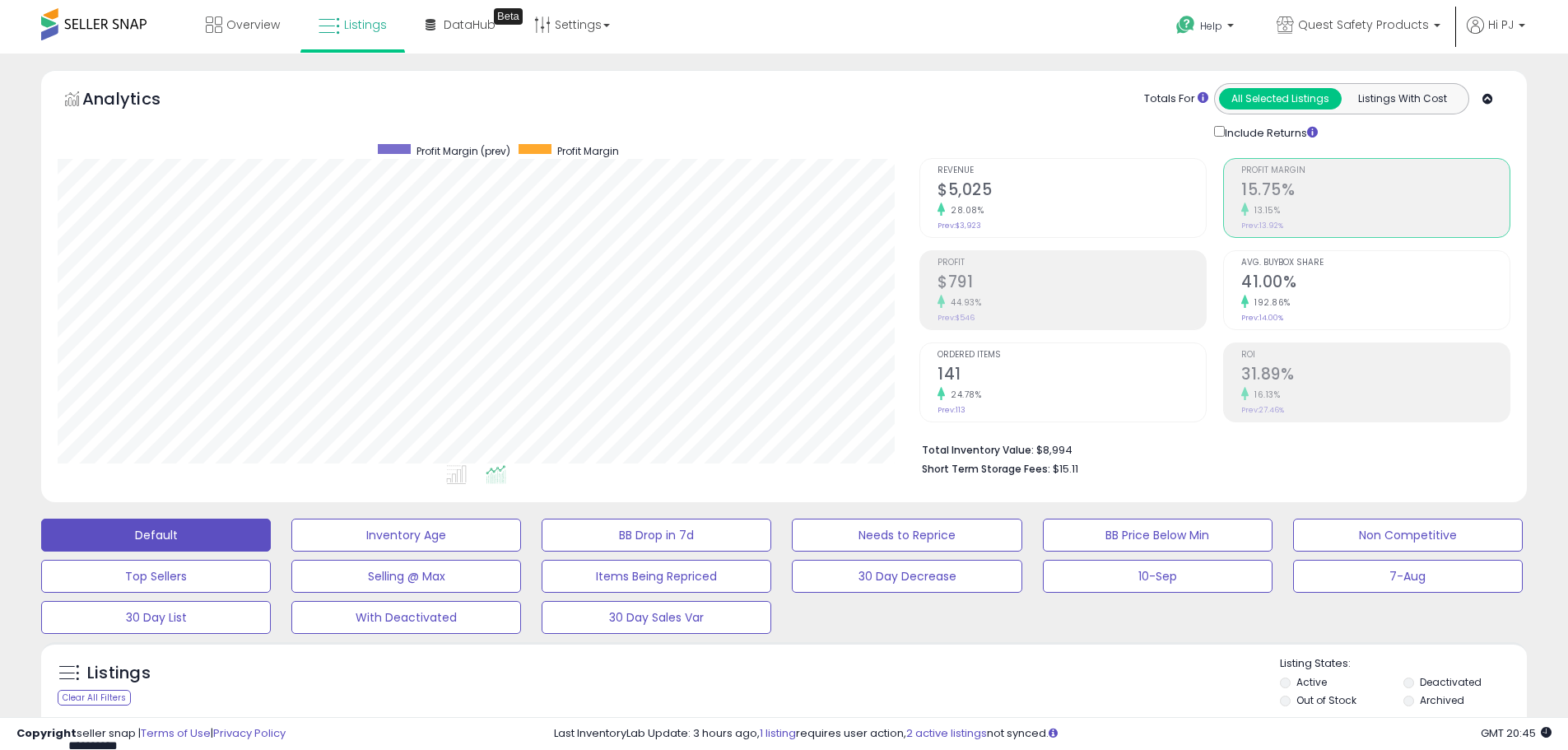 click on "24.78%" at bounding box center (1072, 394) 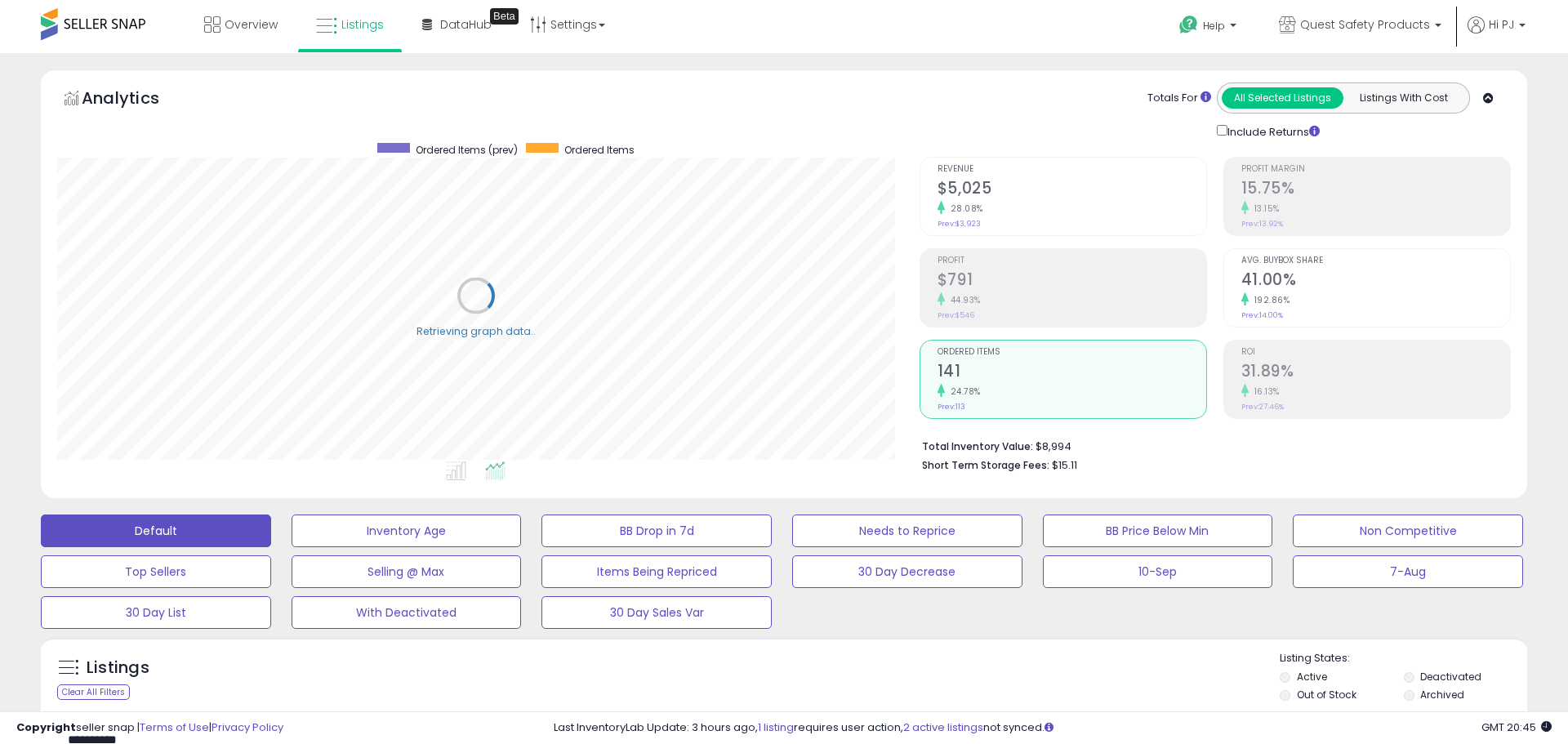 scroll, scrollTop: 816350, scrollLeft: 815804, axis: both 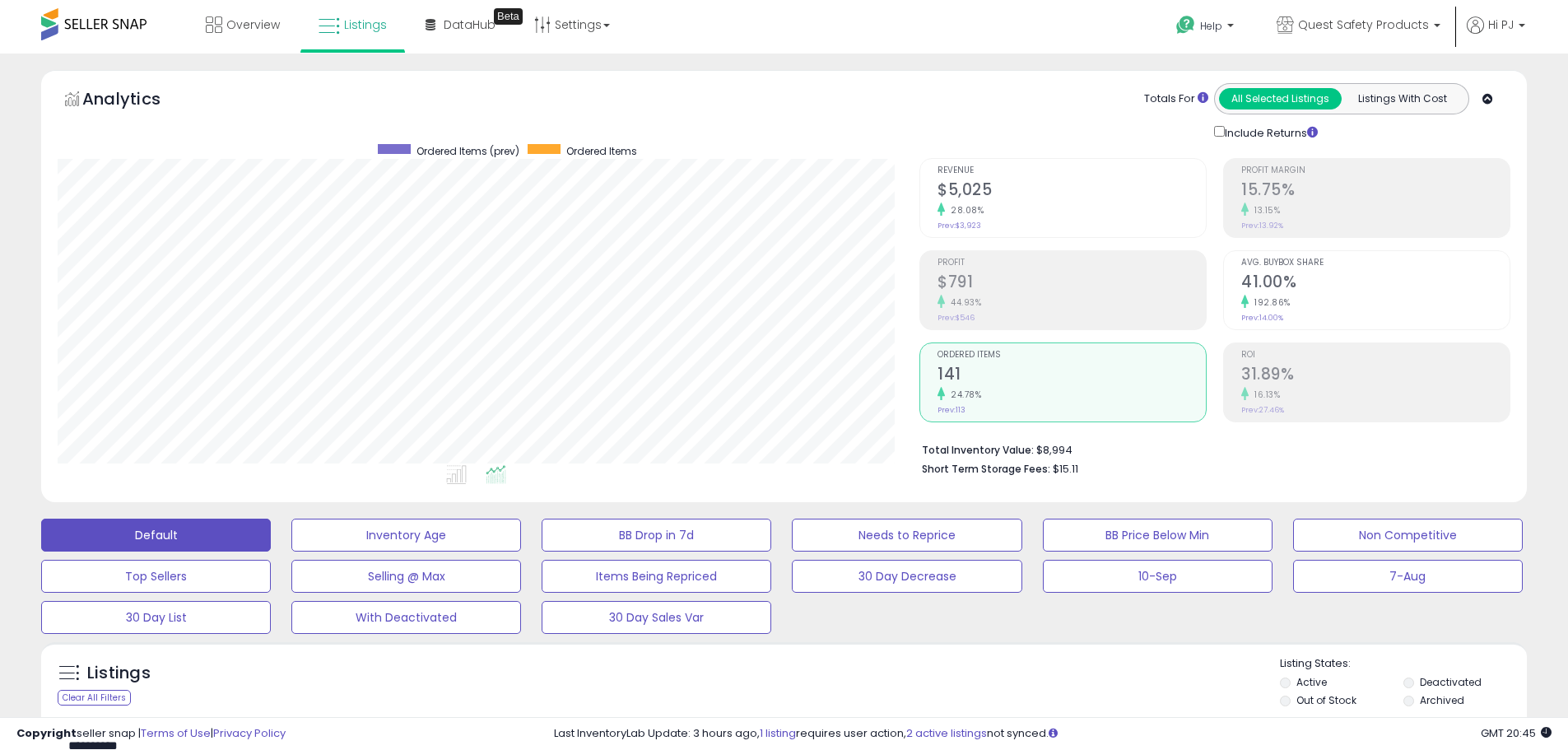 click on "$5,025" 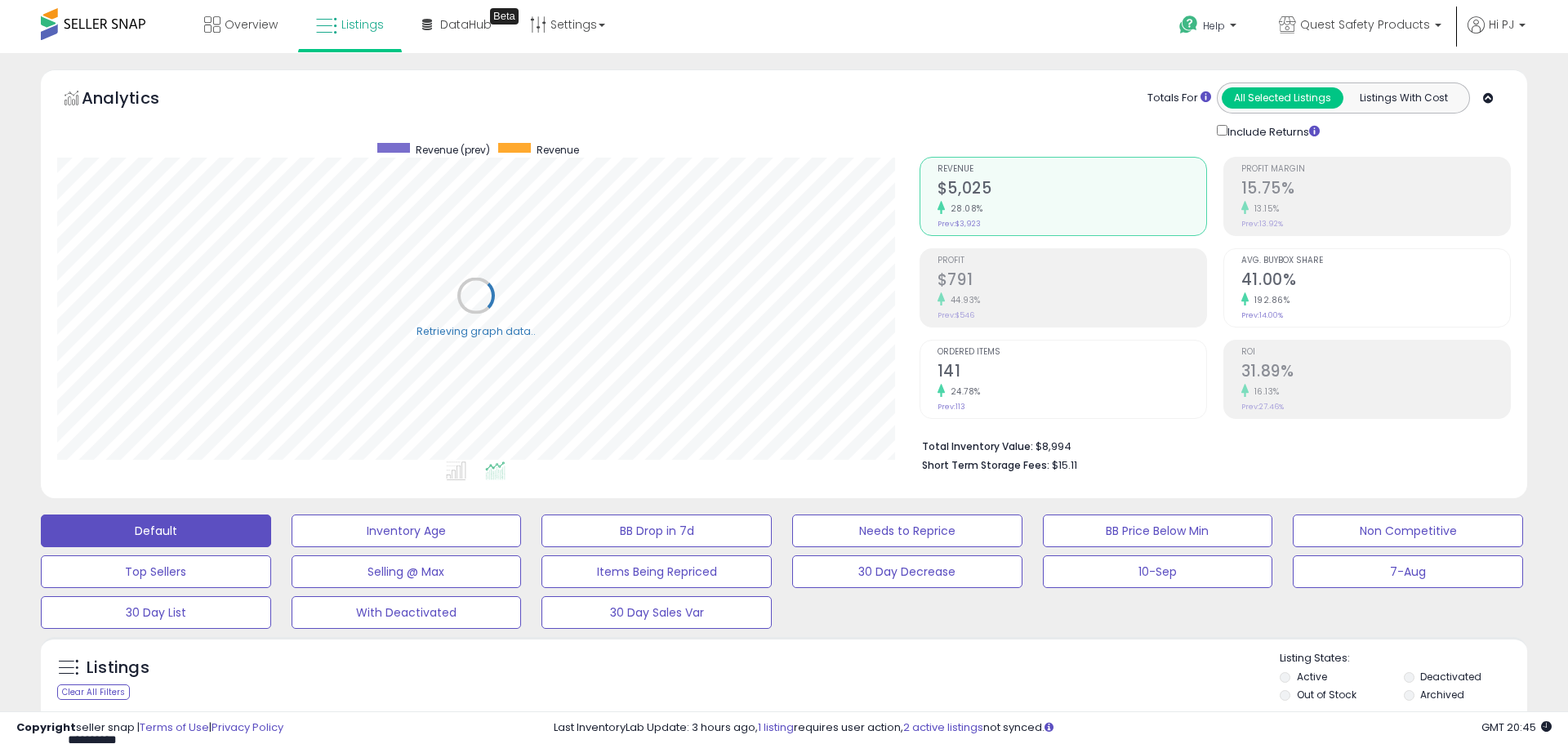 scroll, scrollTop: 816350, scrollLeft: 815804, axis: both 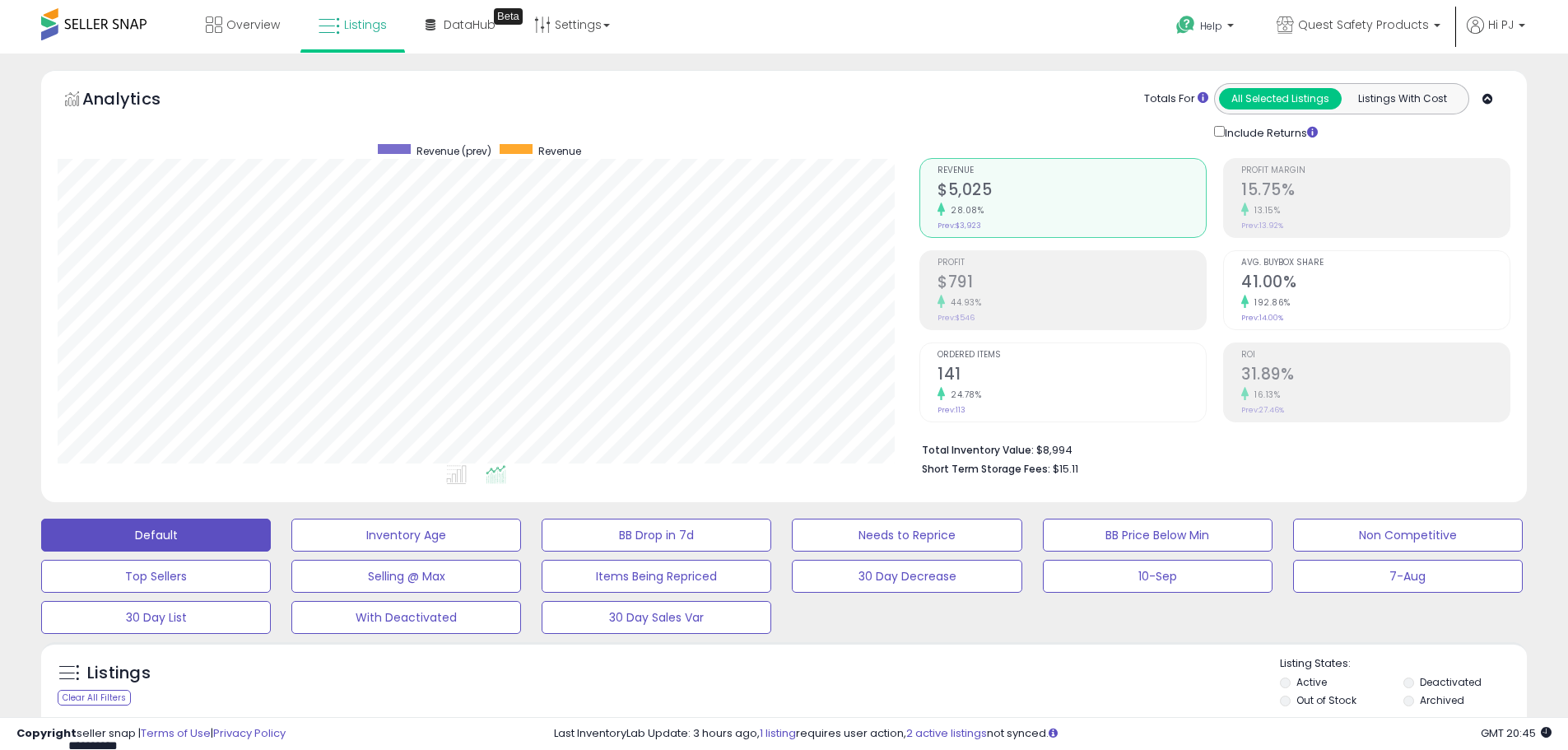 click on "$791" at bounding box center [1072, 283] 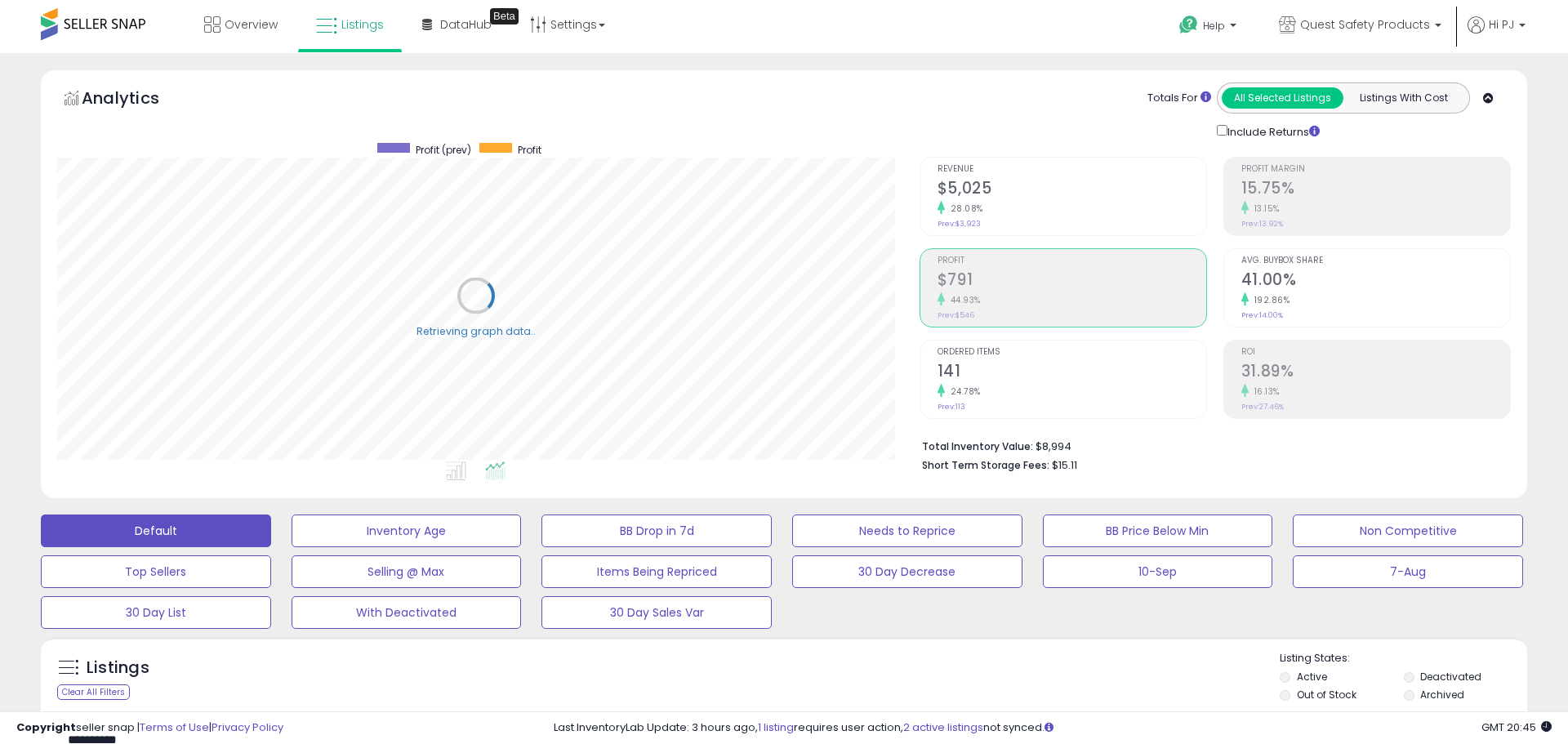 scroll, scrollTop: 816350, scrollLeft: 815804, axis: both 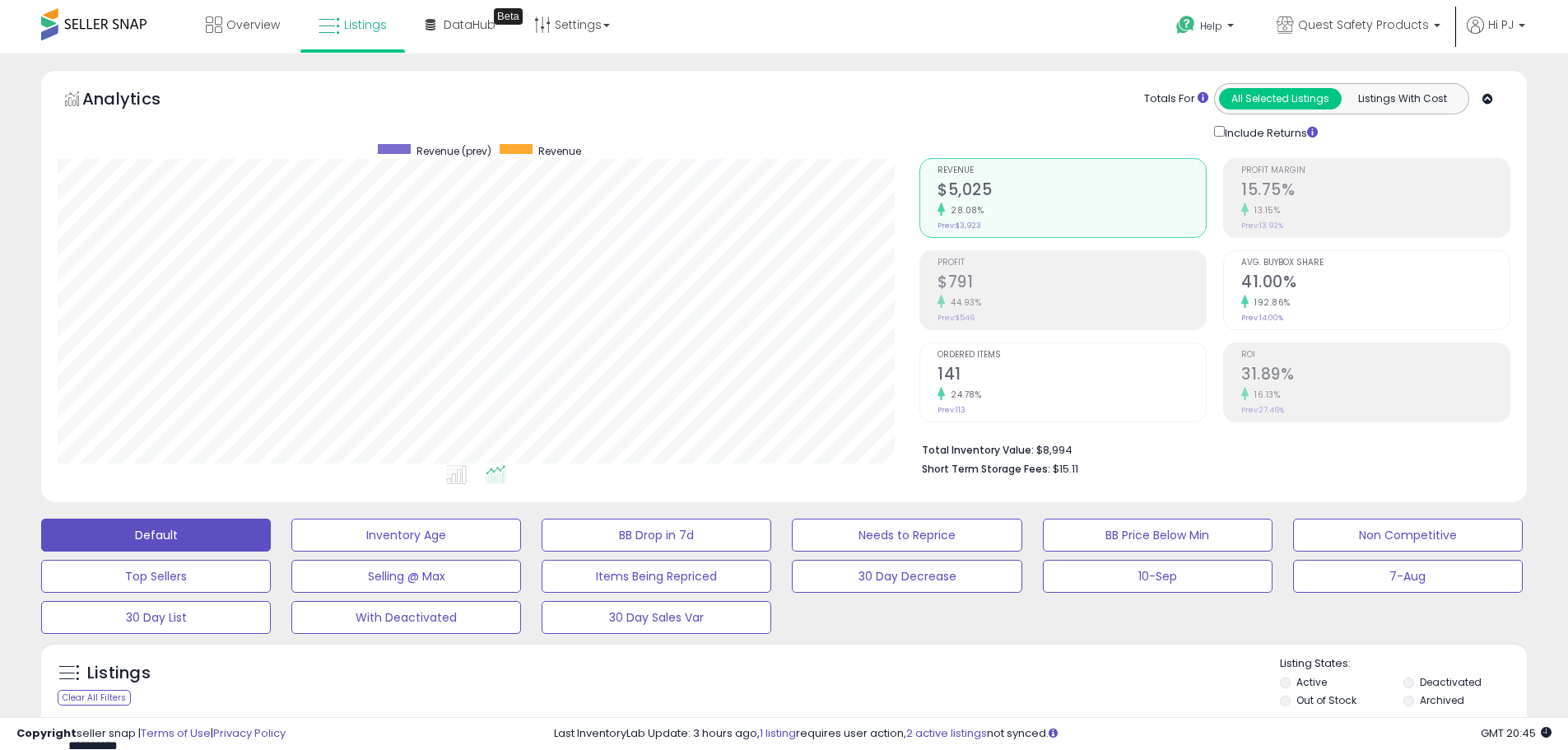 click on "15.75%" at bounding box center (1375, 191) 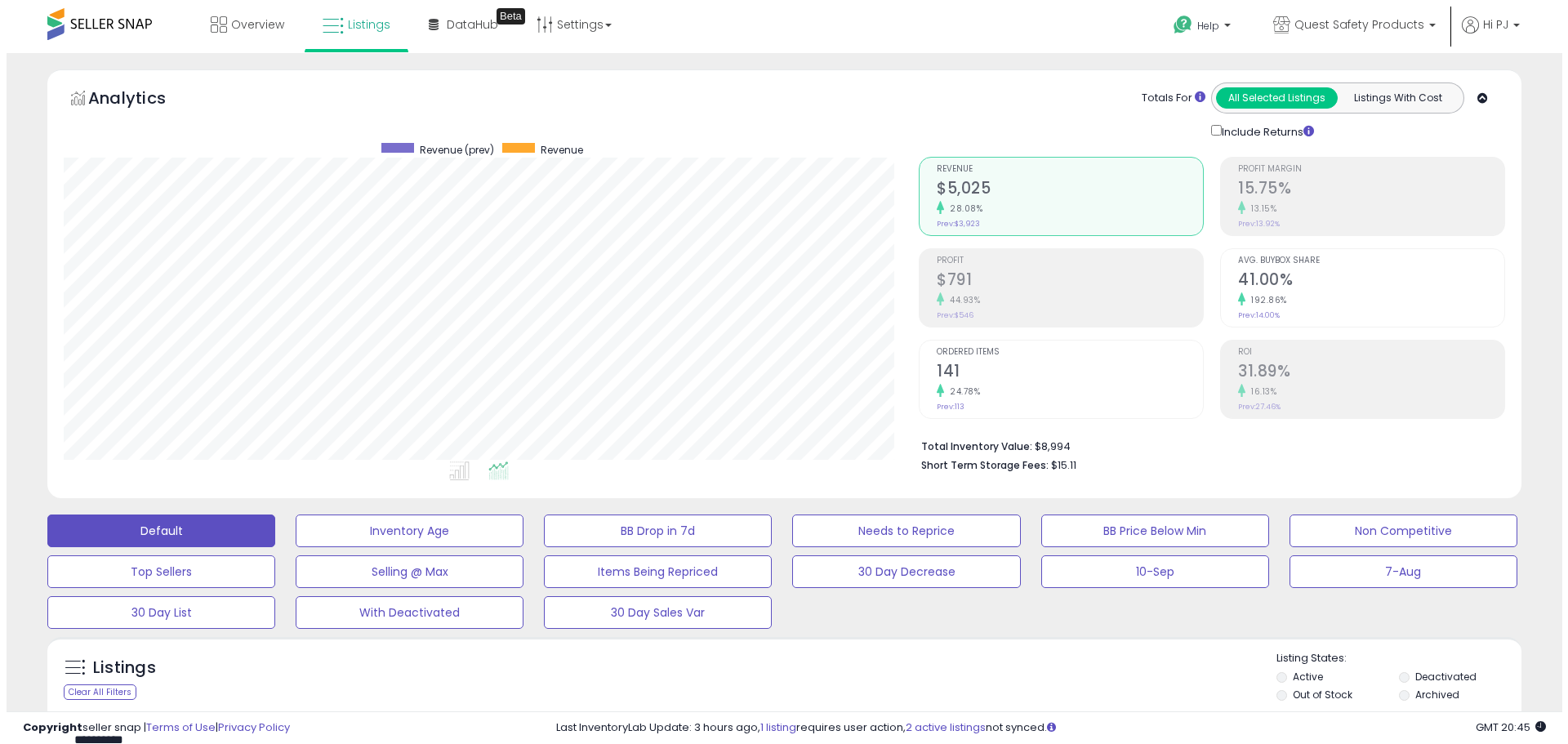scroll, scrollTop: 0, scrollLeft: 0, axis: both 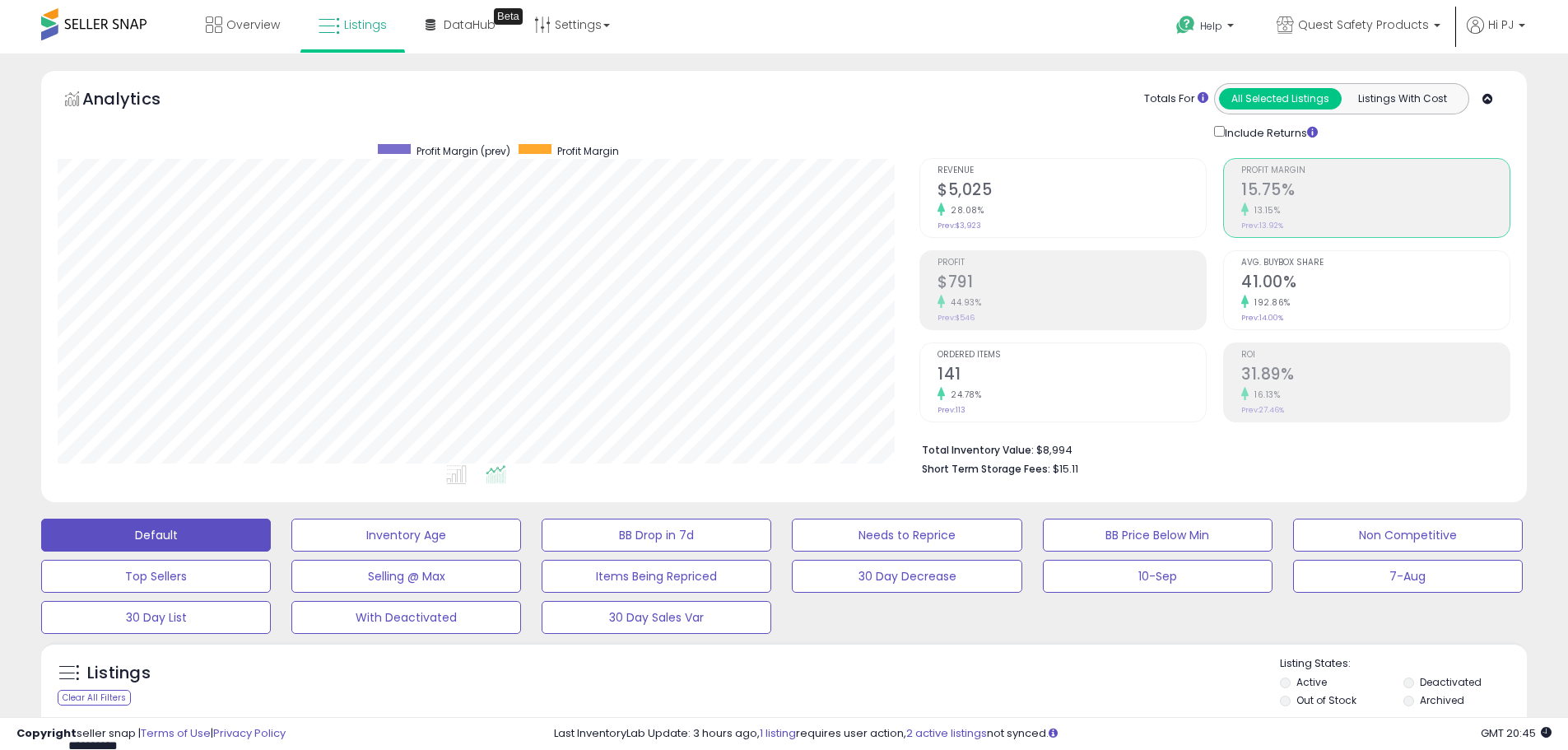 click on "Revenue
$5,025
28.08%
Prev:  $3,923" at bounding box center (1072, 196) 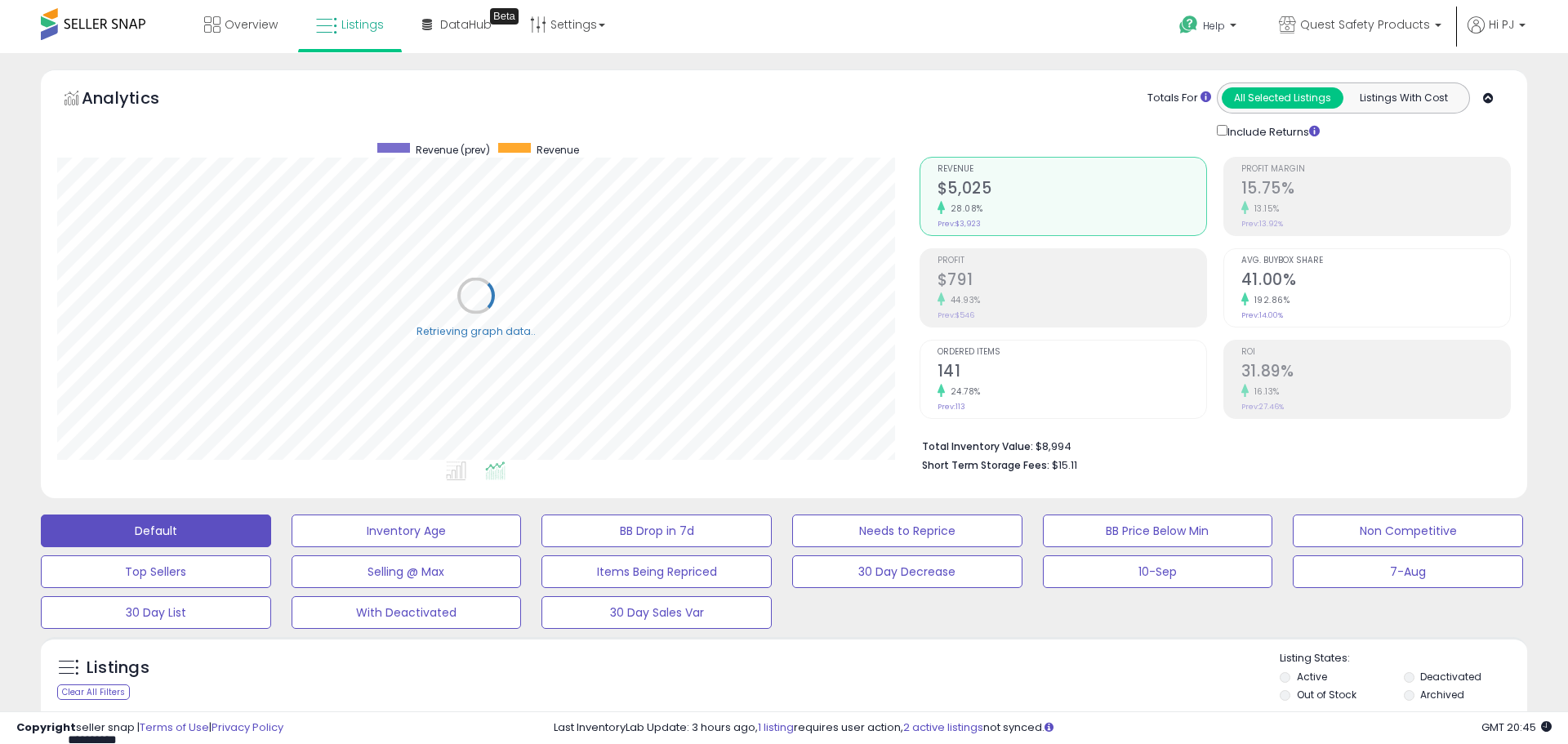 scroll, scrollTop: 816350, scrollLeft: 815804, axis: both 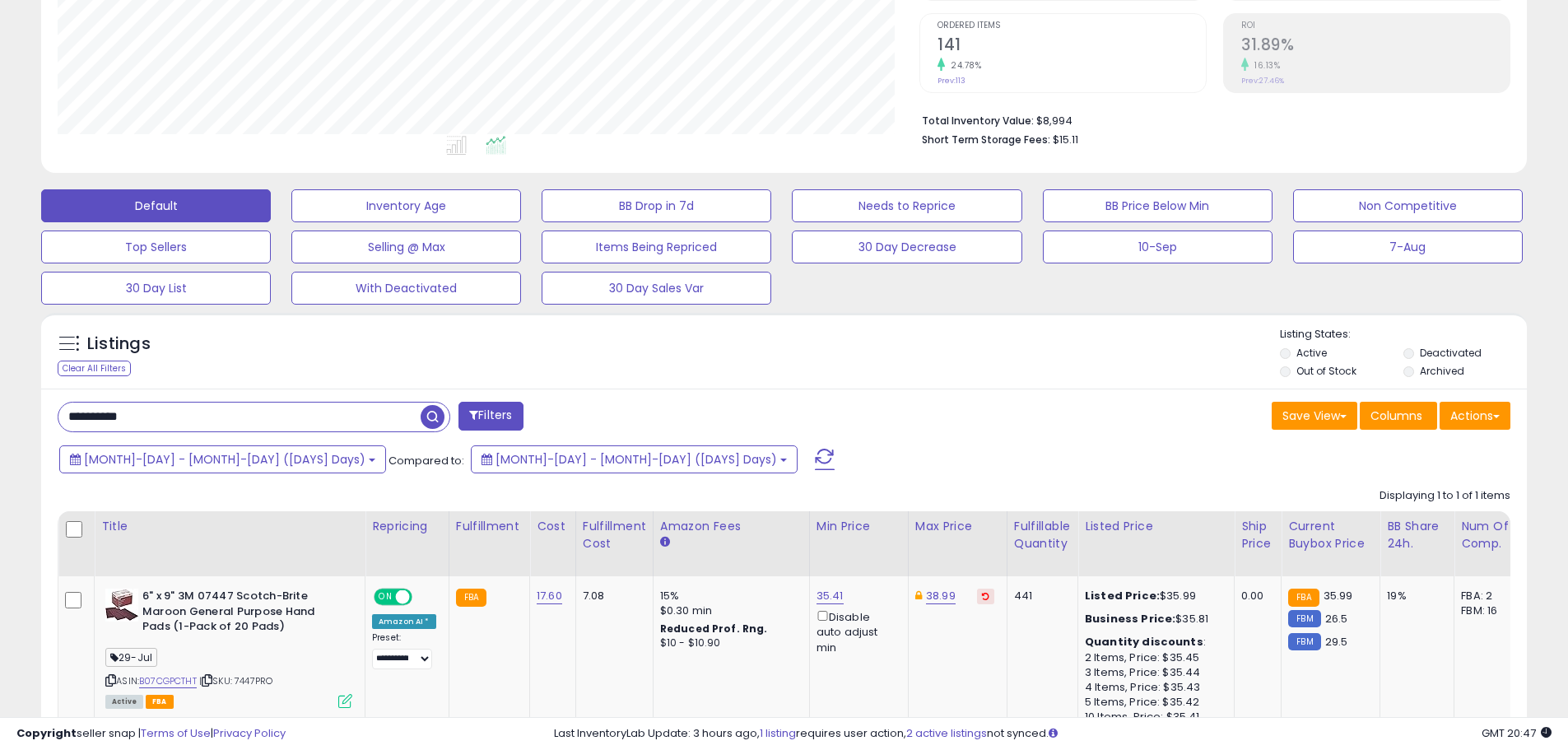 click on "**********" at bounding box center [784, 594] 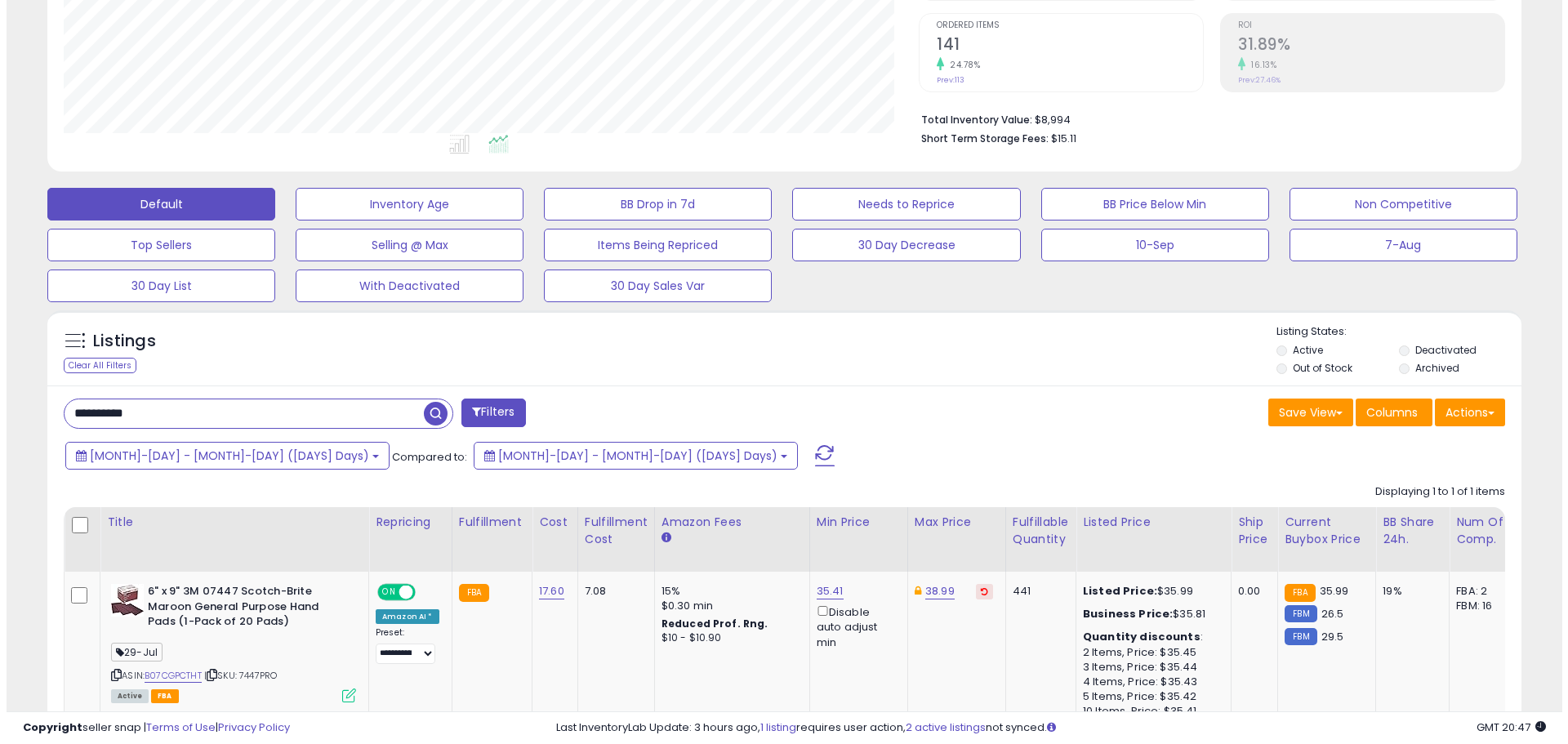 scroll, scrollTop: 293, scrollLeft: 0, axis: vertical 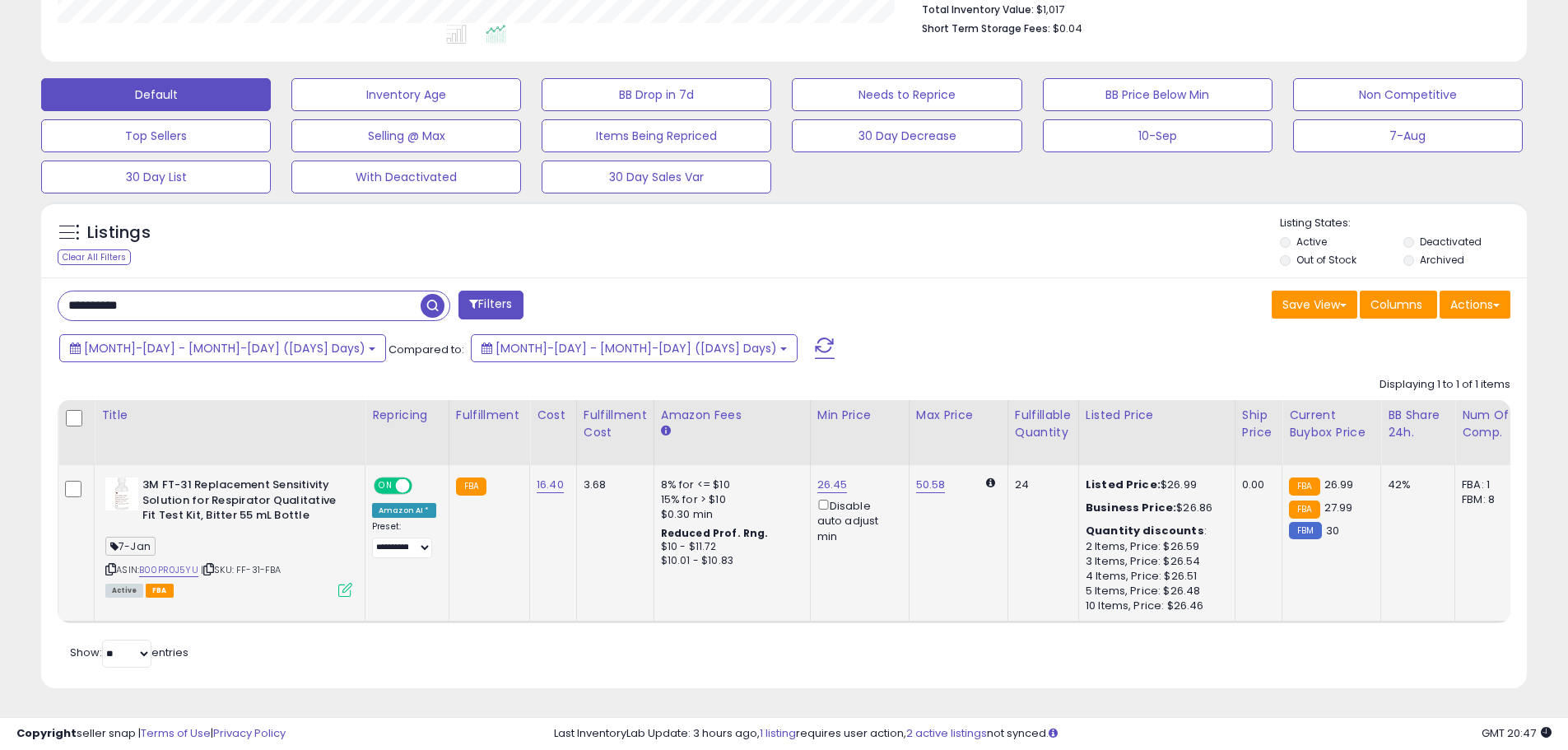 click at bounding box center (345, 589) 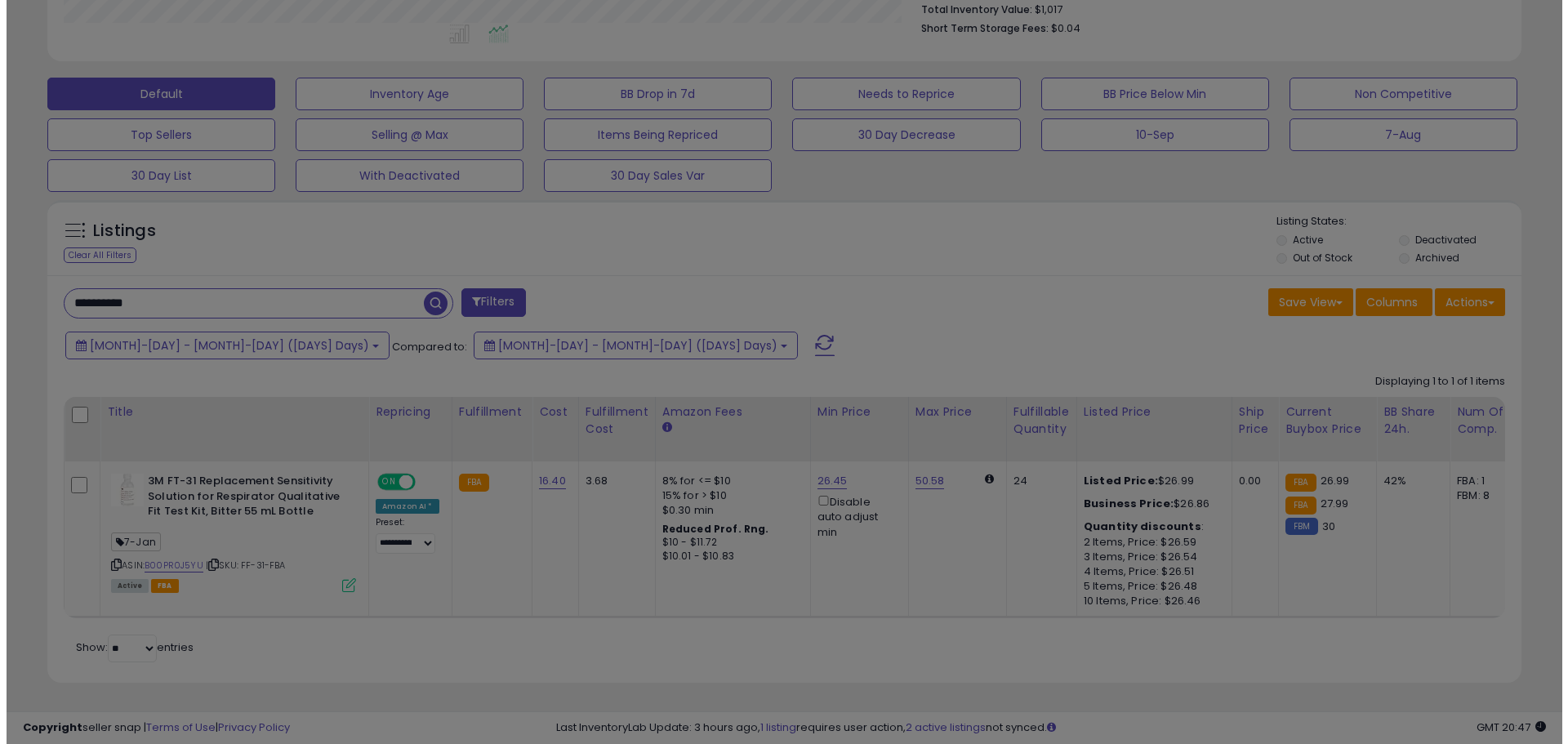 scroll, scrollTop: 816350, scrollLeft: 815804, axis: both 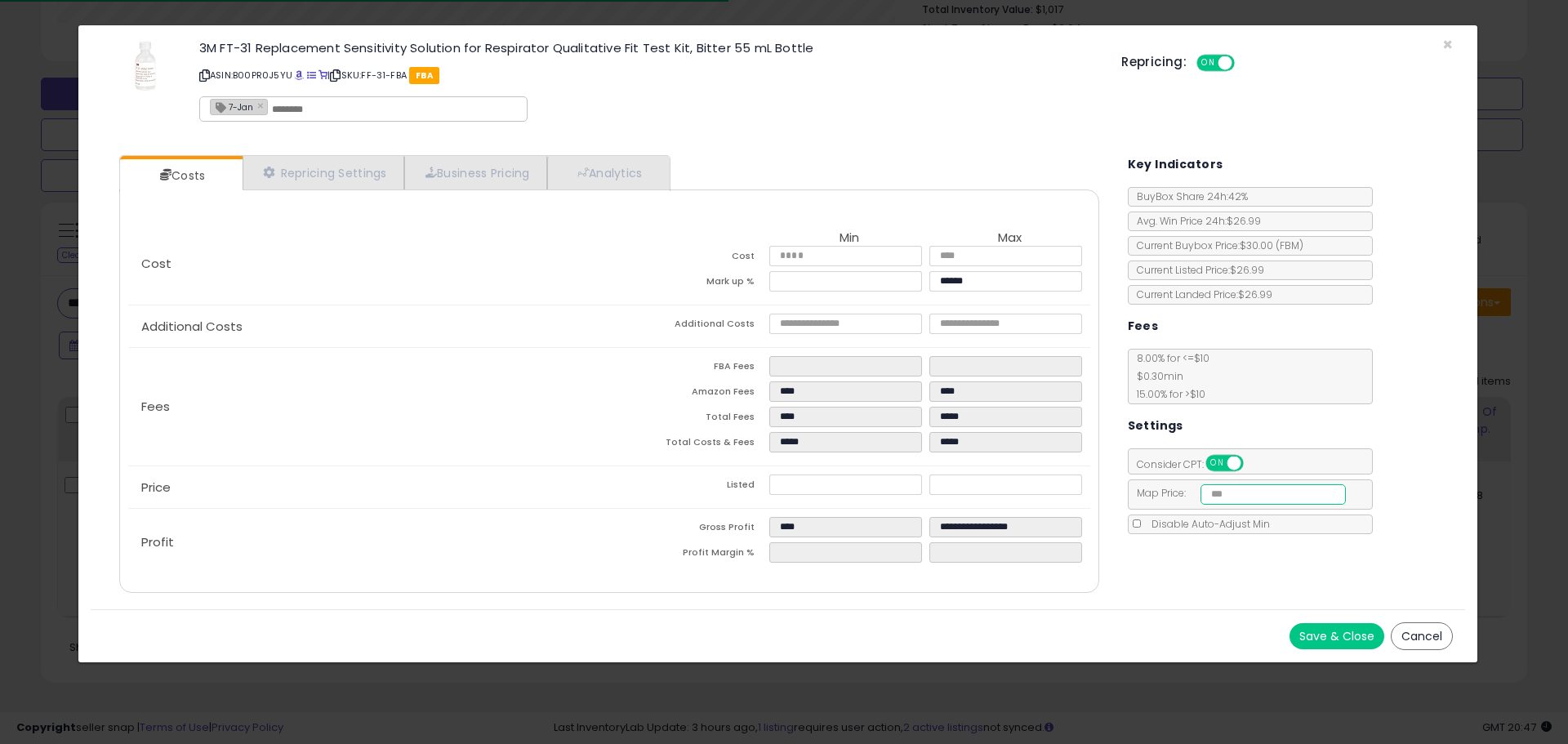 drag, startPoint x: 1271, startPoint y: 497, endPoint x: 1116, endPoint y: 479, distance: 156.04166 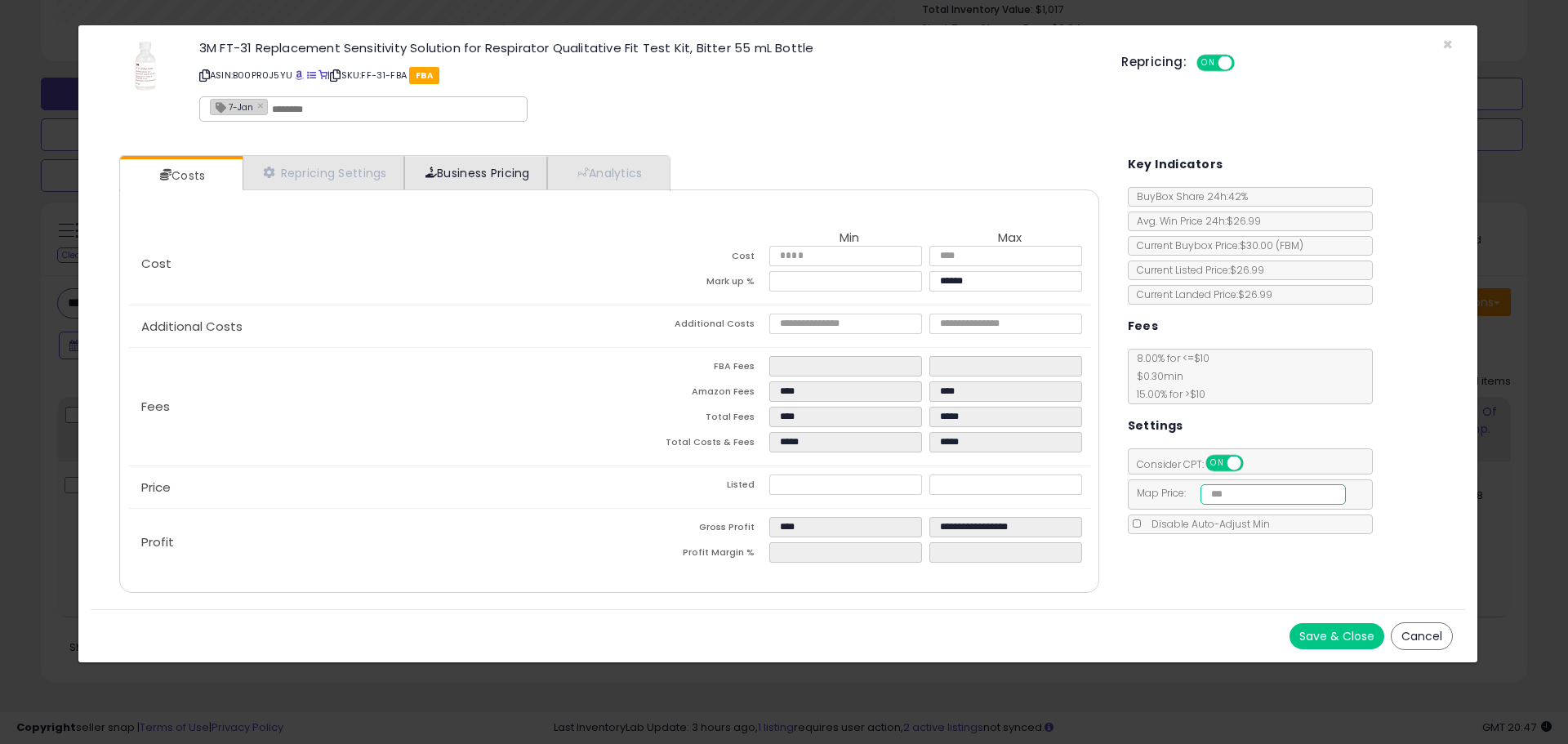 type on "*****" 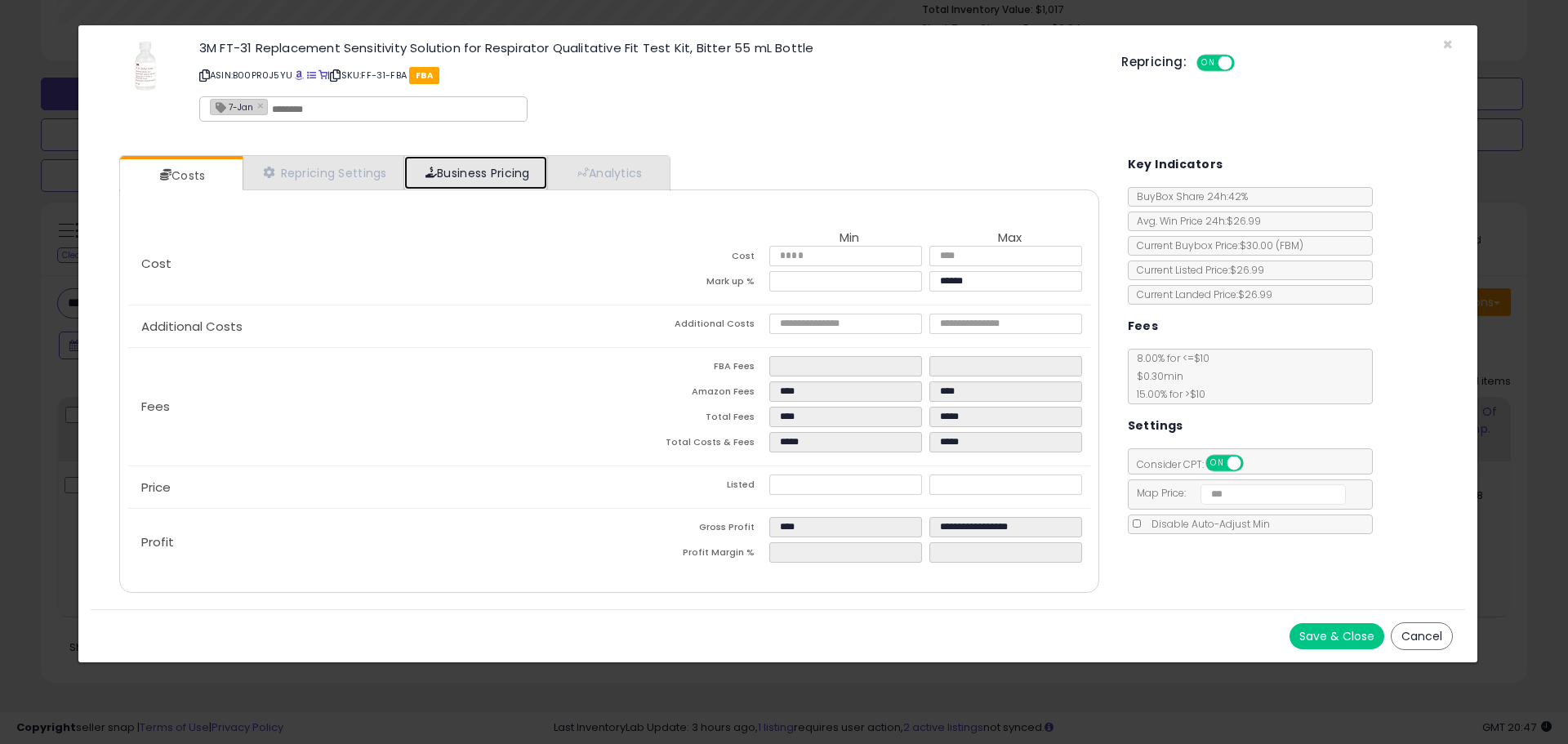 click on "Business Pricing" at bounding box center [475, 172] 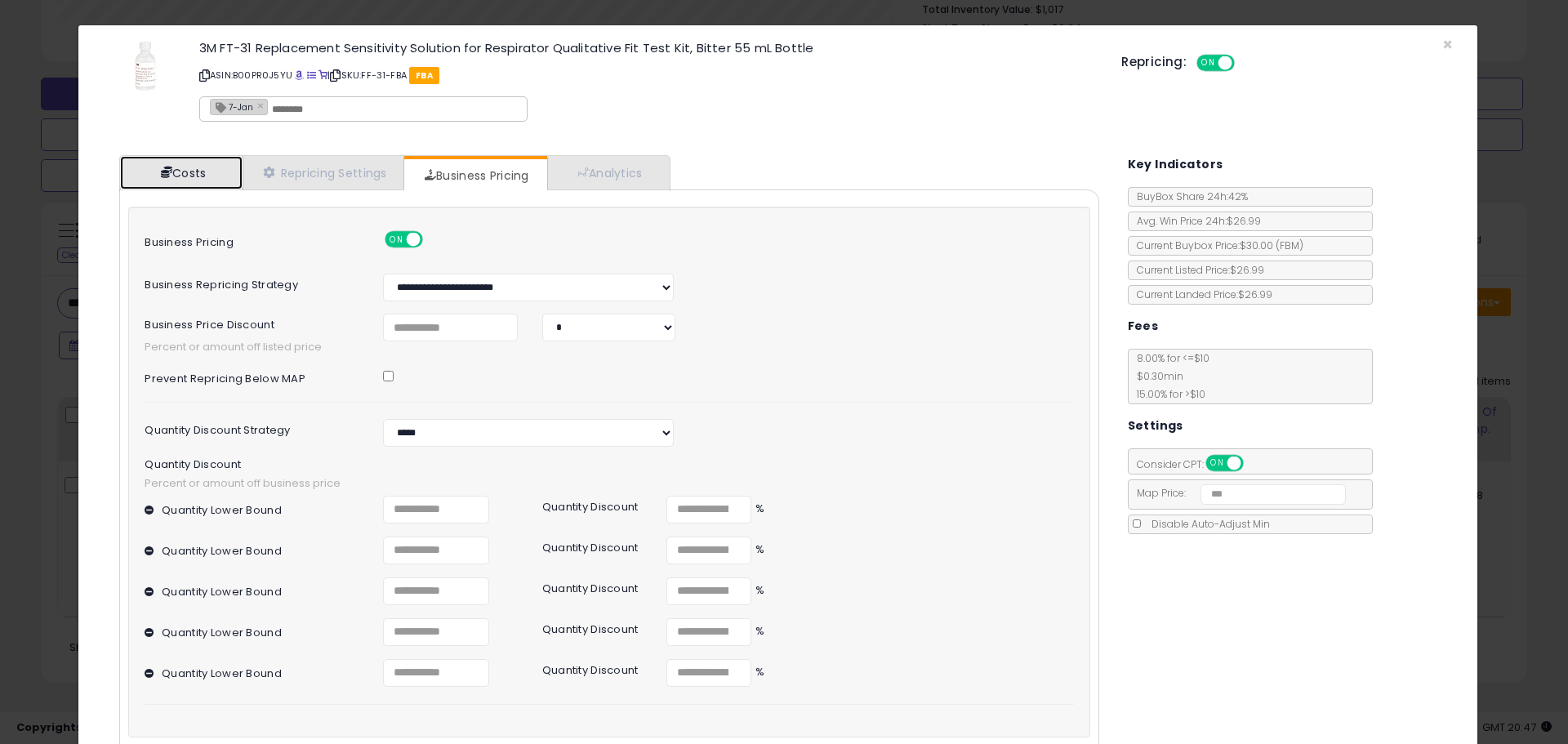 click on "Costs" at bounding box center (181, 172) 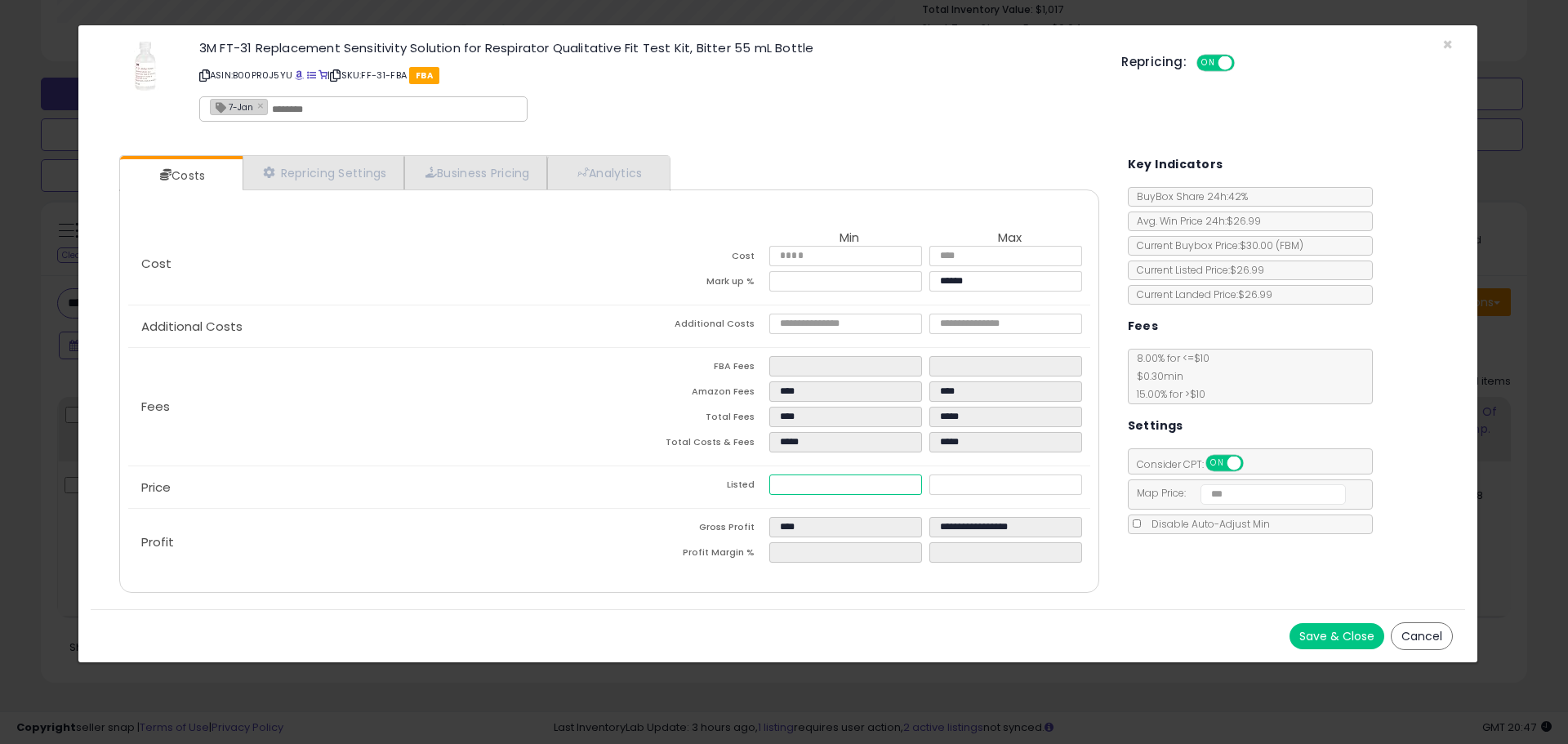 drag, startPoint x: 851, startPoint y: 480, endPoint x: 541, endPoint y: 444, distance: 312.08332 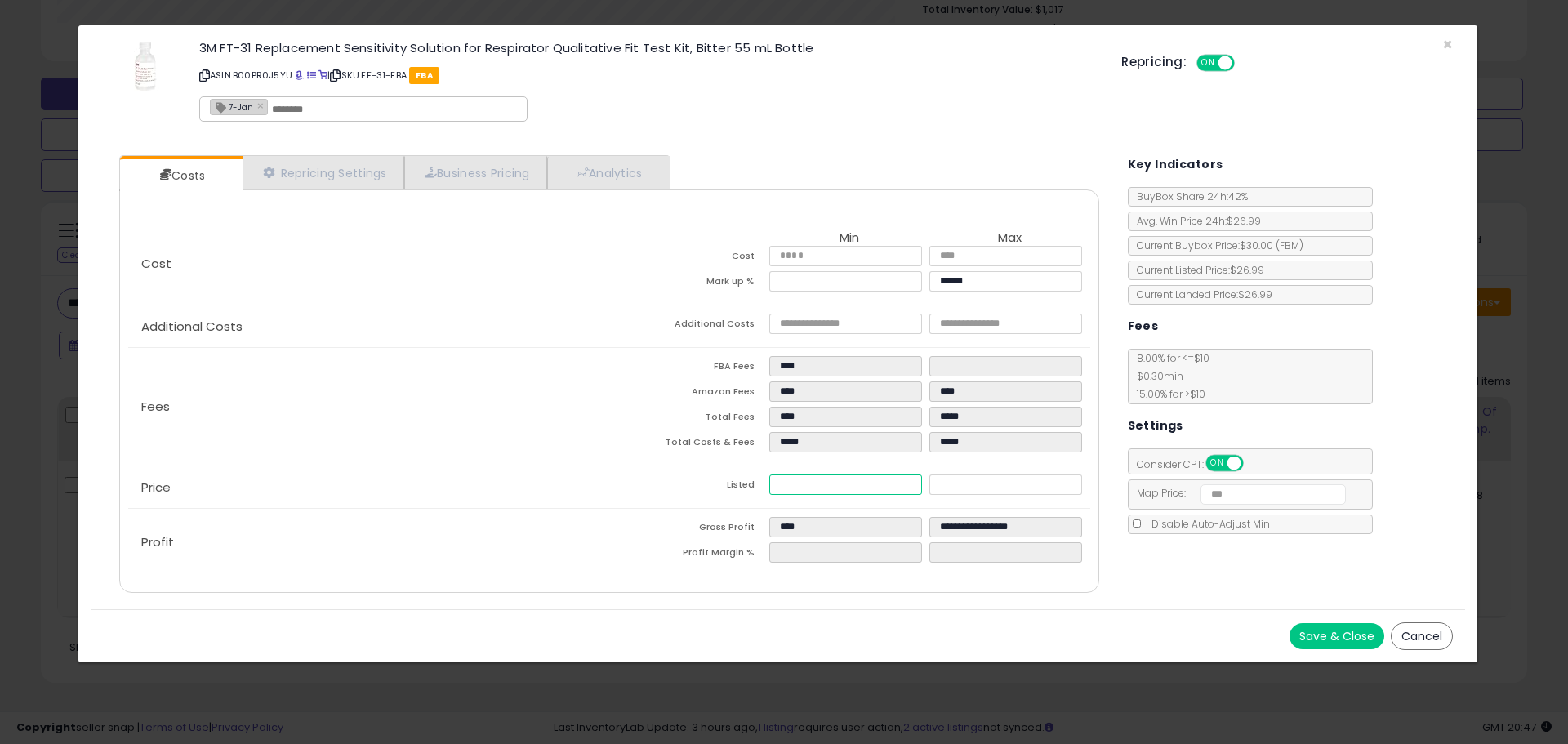 type on "****" 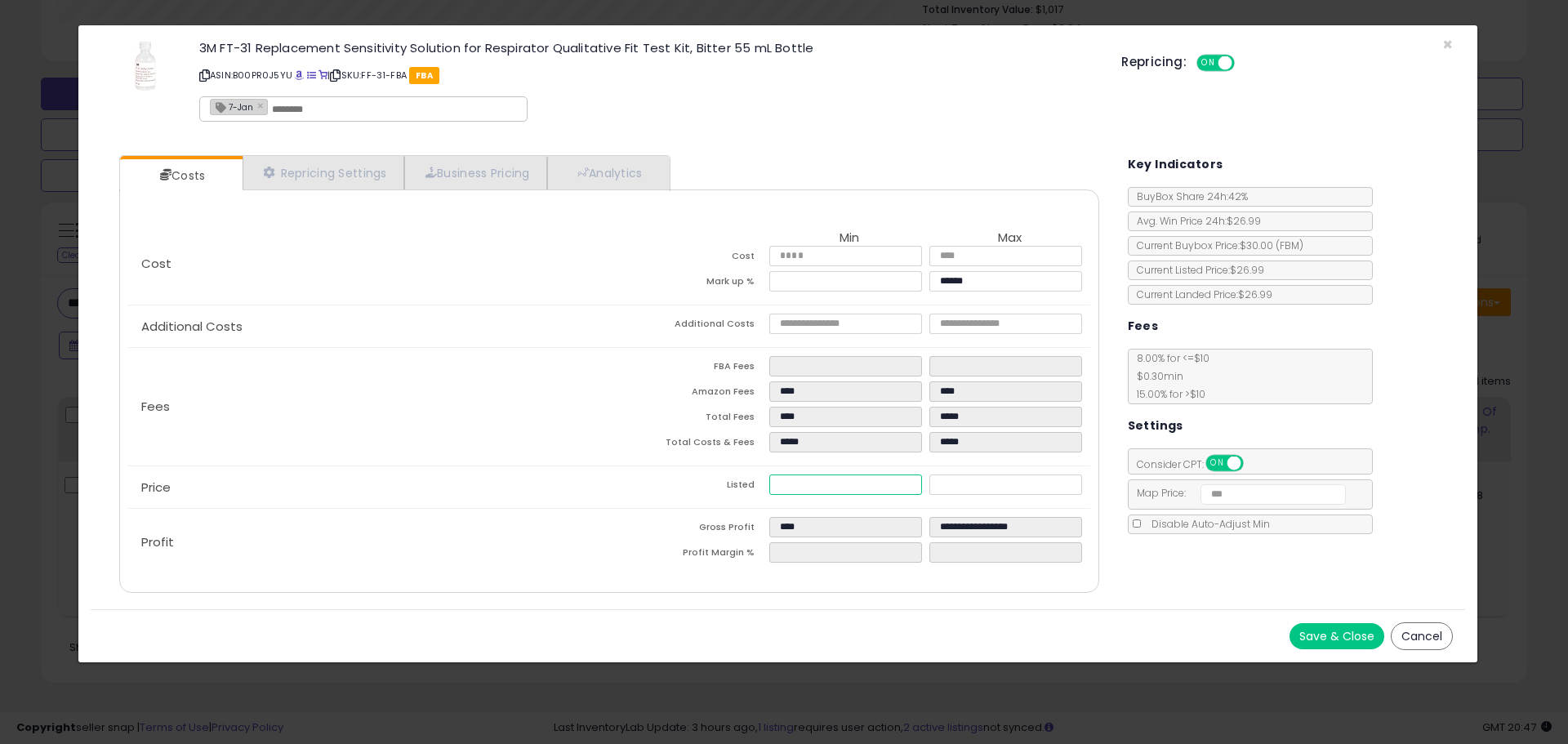 type on "****" 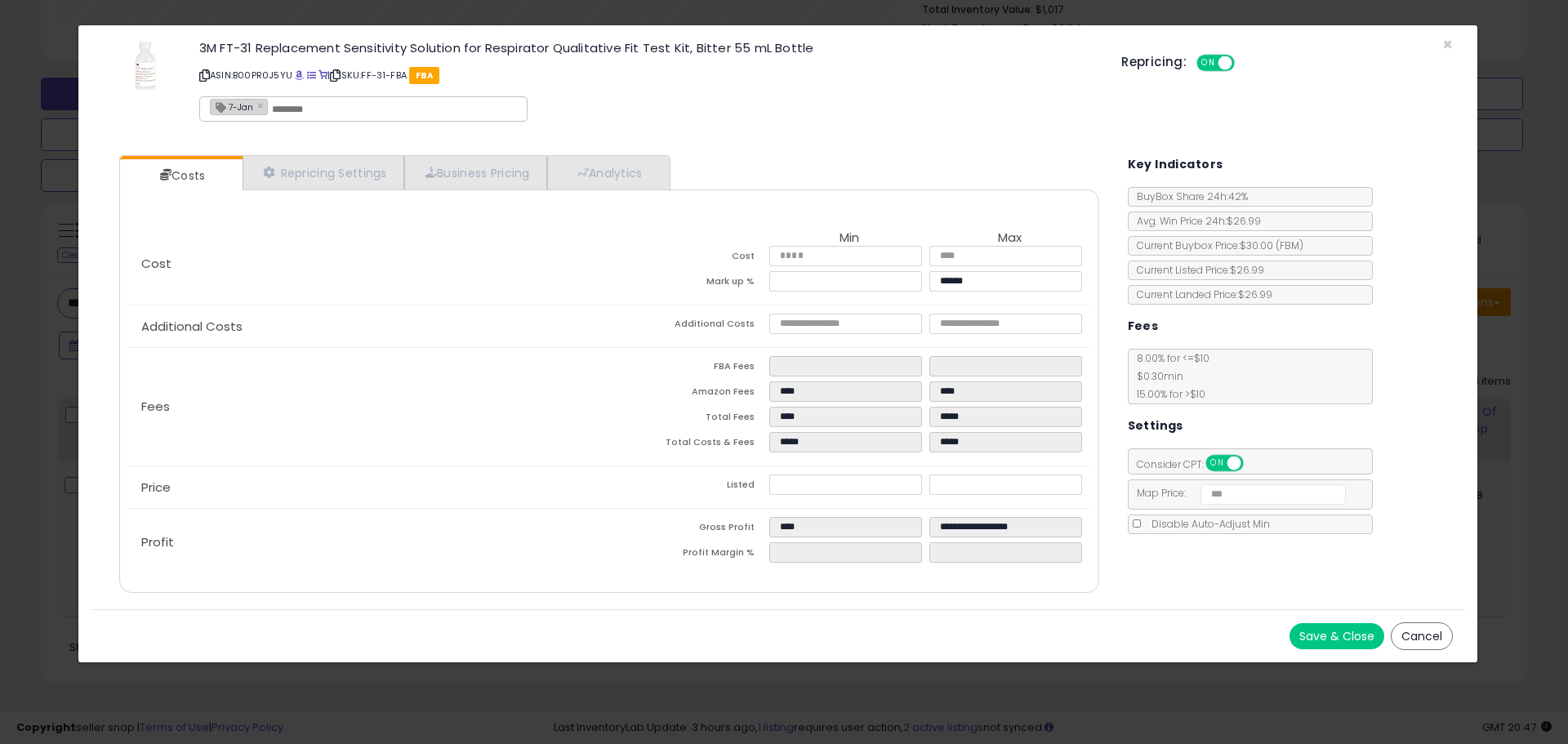 type on "*****" 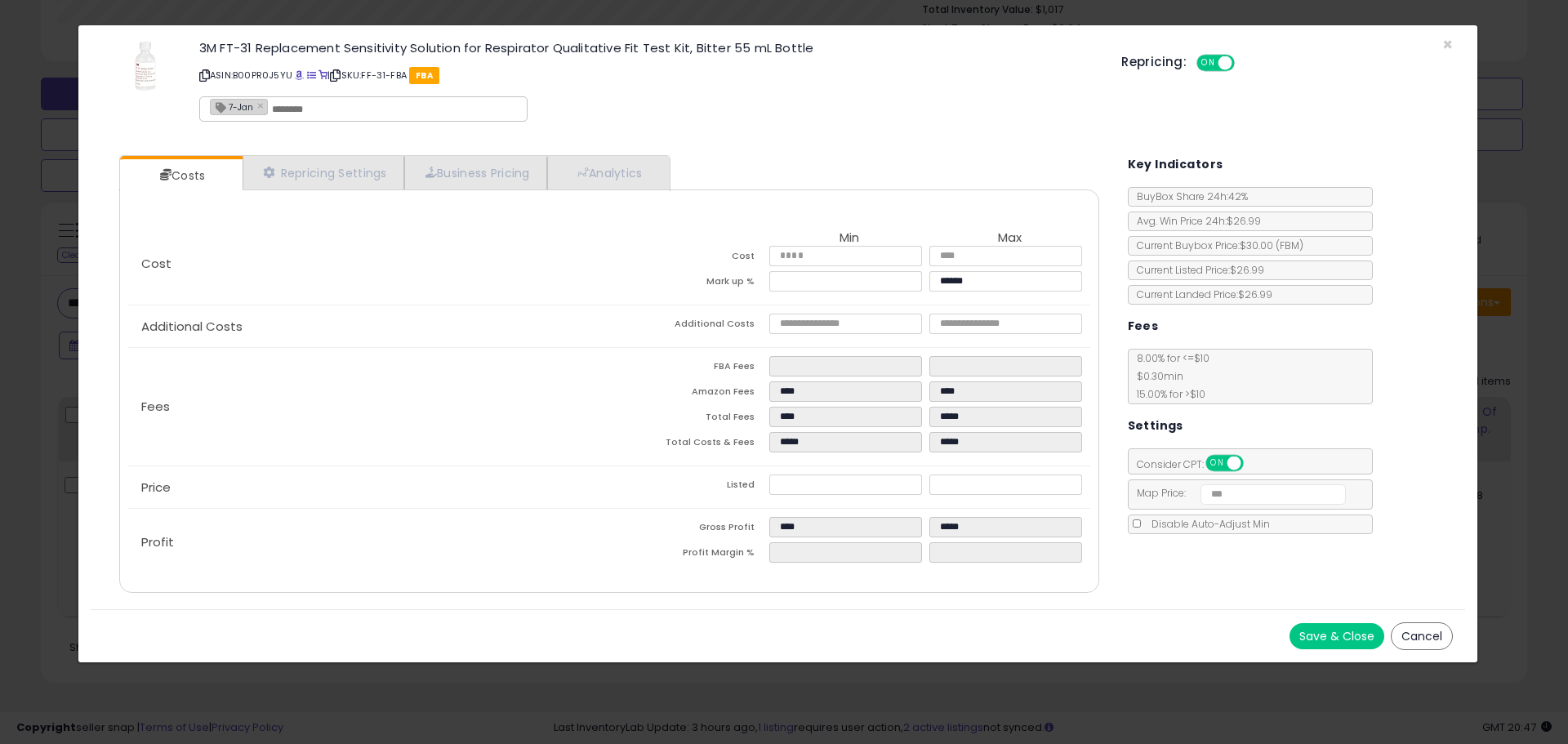 click on "Fees
FBA Fees
****
****
Amazon Fees
****
****
Total Fees
****
*****
Total Costs & Fees
*****
*****" 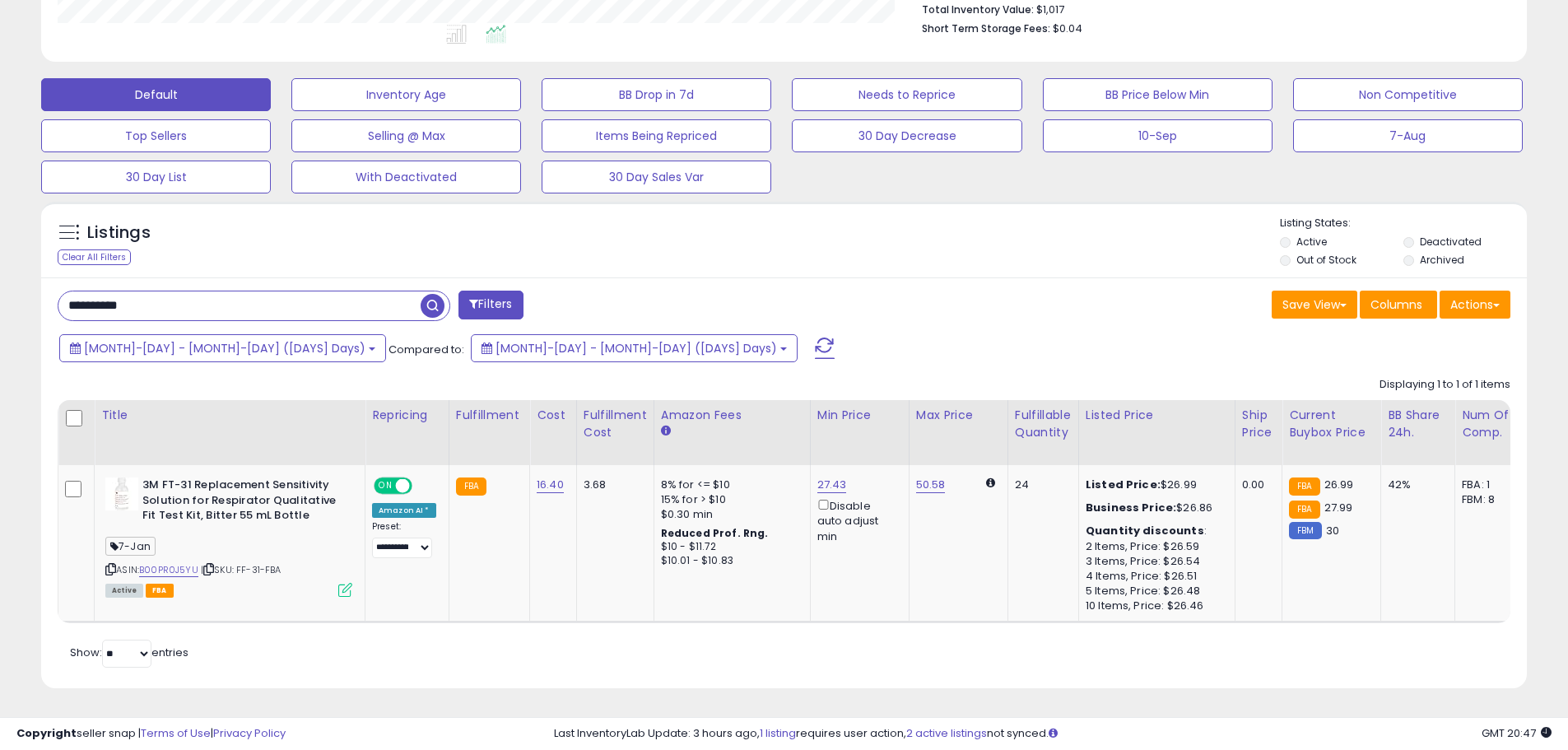 scroll, scrollTop: 338, scrollLeft: 862, axis: both 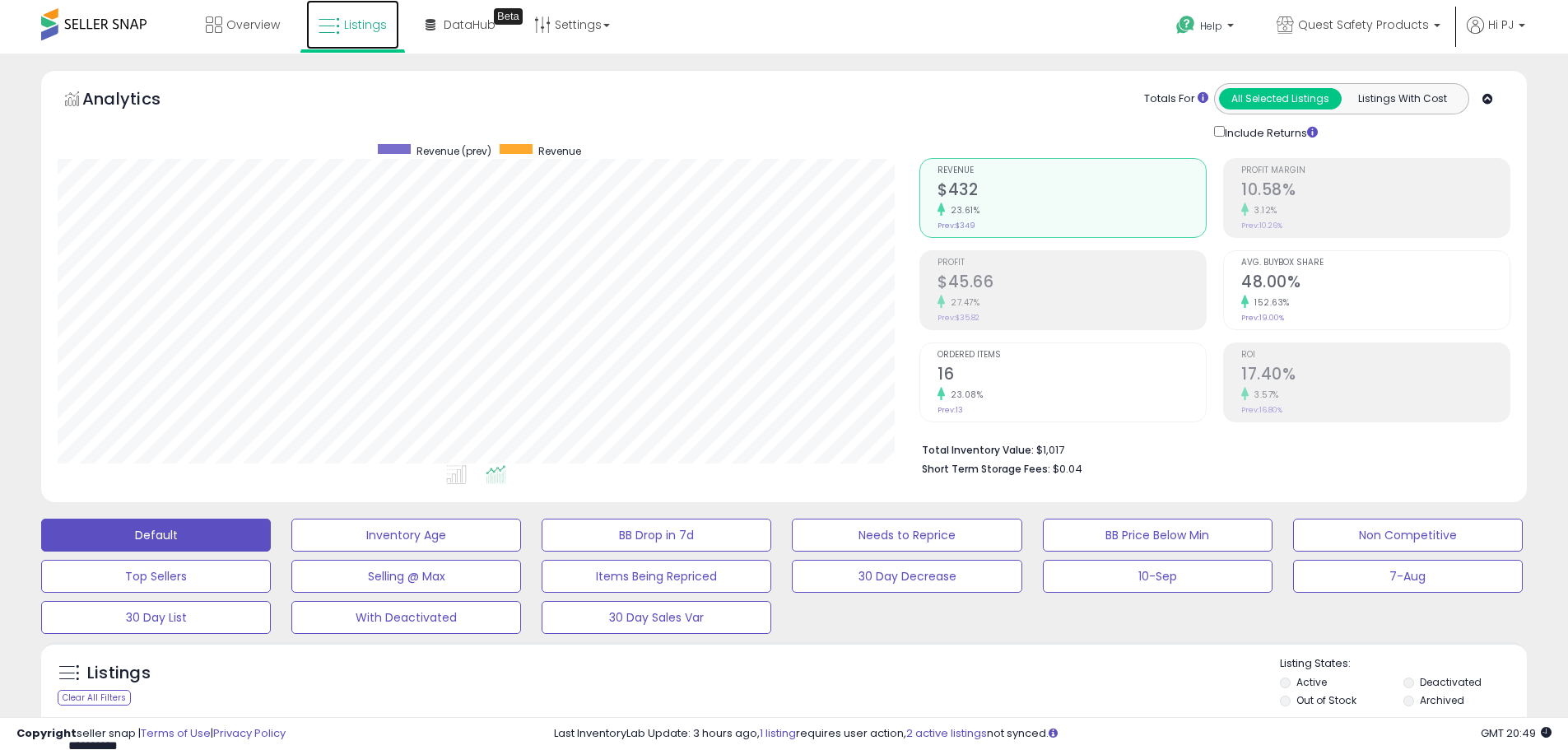 click on "Listings" at bounding box center (365, 25) 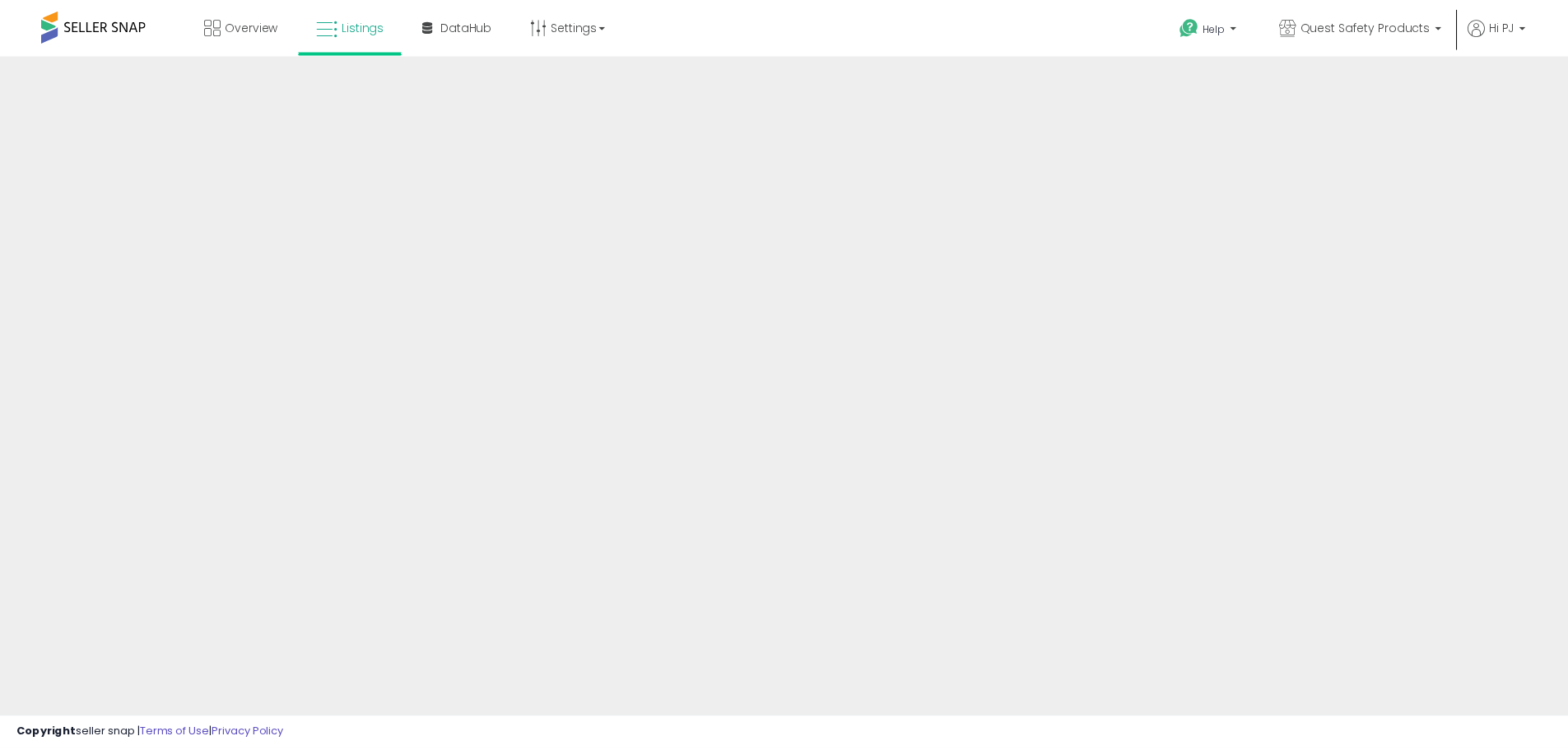 scroll, scrollTop: 0, scrollLeft: 0, axis: both 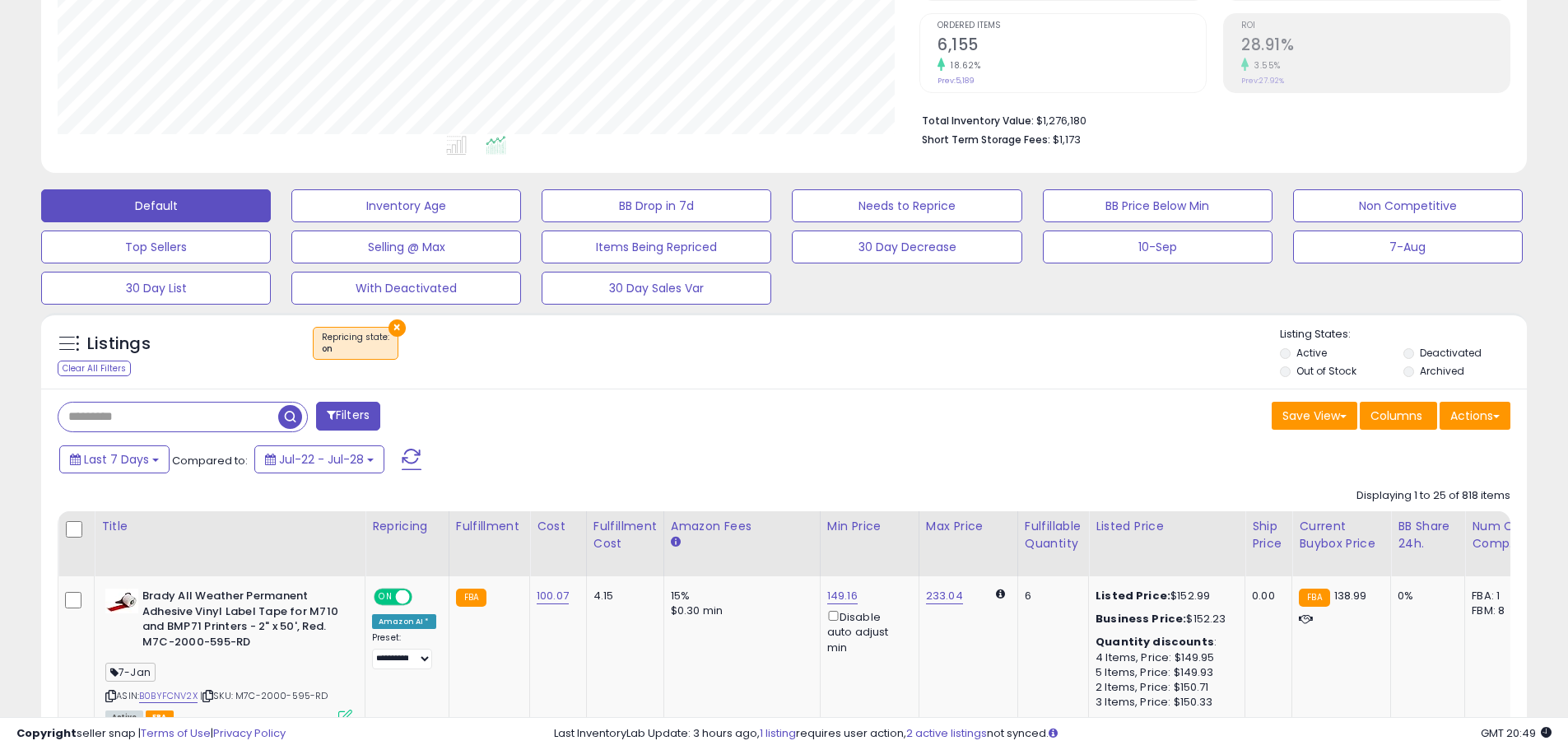click on "Listings
Clear All Filters
×
Repricing state :
on
Active" at bounding box center (784, 2551) 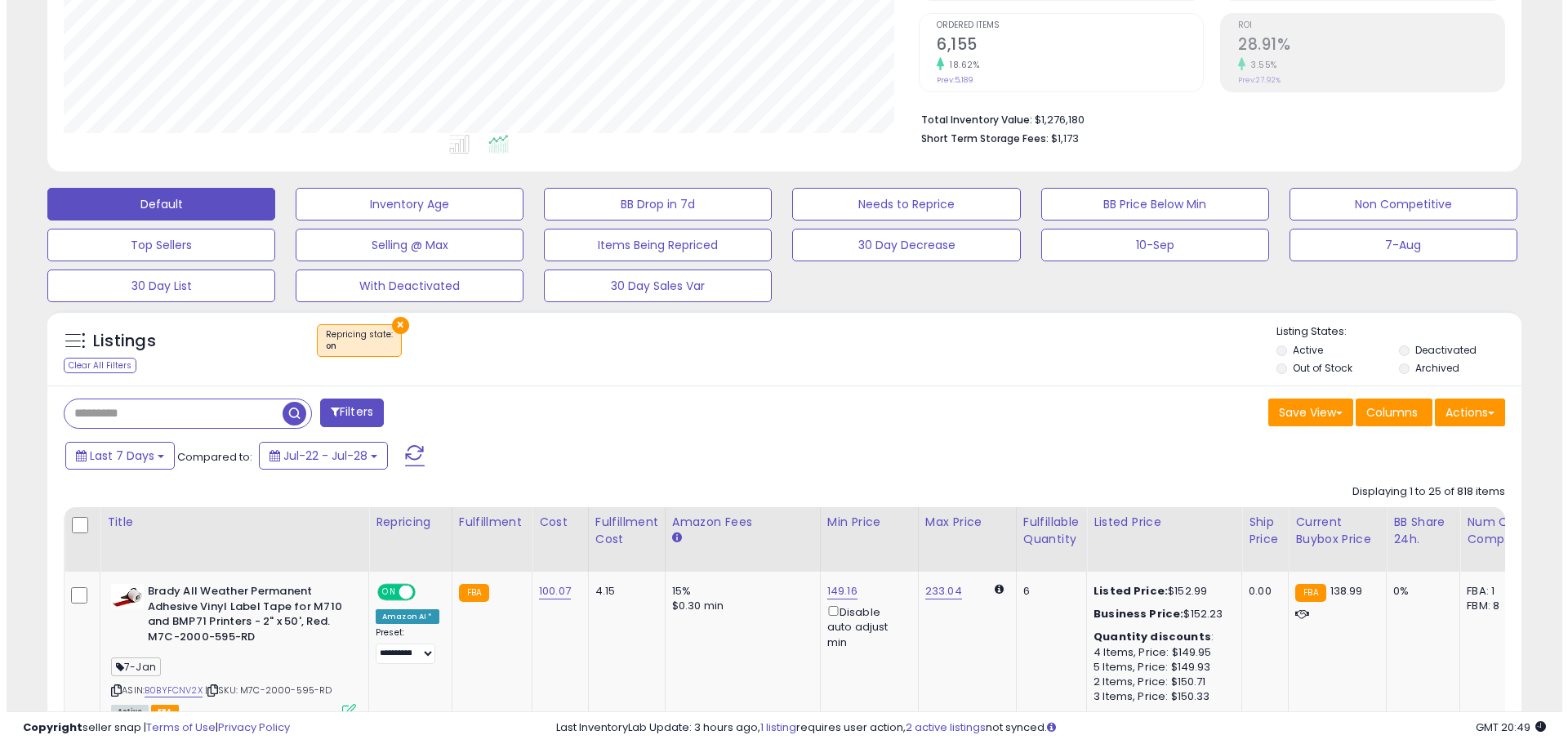 scroll, scrollTop: 310, scrollLeft: 0, axis: vertical 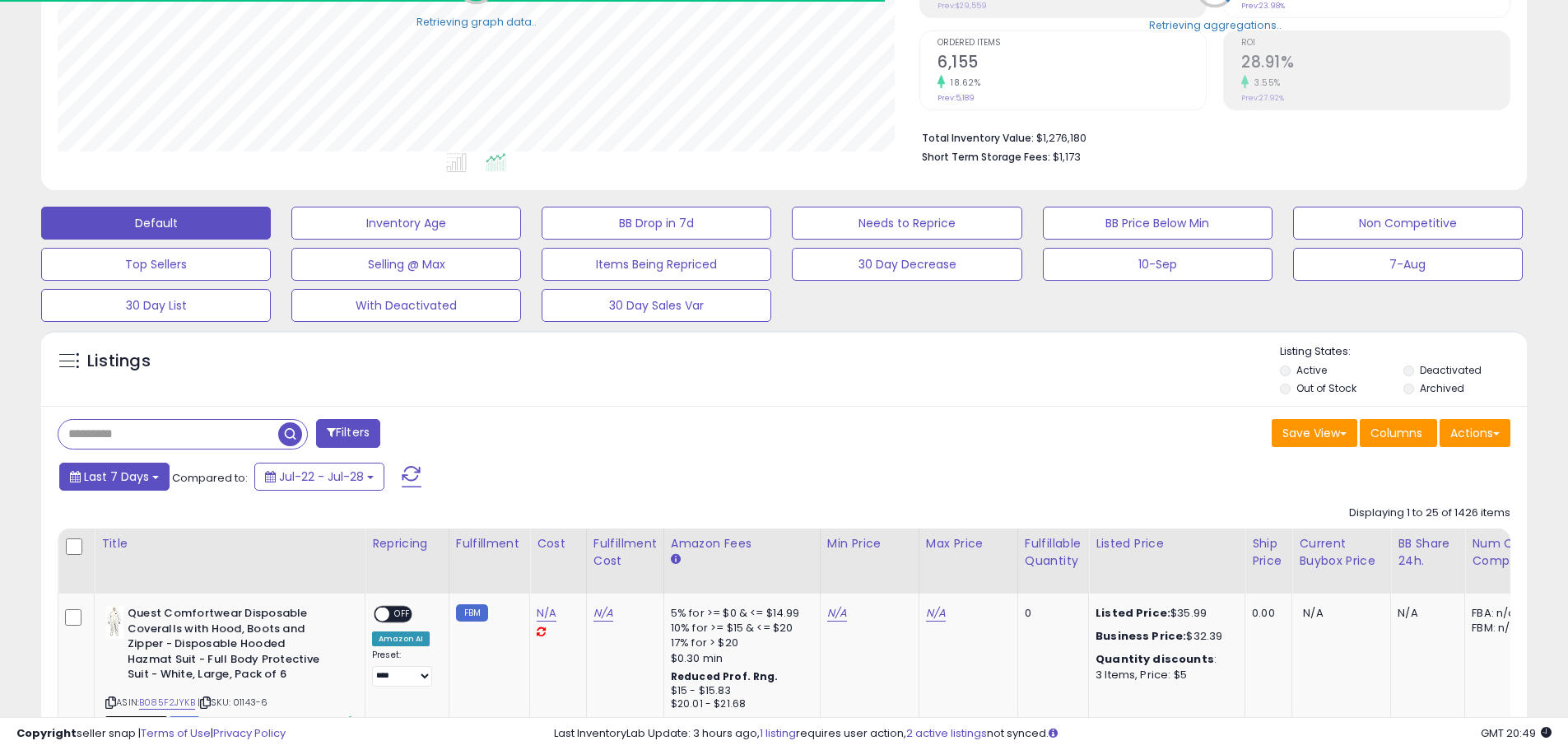 click on "Last 7 Days" at bounding box center [114, 477] 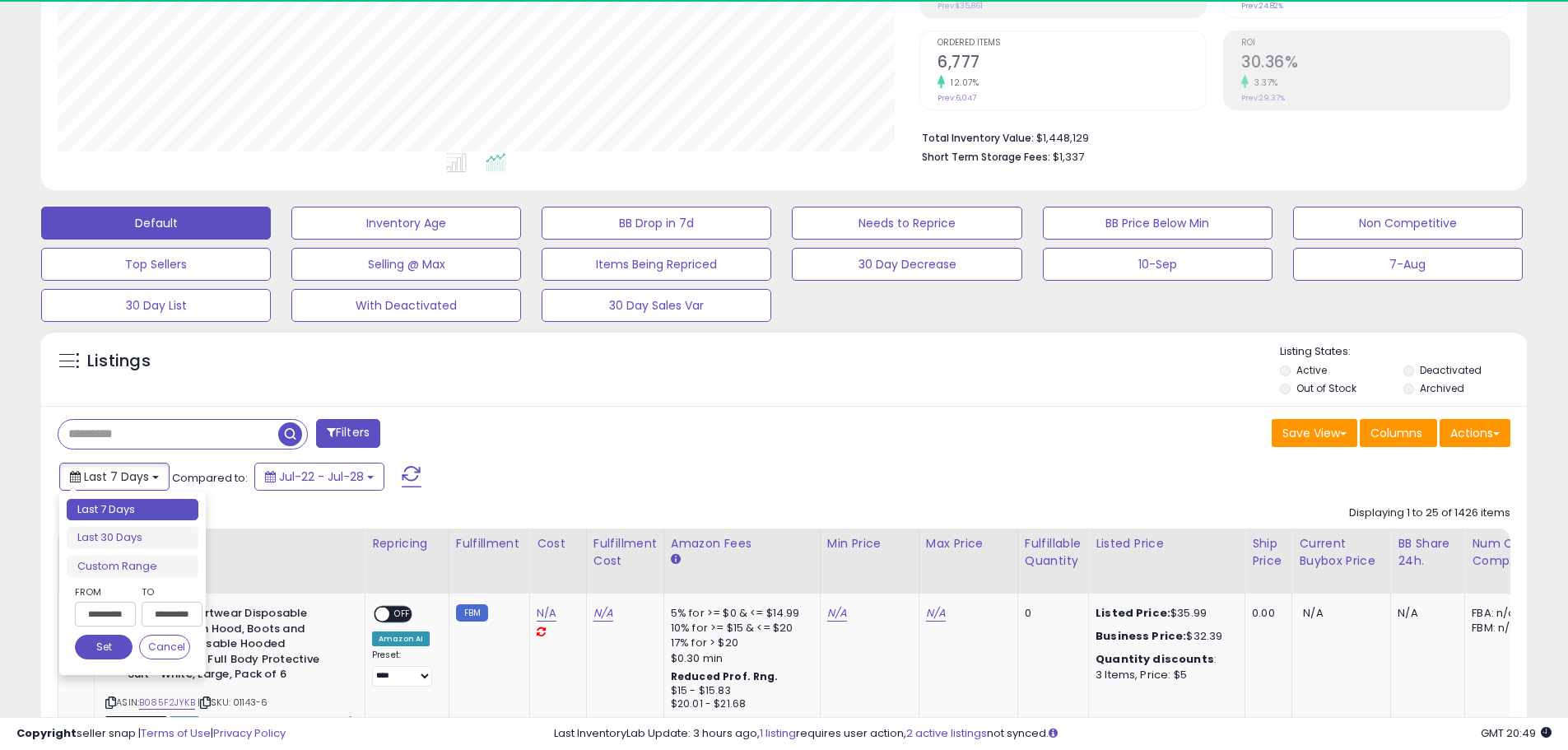 scroll, scrollTop: 822934, scrollLeft: 822235, axis: both 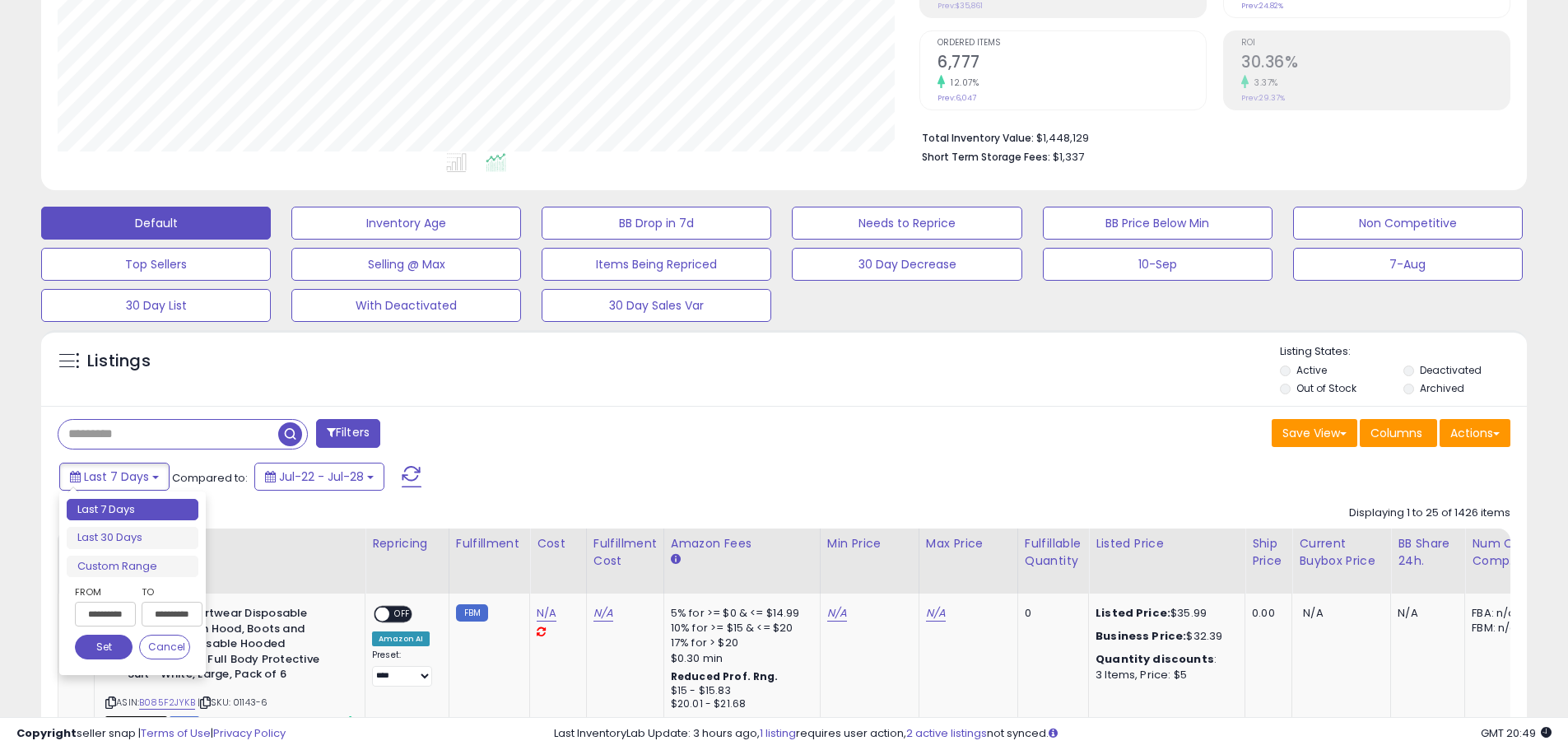 click on "**********" at bounding box center (105, 614) 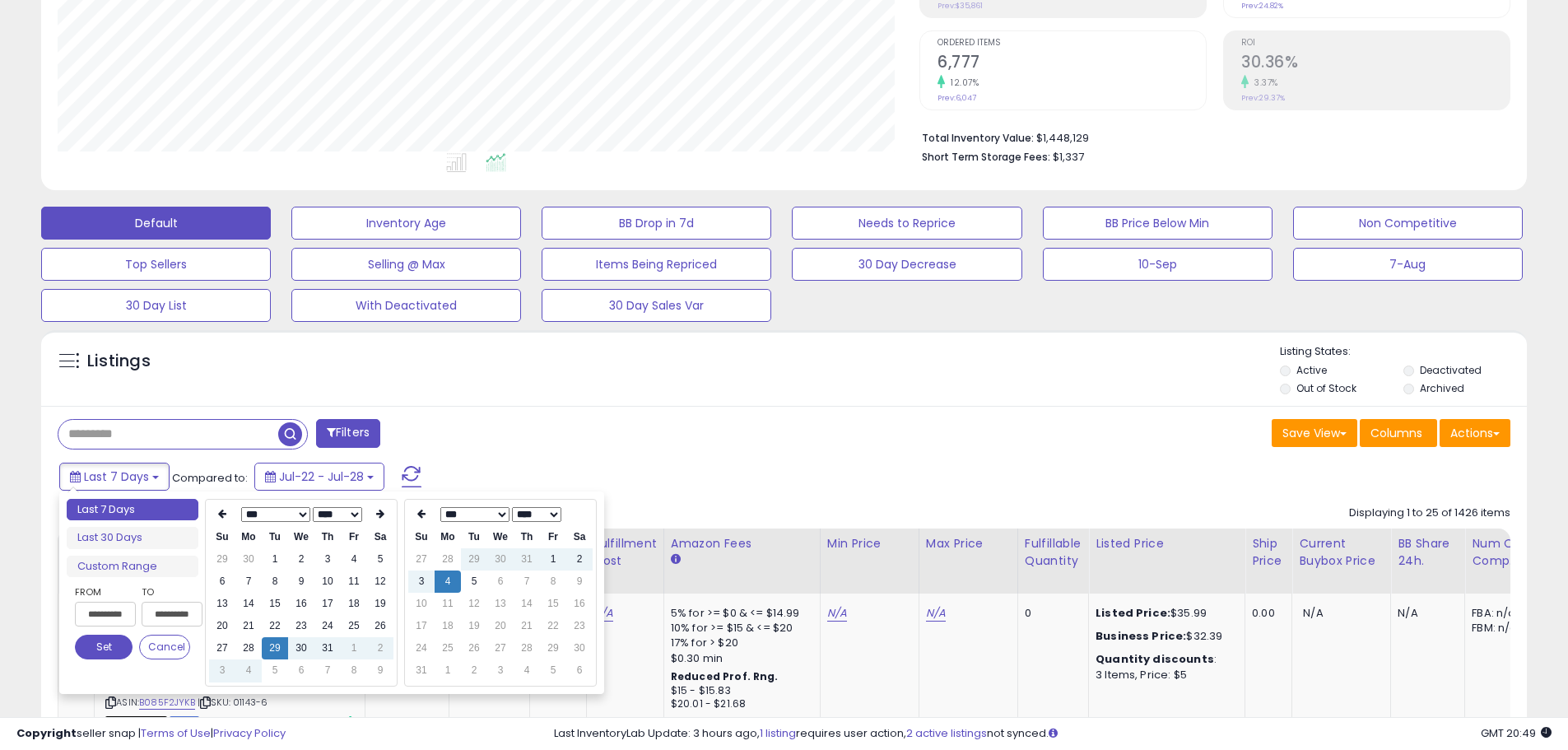 type on "**********" 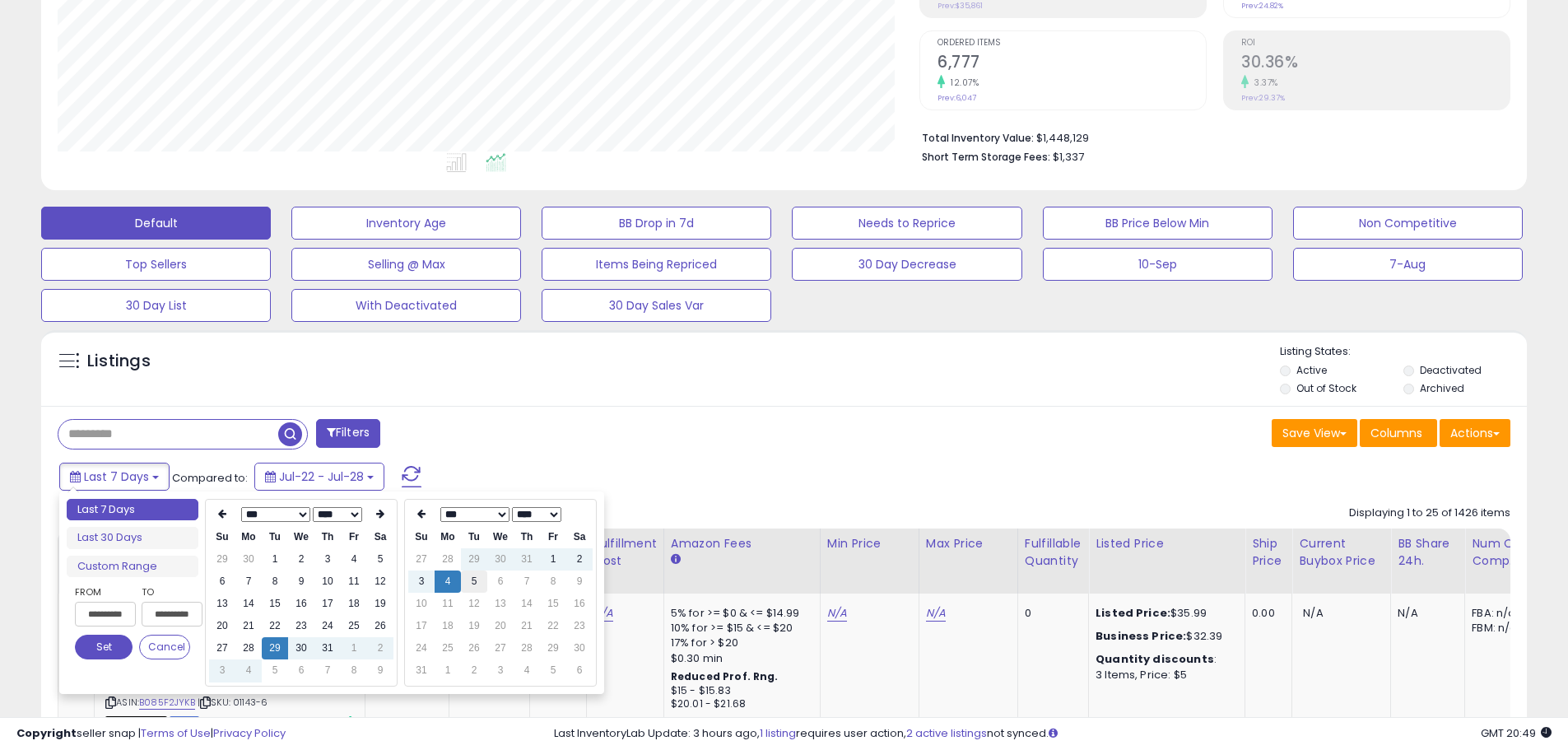 click on "5" at bounding box center (474, 581) 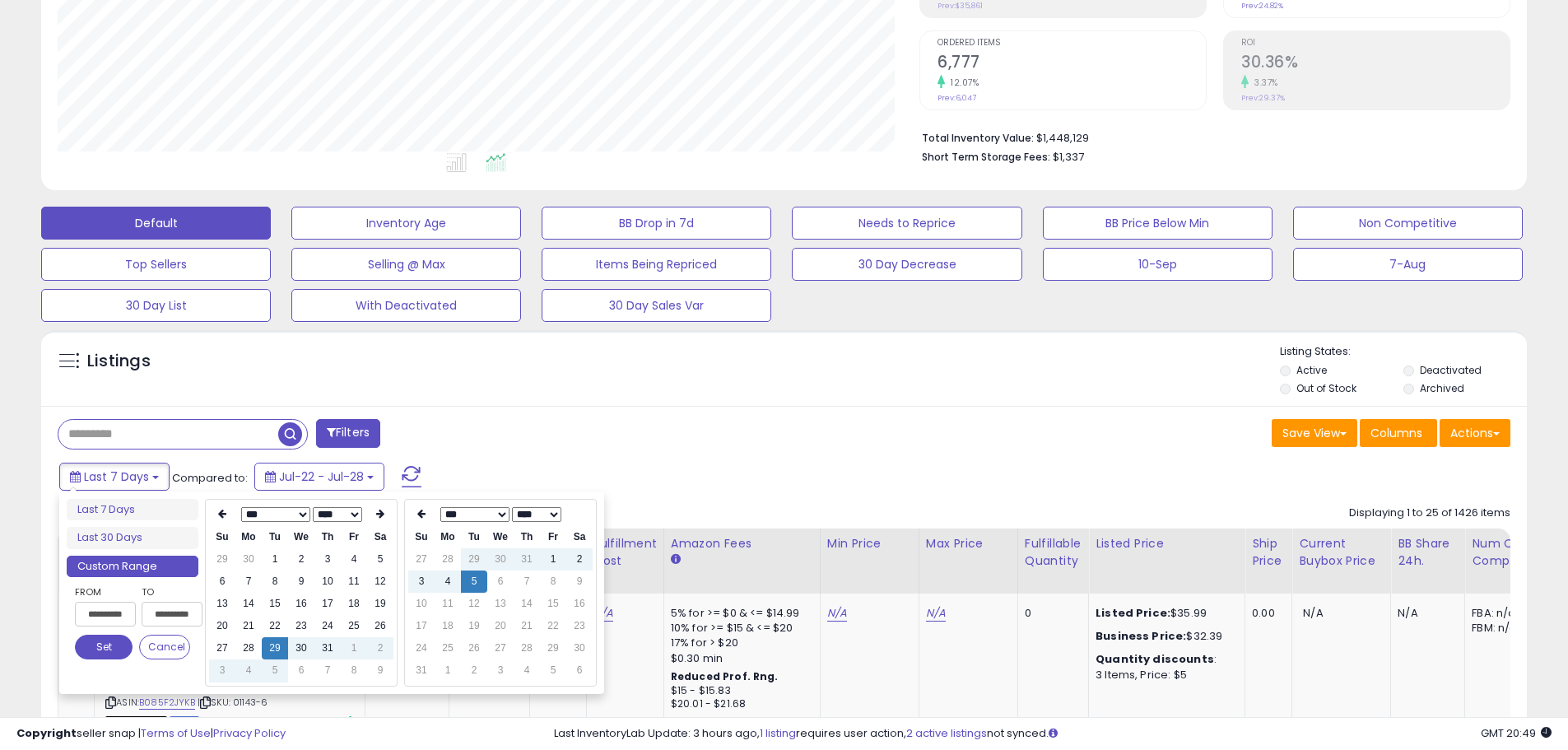 type on "**********" 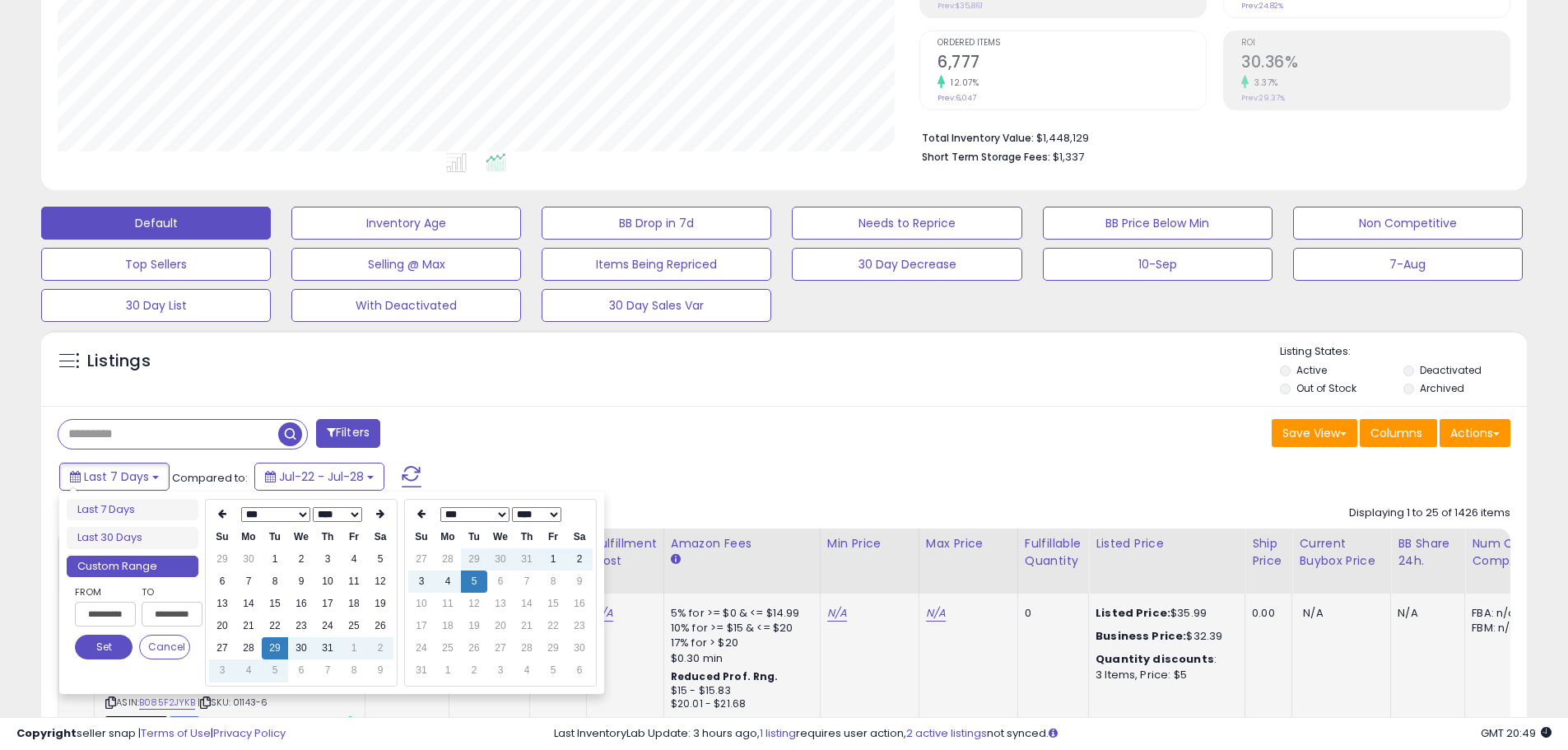 click on "Set" at bounding box center [104, 647] 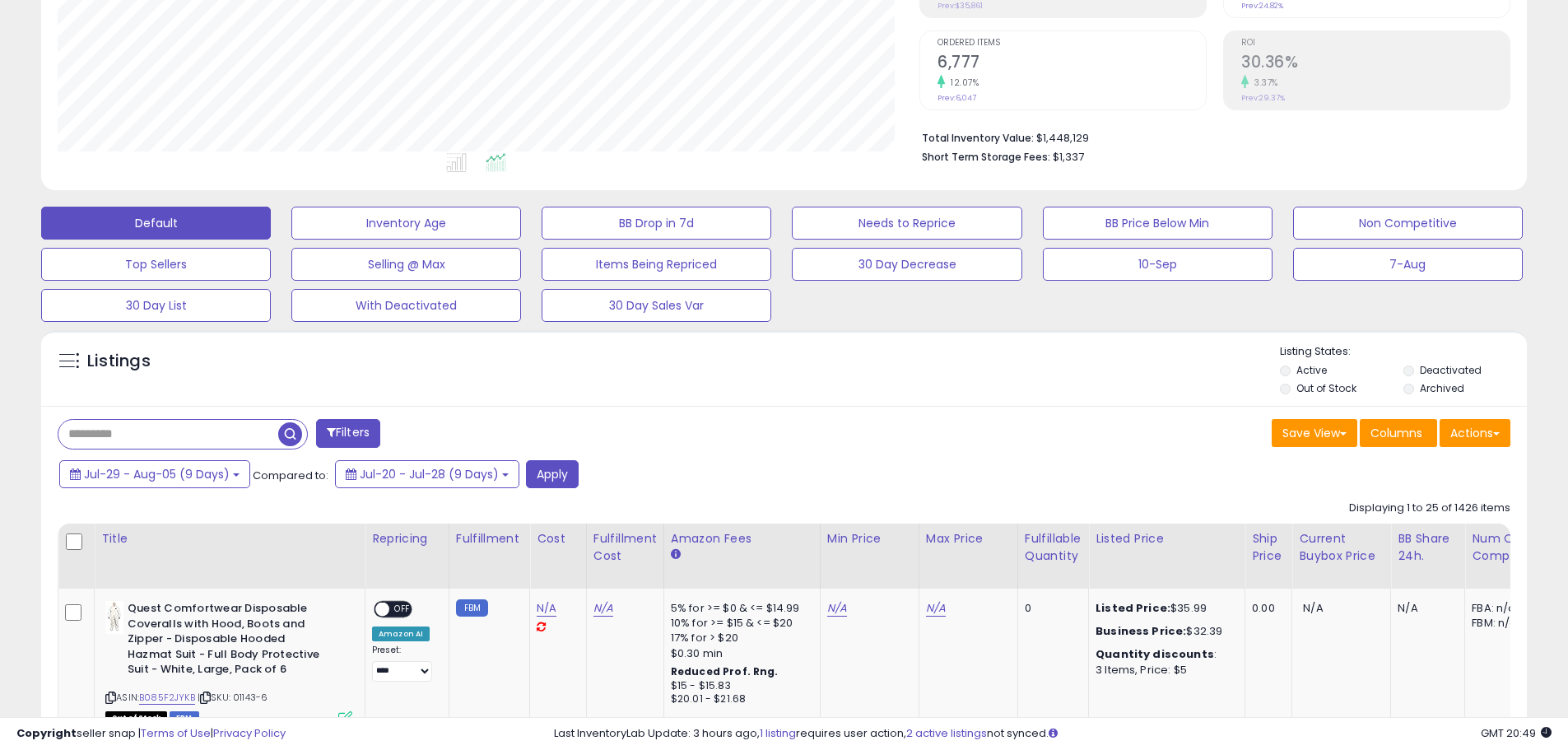 click on "Jul-29 - Aug-05 (9 Days)
Compared to:
Jul-20 - Jul-28 (9 Days)
Apply" at bounding box center [600, 476] 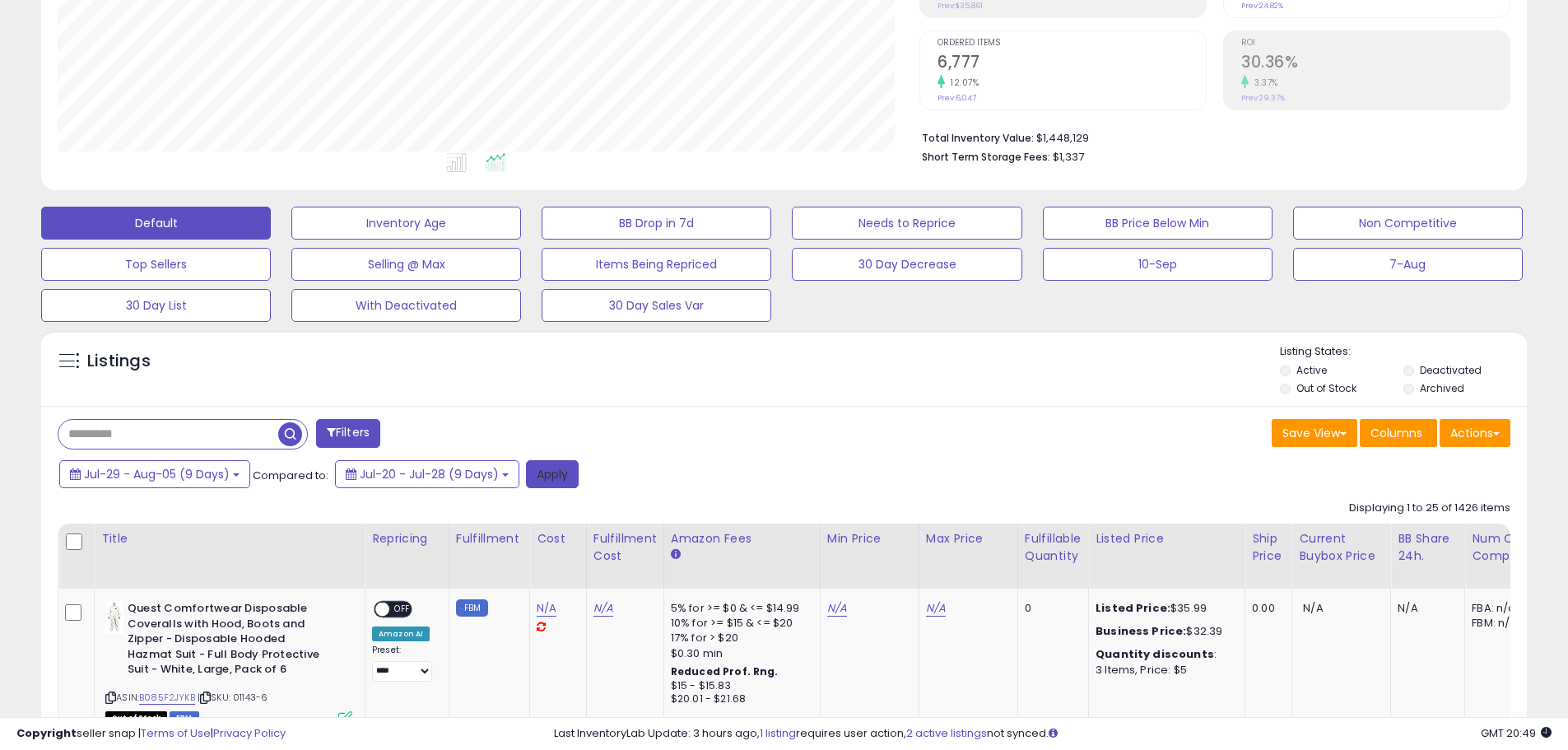 click on "Apply" at bounding box center [552, 474] 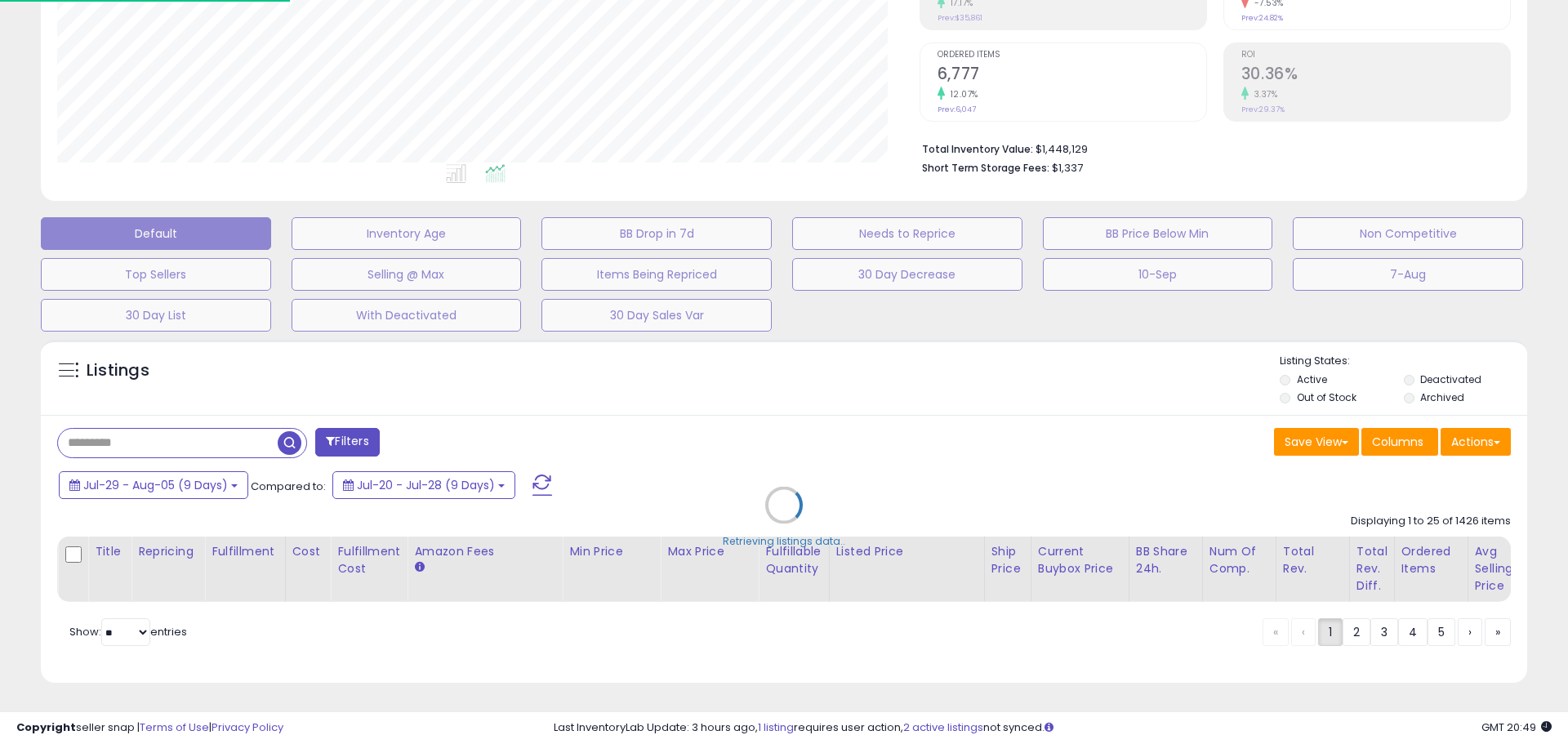 scroll, scrollTop: 816350, scrollLeft: 815804, axis: both 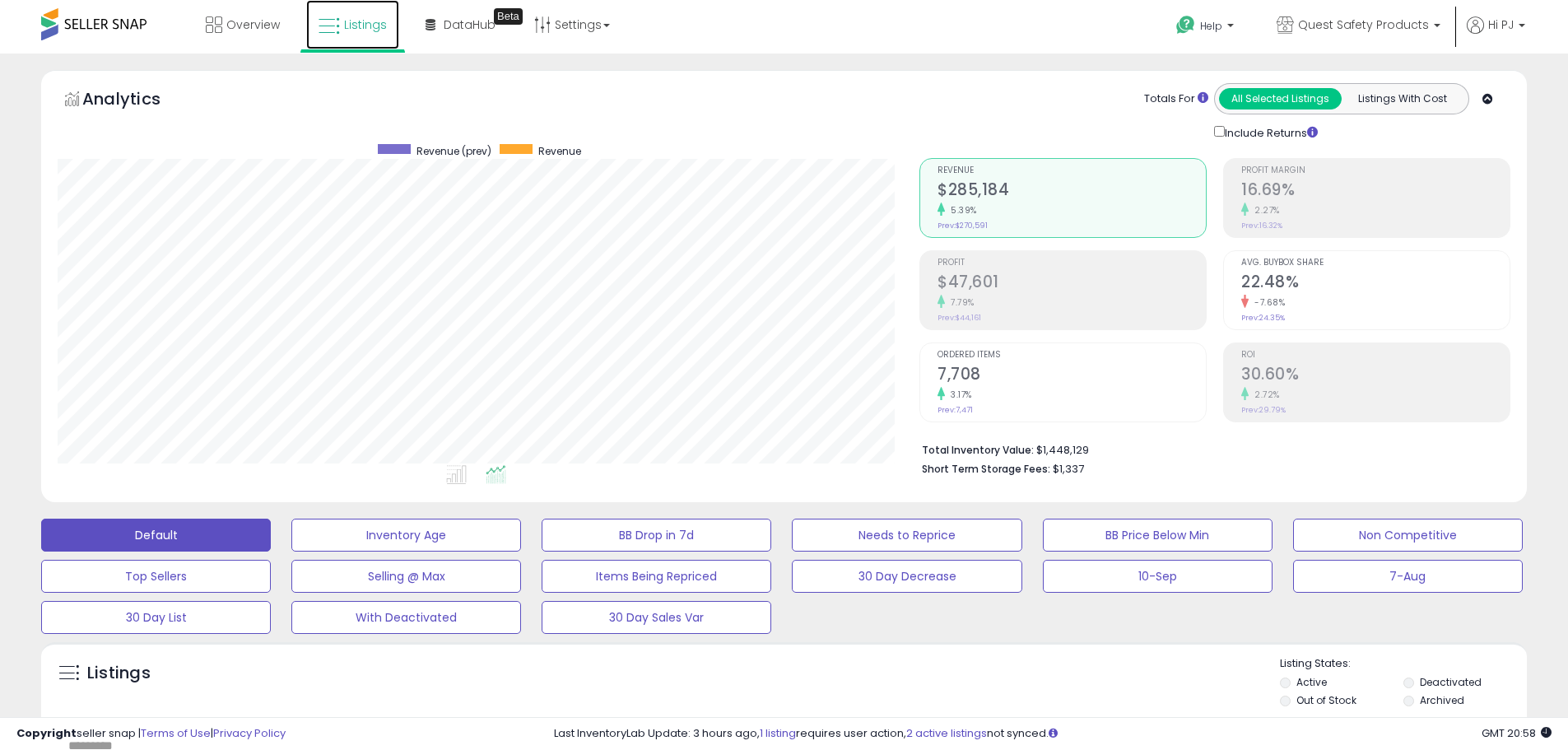 click on "Listings" at bounding box center (365, 25) 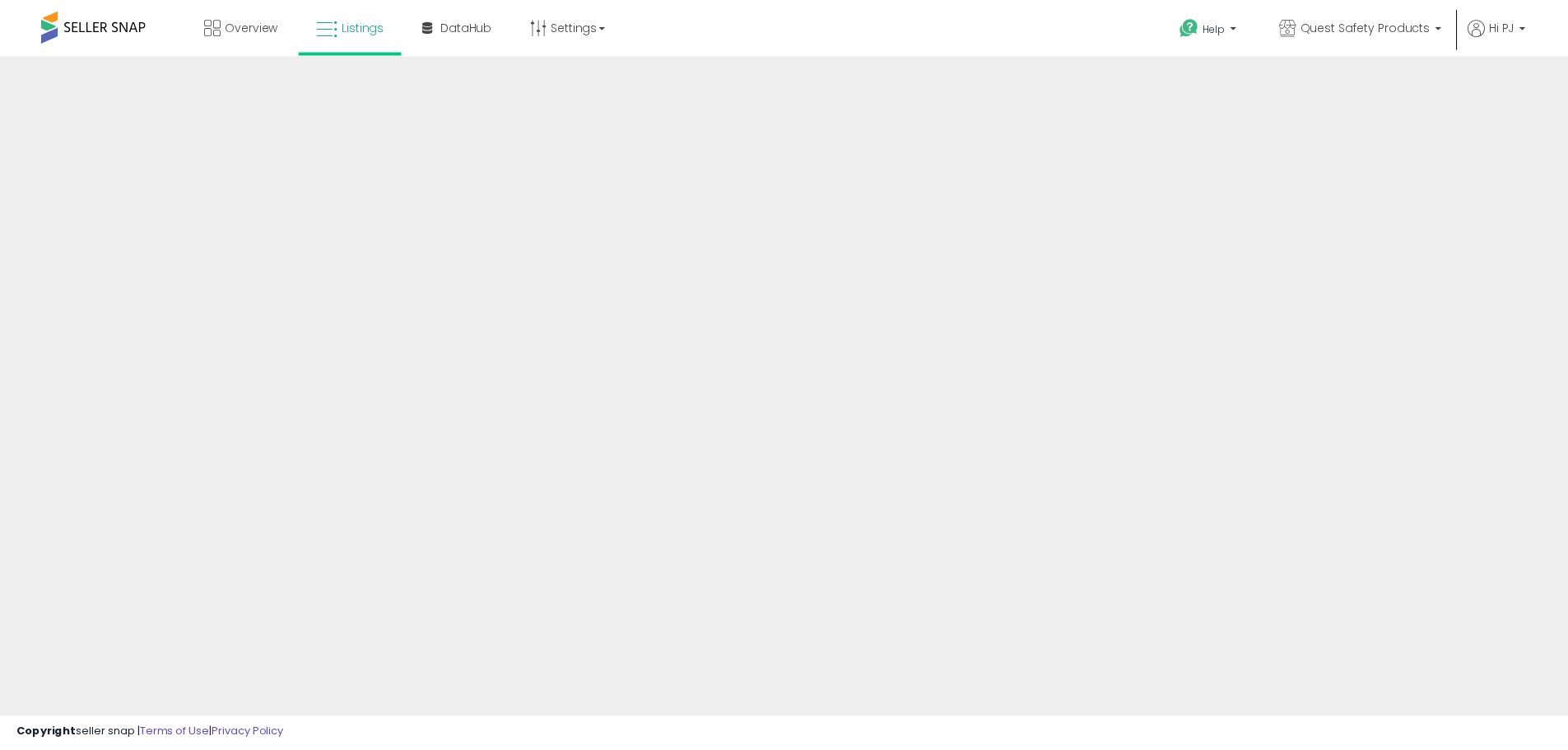 scroll, scrollTop: 0, scrollLeft: 0, axis: both 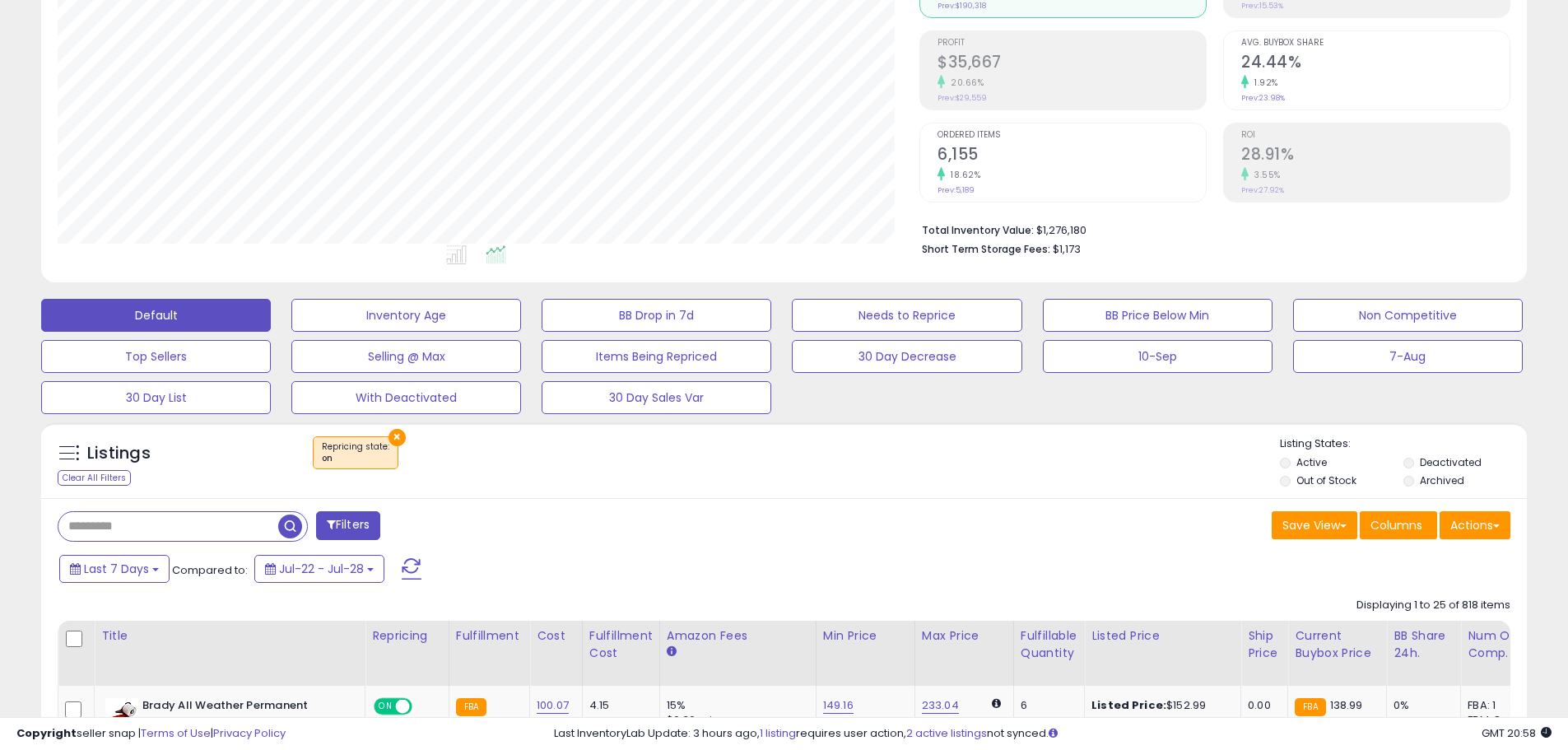 click on "×" at bounding box center (397, 437) 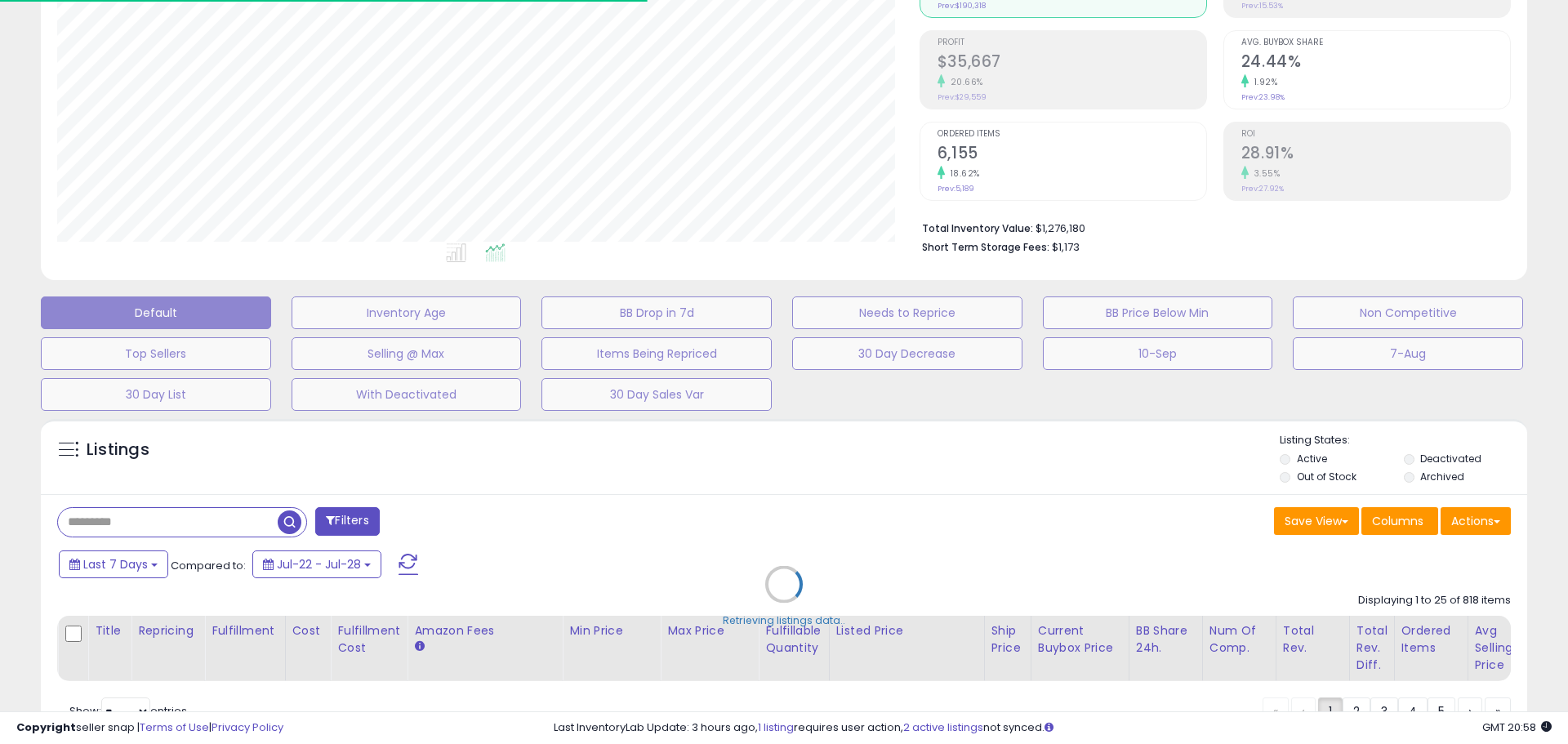 click on "Retrieving listings data.." at bounding box center (784, 596) 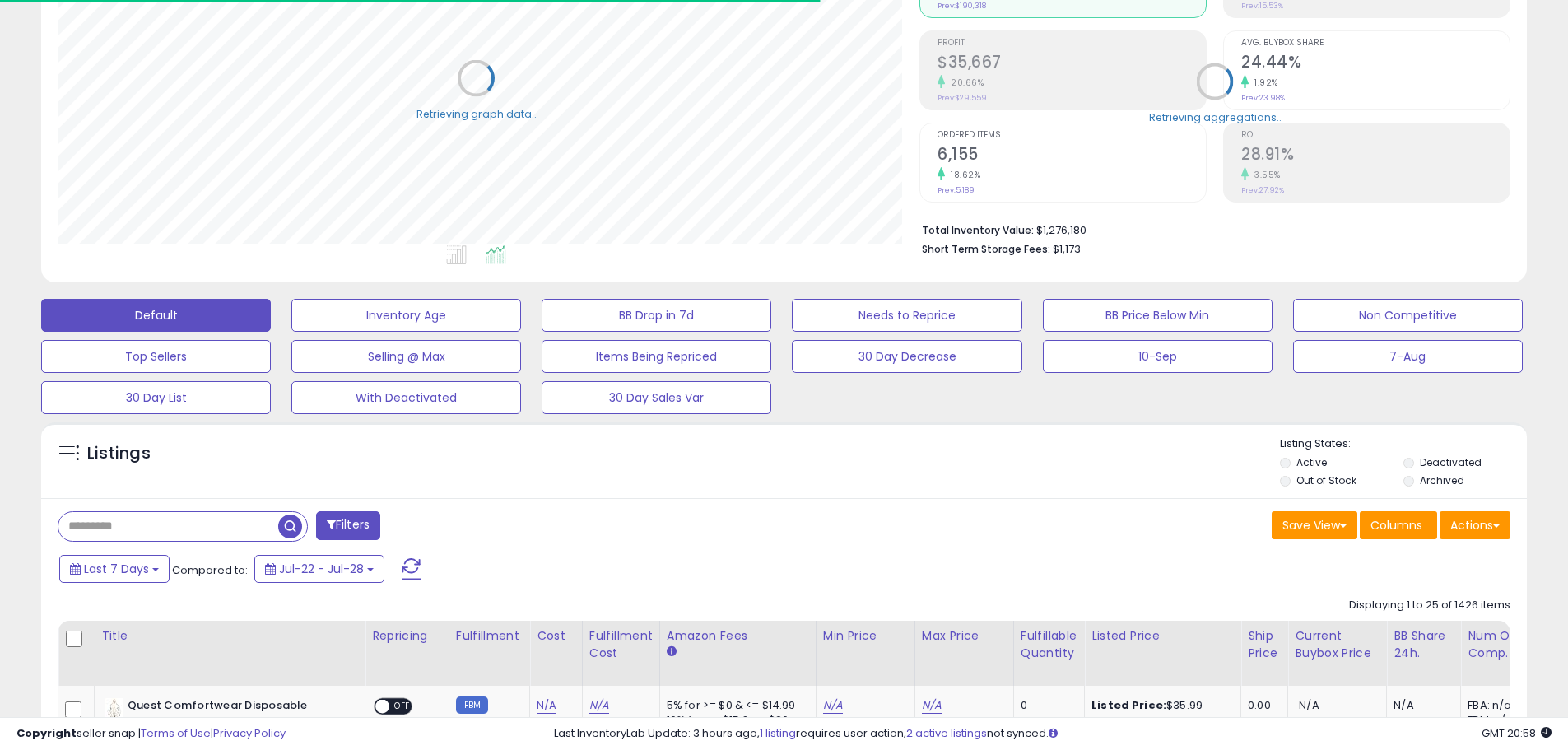 scroll, scrollTop: 338, scrollLeft: 862, axis: both 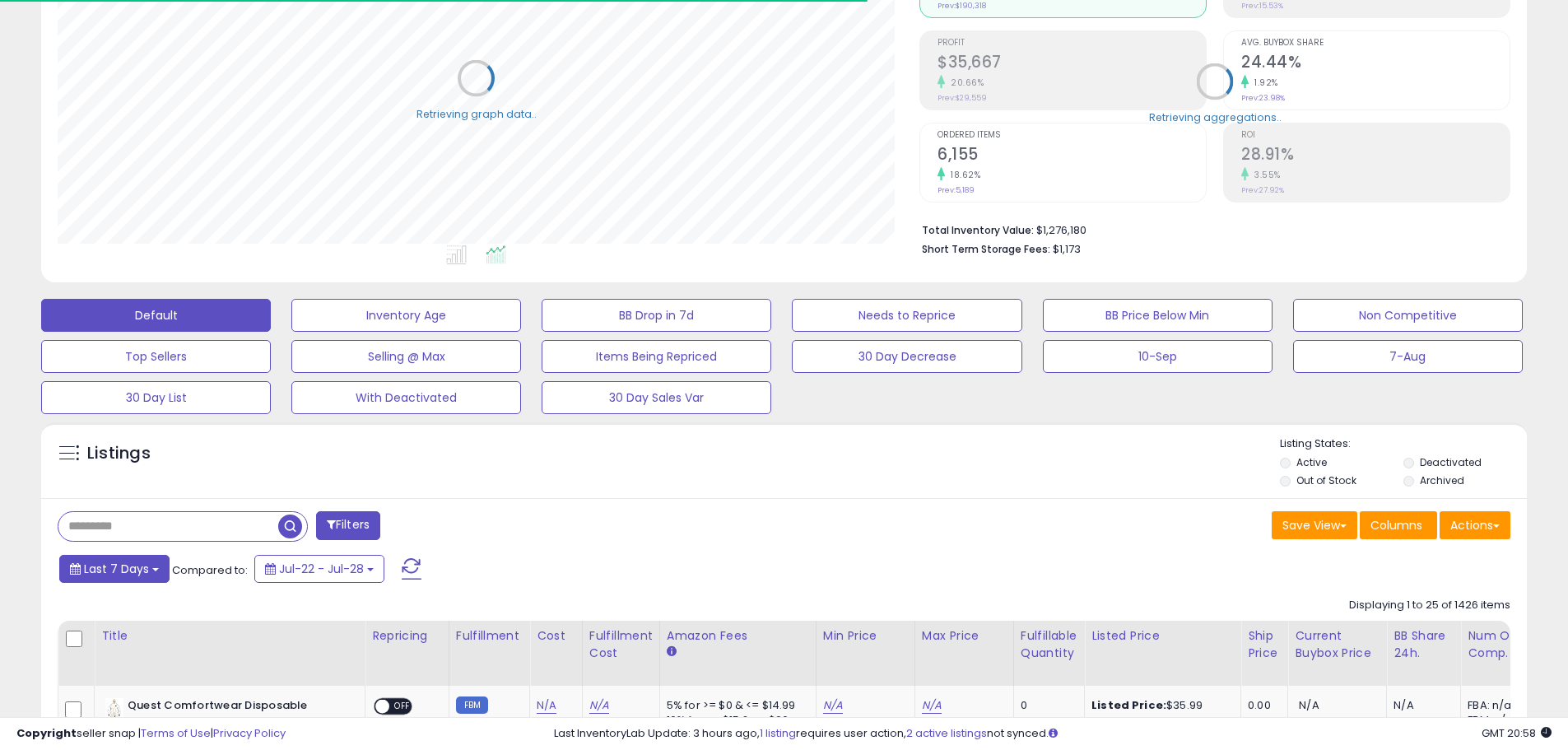 click on "Last 7 Days" at bounding box center [116, 569] 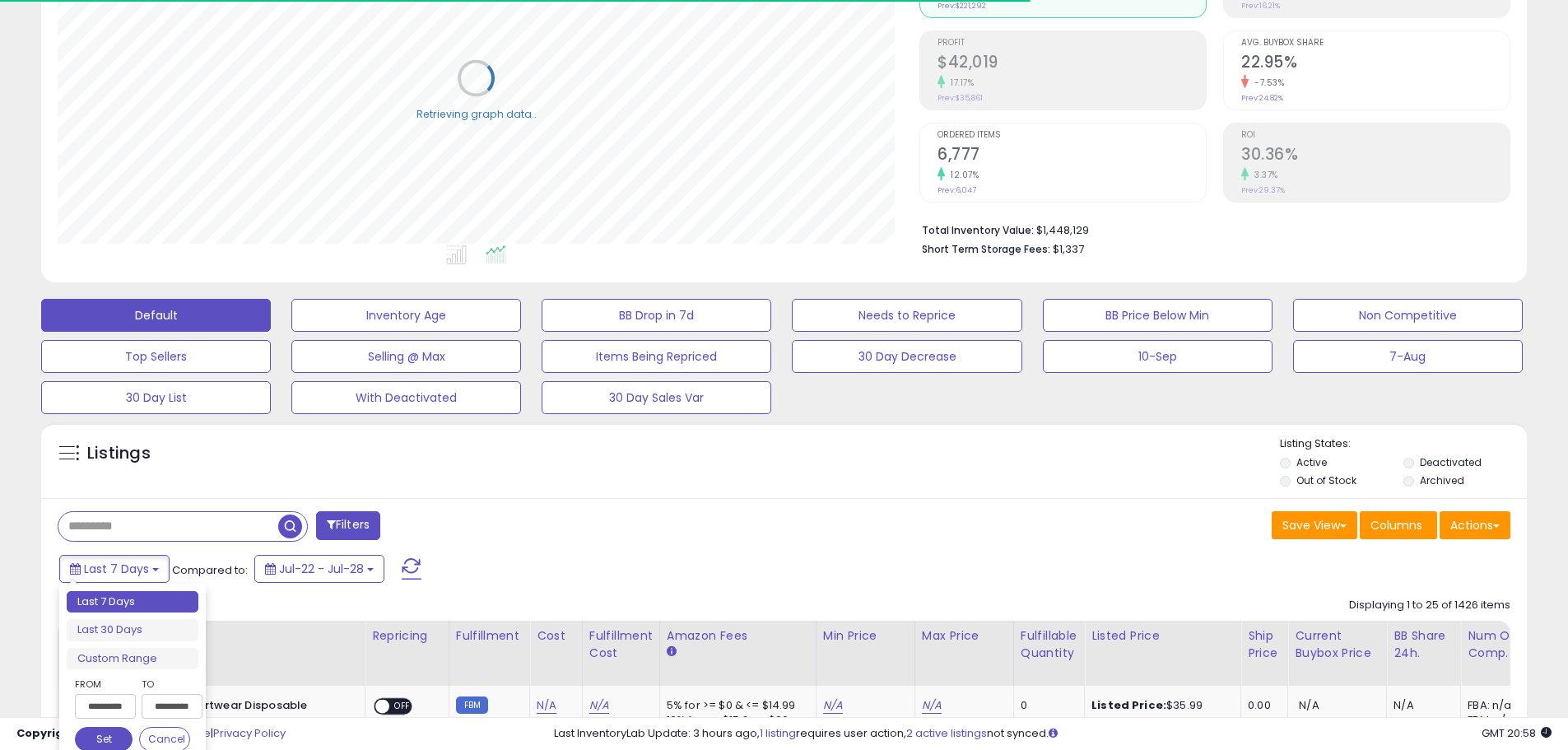click on "**********" at bounding box center (105, 706) 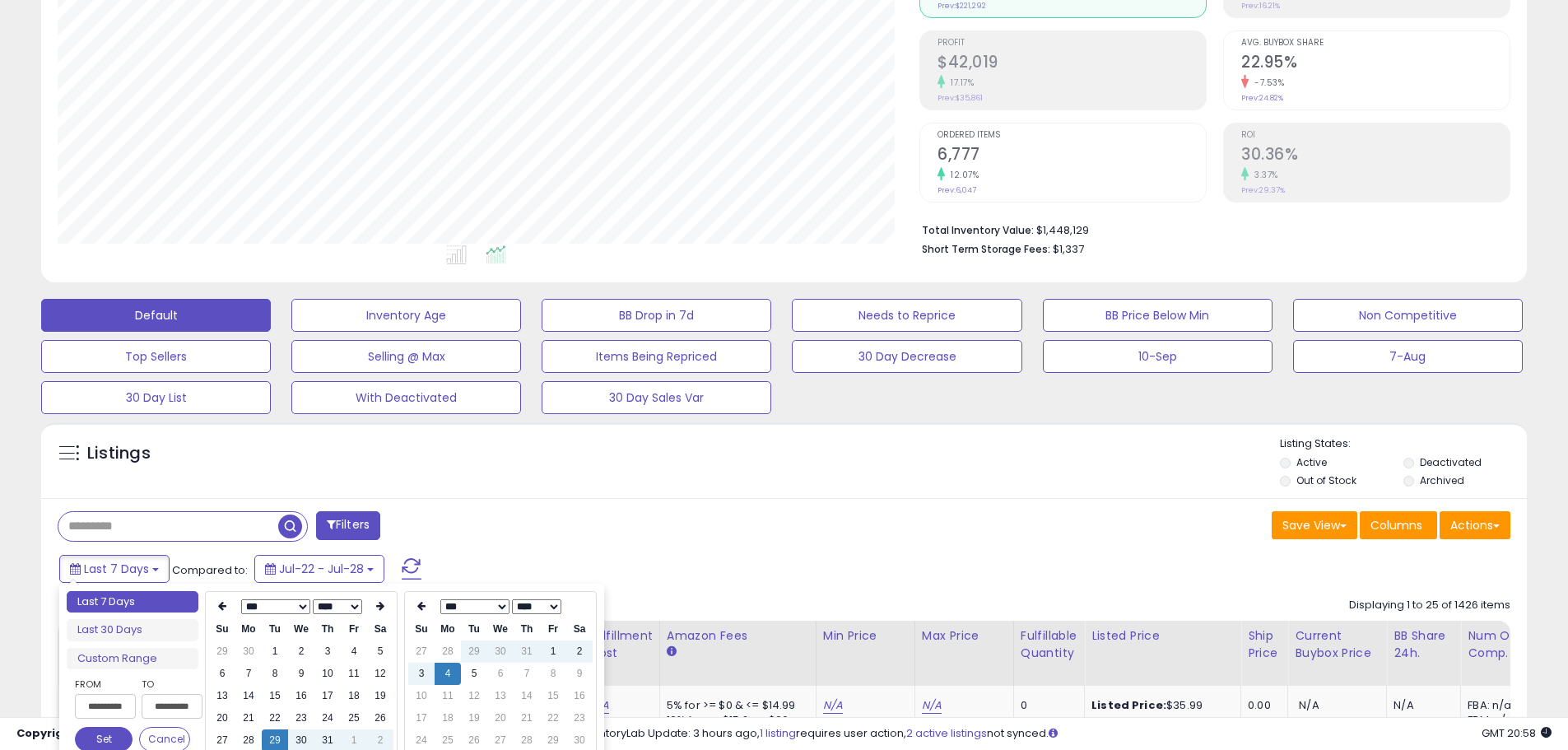 type on "**********" 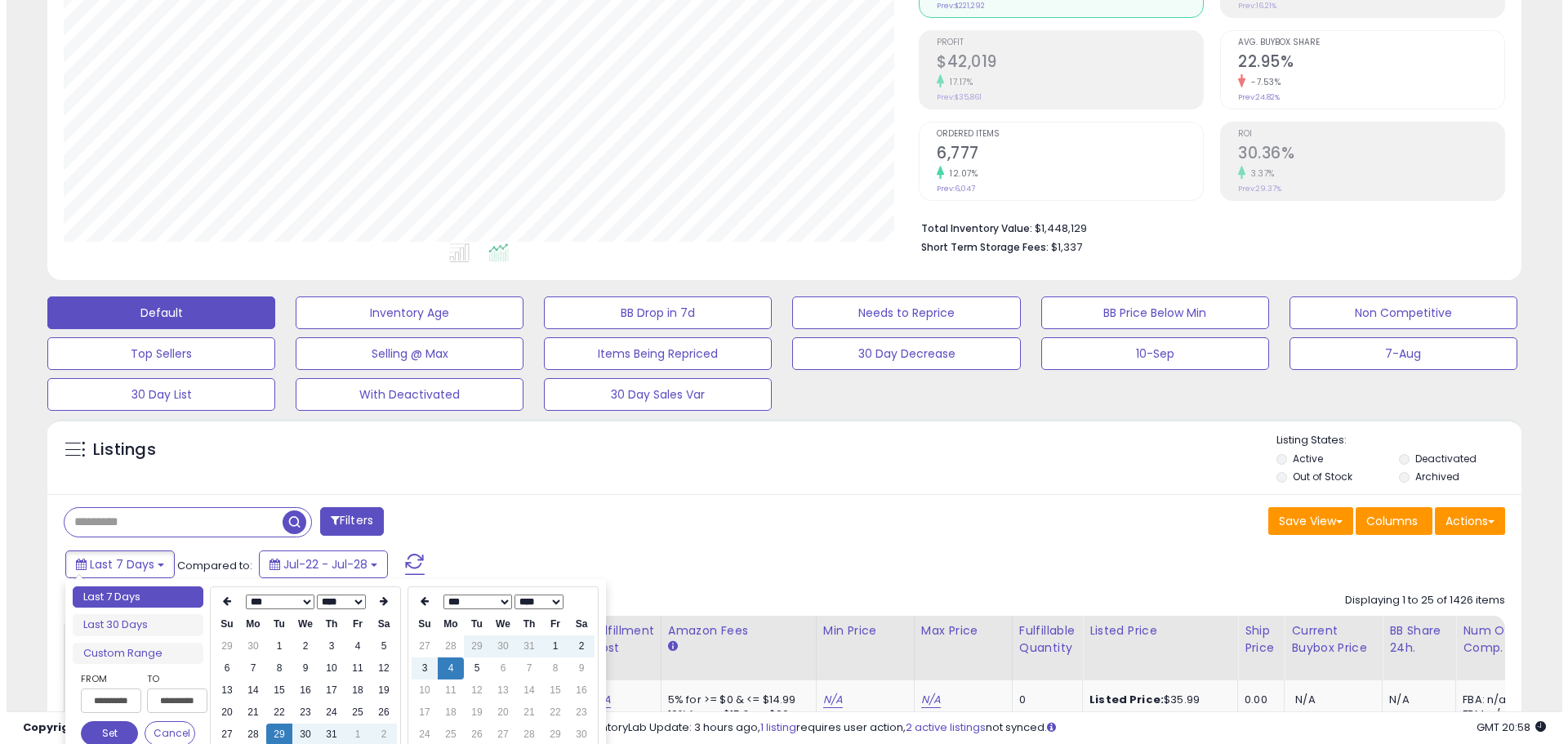 scroll, scrollTop: 335, scrollLeft: 855, axis: both 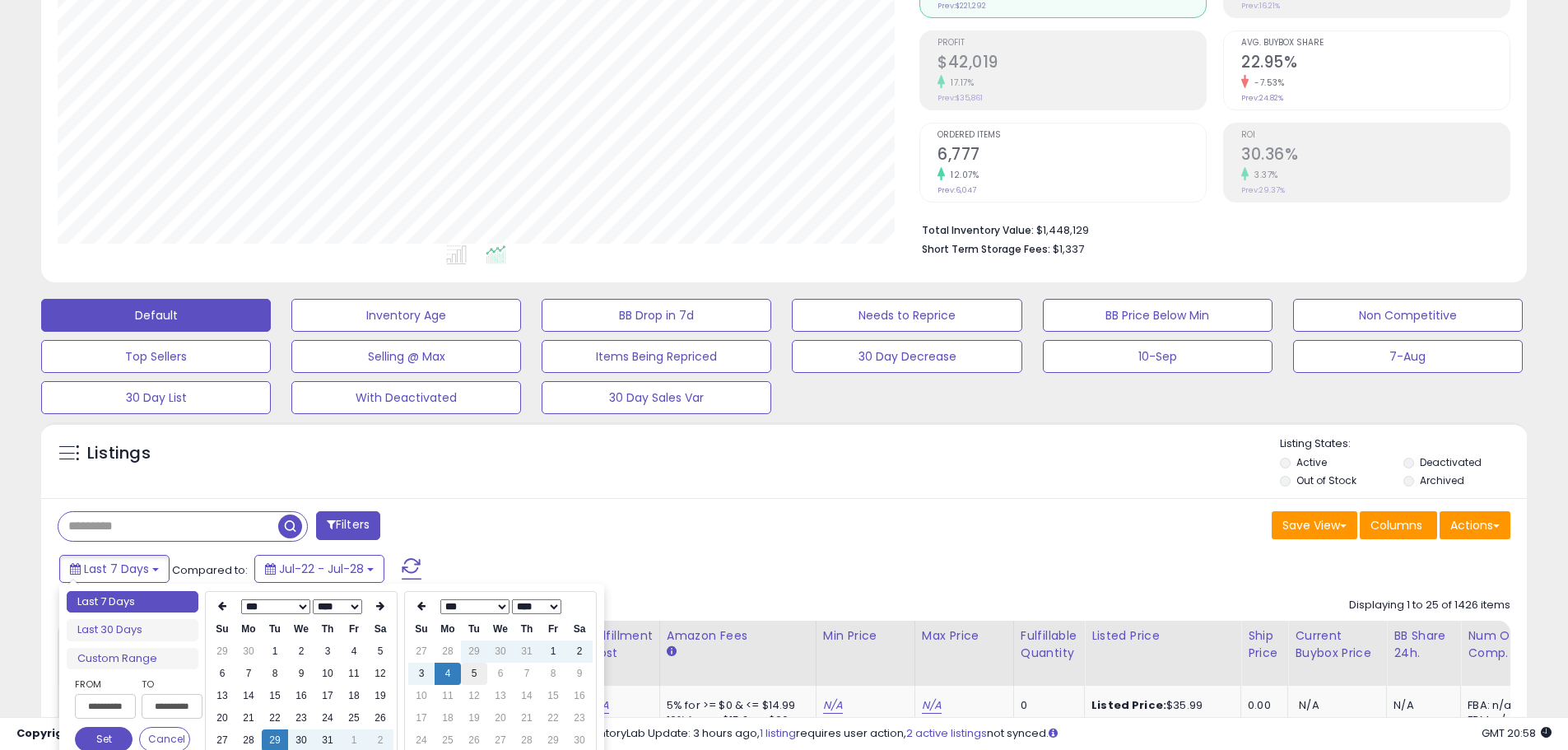 click on "5" at bounding box center (474, 673) 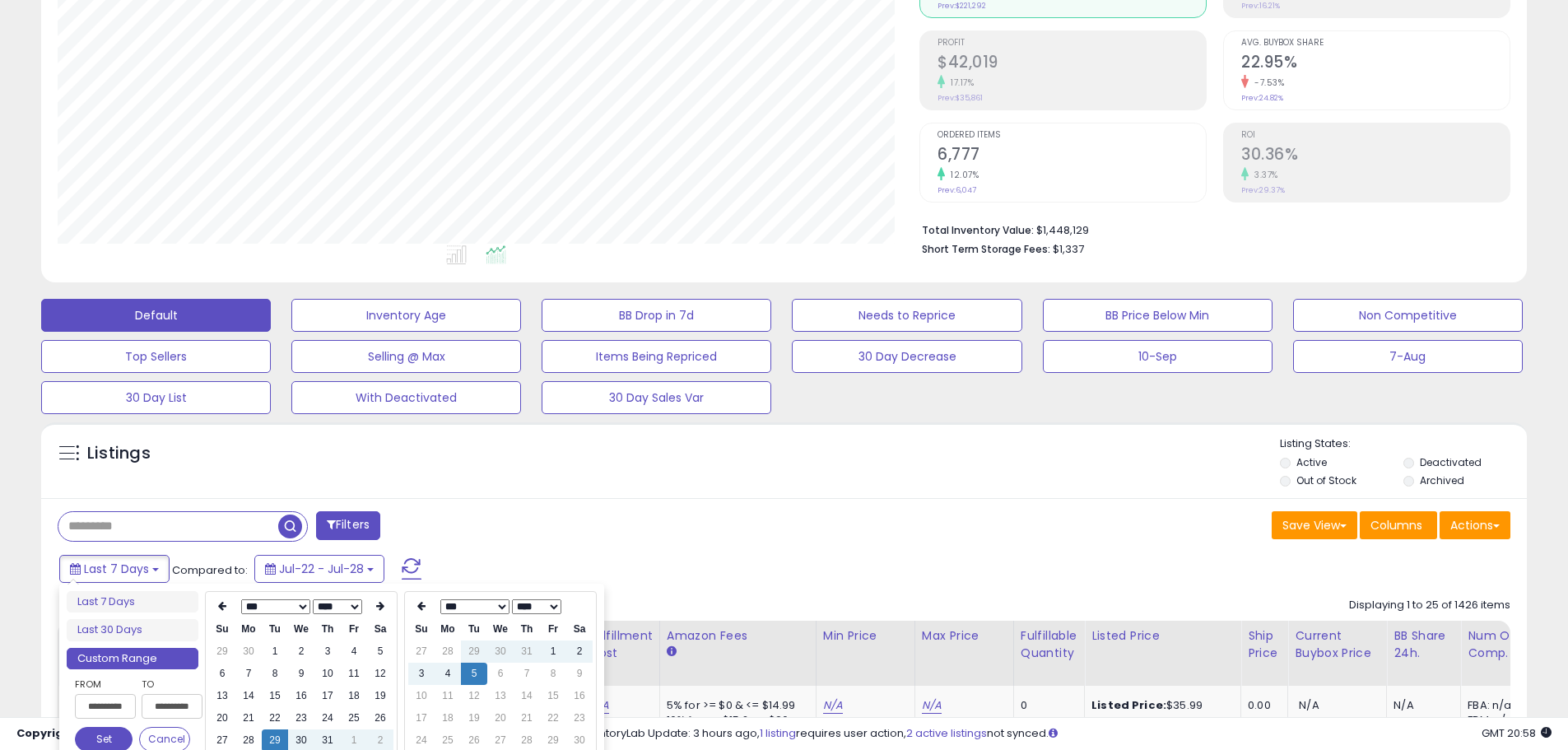 type on "**********" 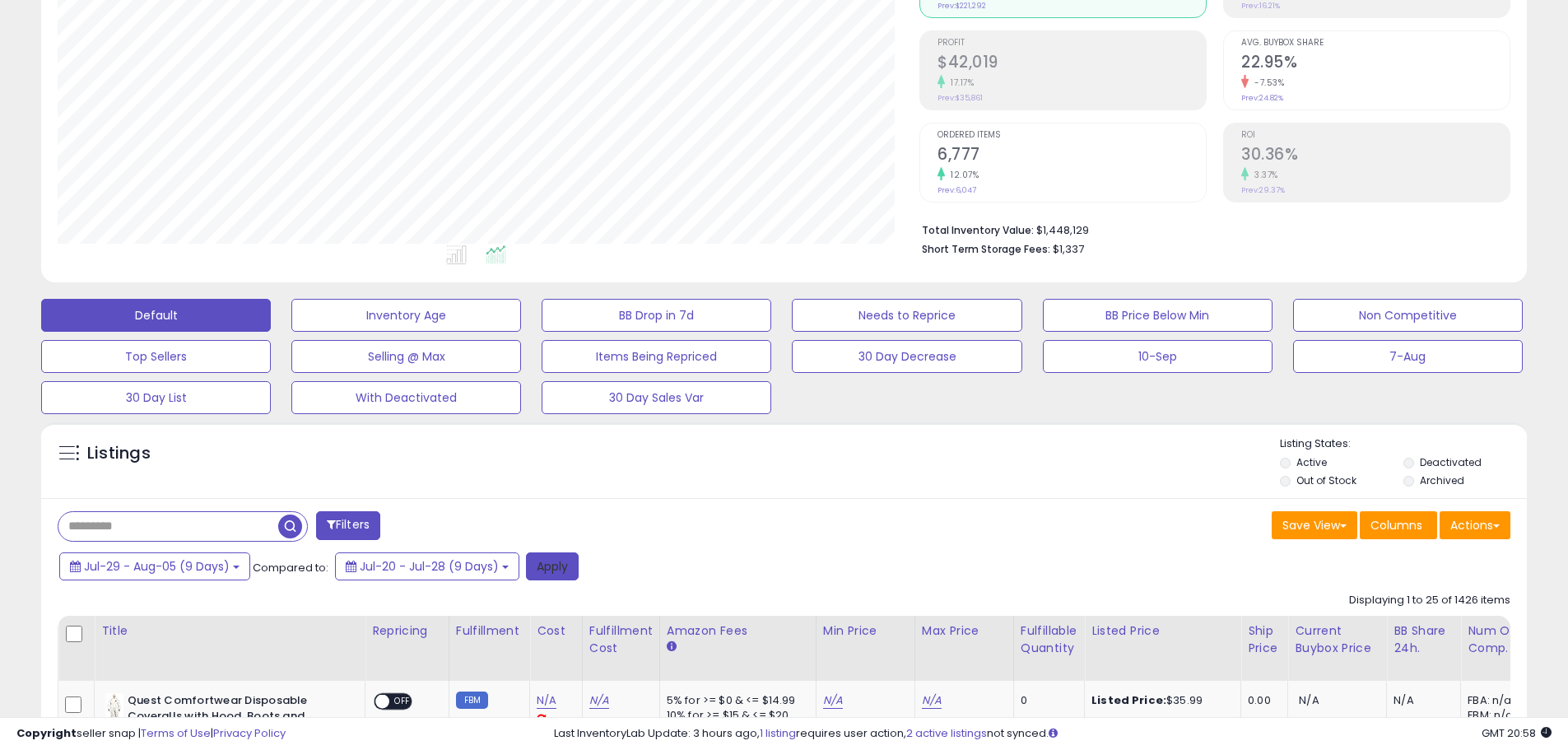 click on "Apply" at bounding box center (552, 566) 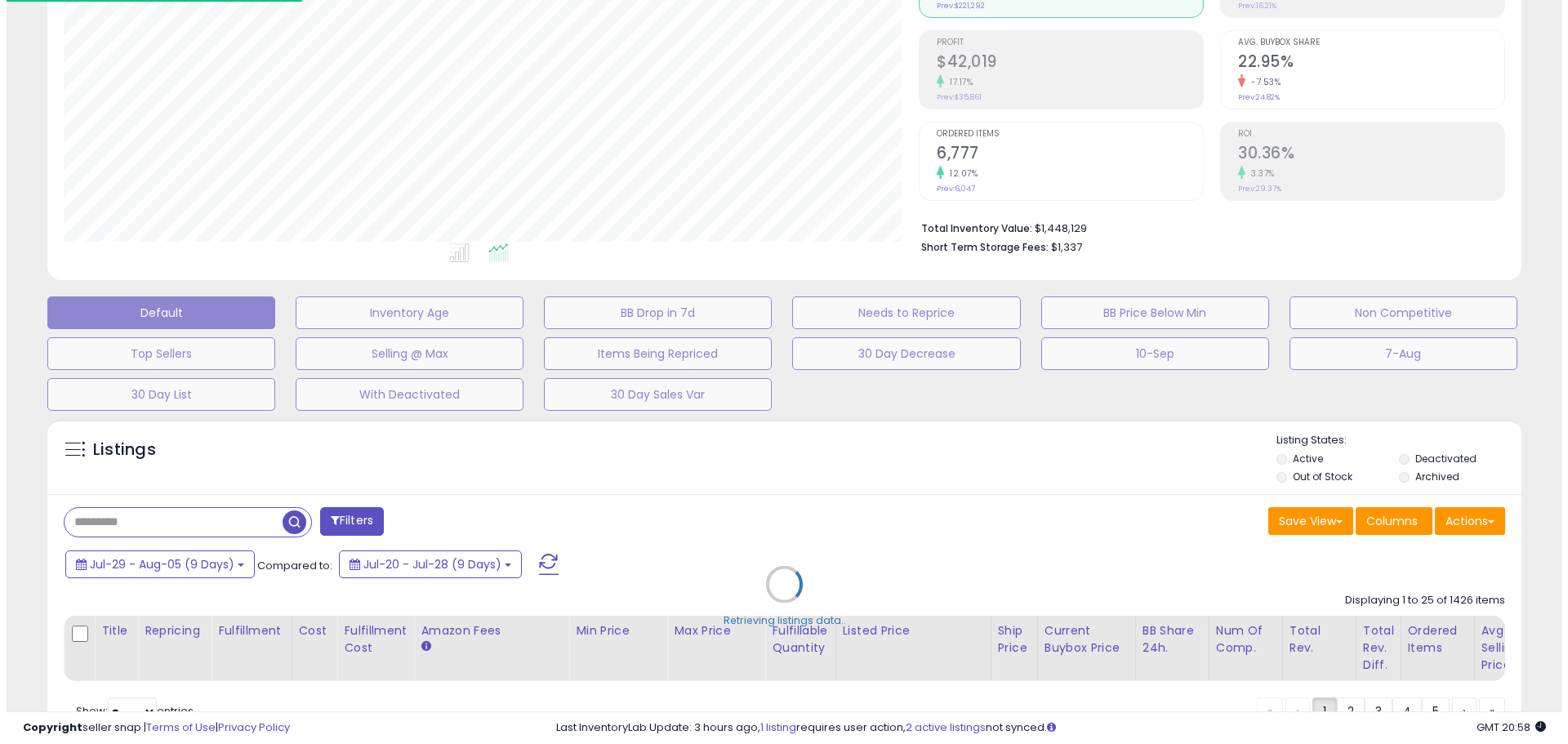 scroll, scrollTop: 816350, scrollLeft: 815804, axis: both 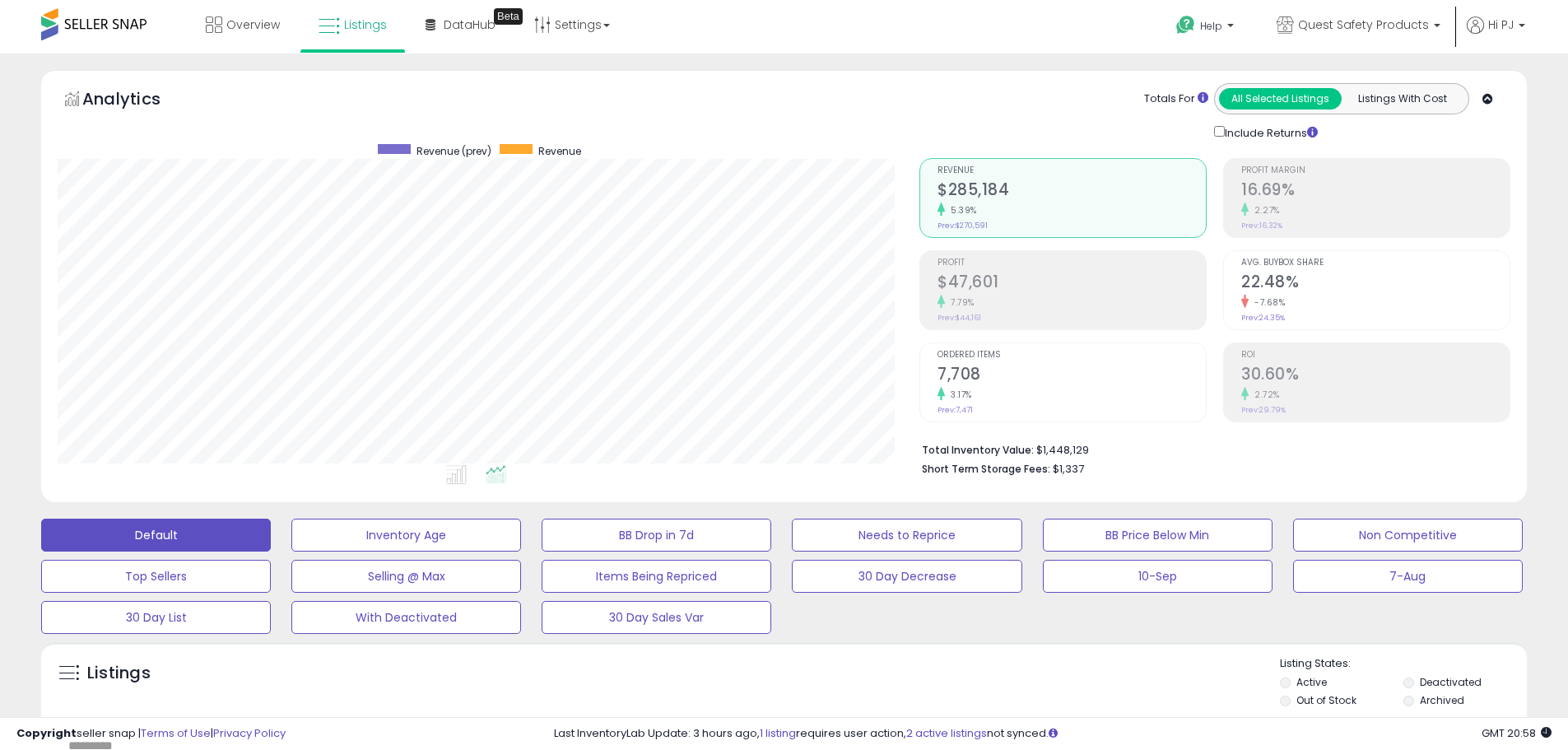 click on "$47,601" at bounding box center [1072, 283] 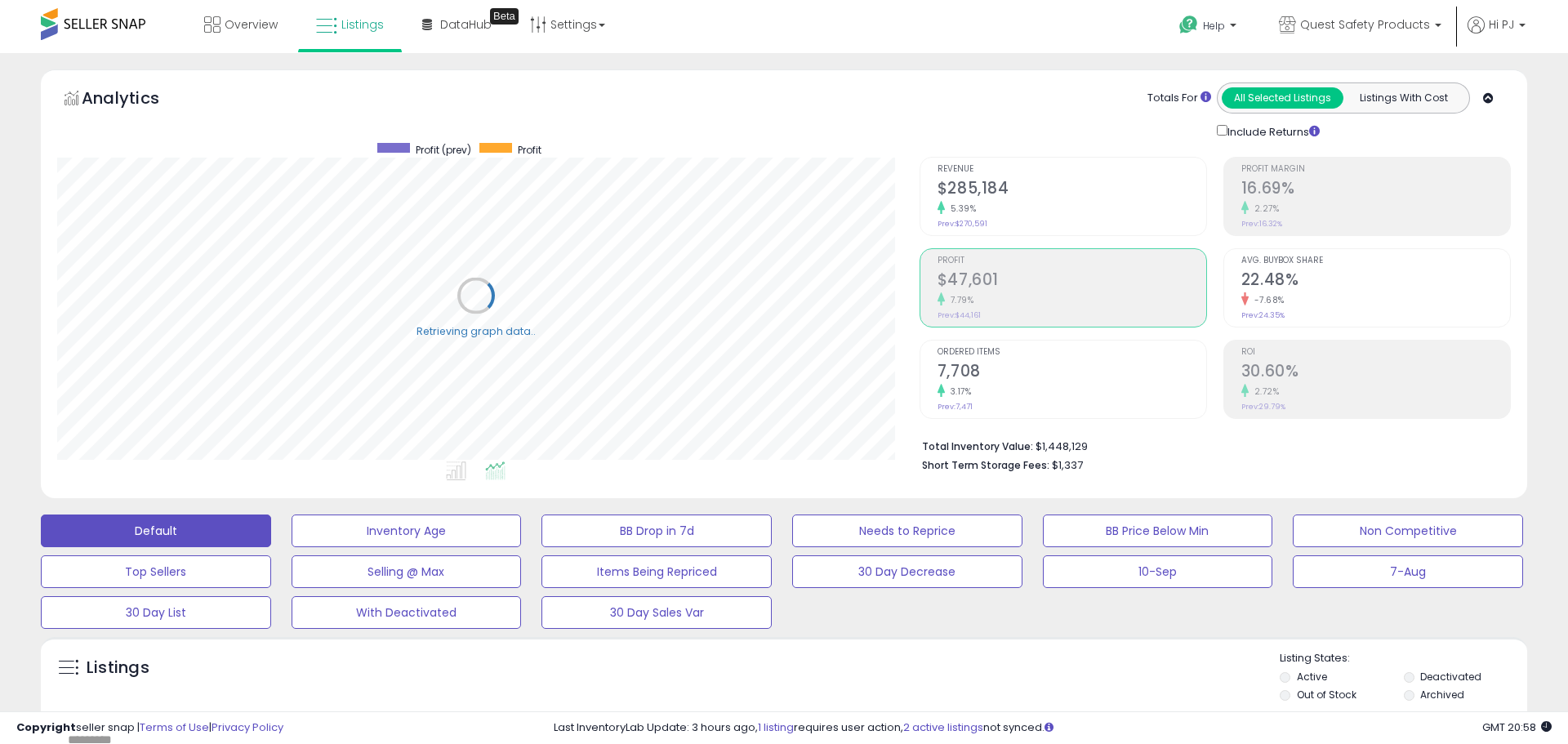 scroll, scrollTop: 816350, scrollLeft: 815804, axis: both 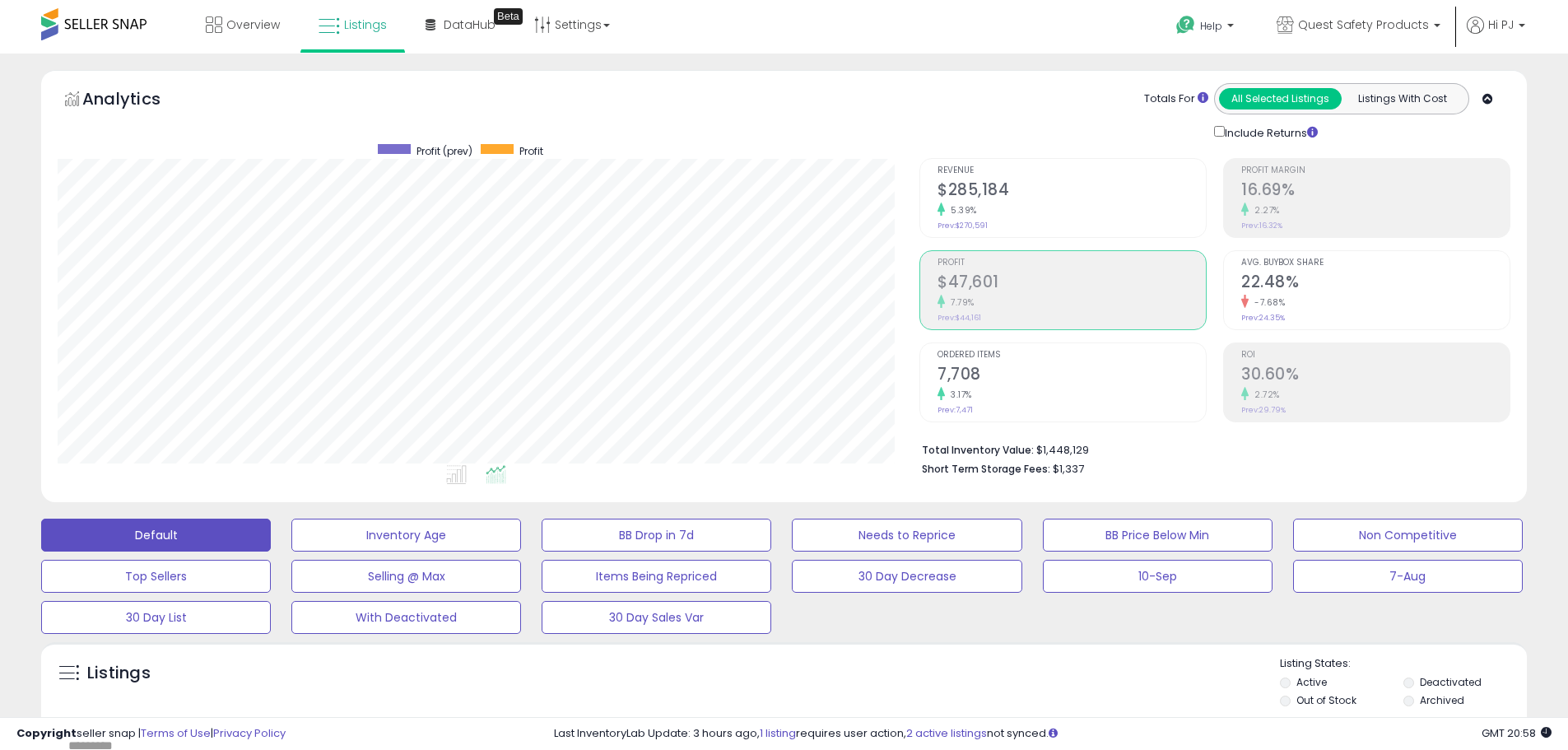 click on "2.27%" at bounding box center [1375, 210] 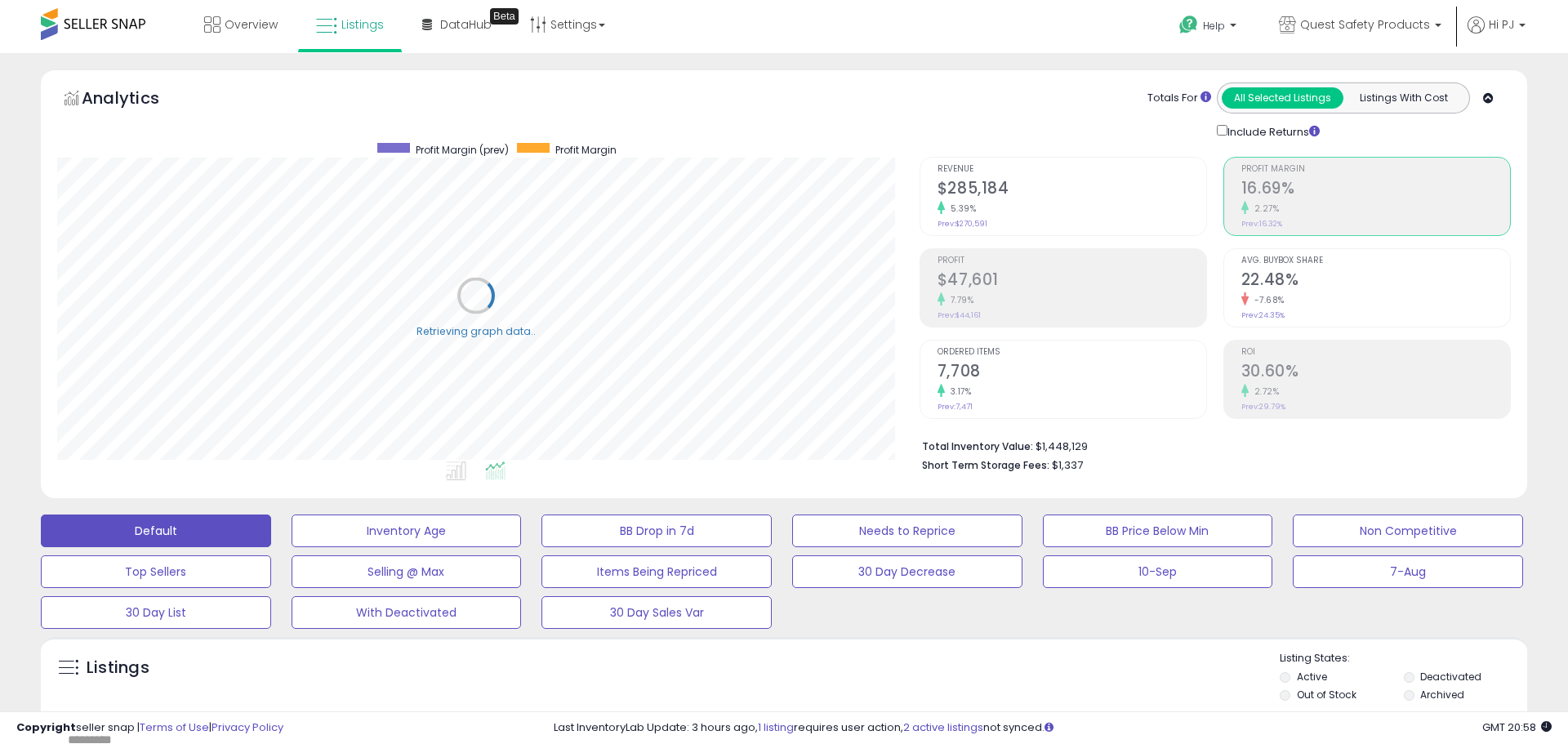 scroll, scrollTop: 816350, scrollLeft: 815804, axis: both 